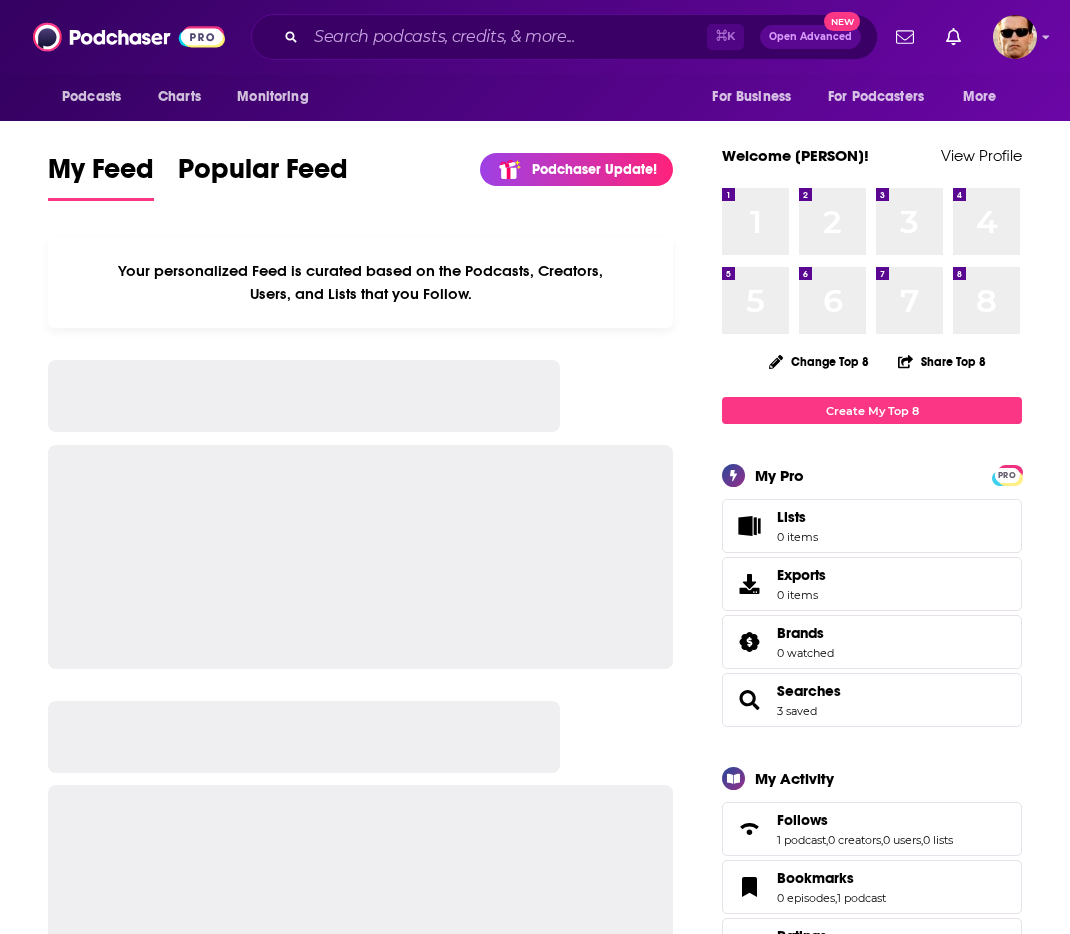 scroll, scrollTop: 0, scrollLeft: 0, axis: both 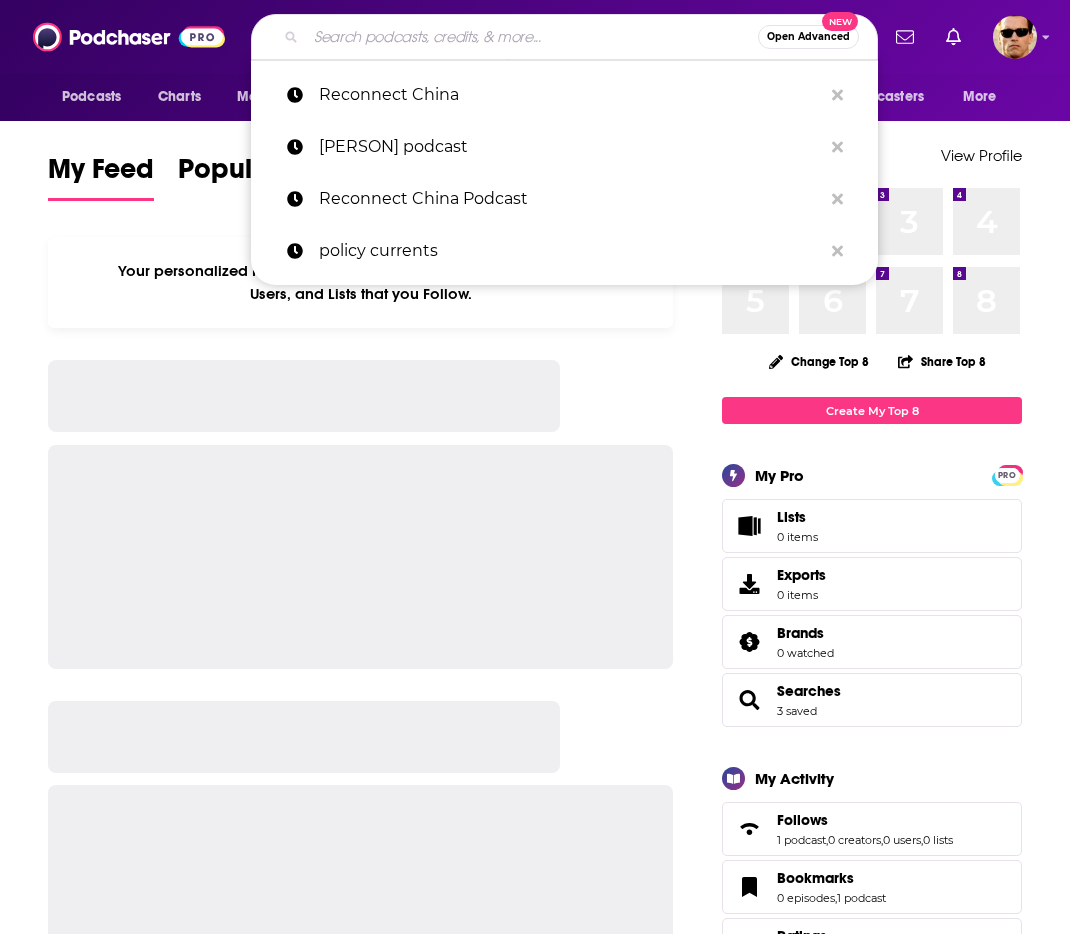 click at bounding box center (532, 37) 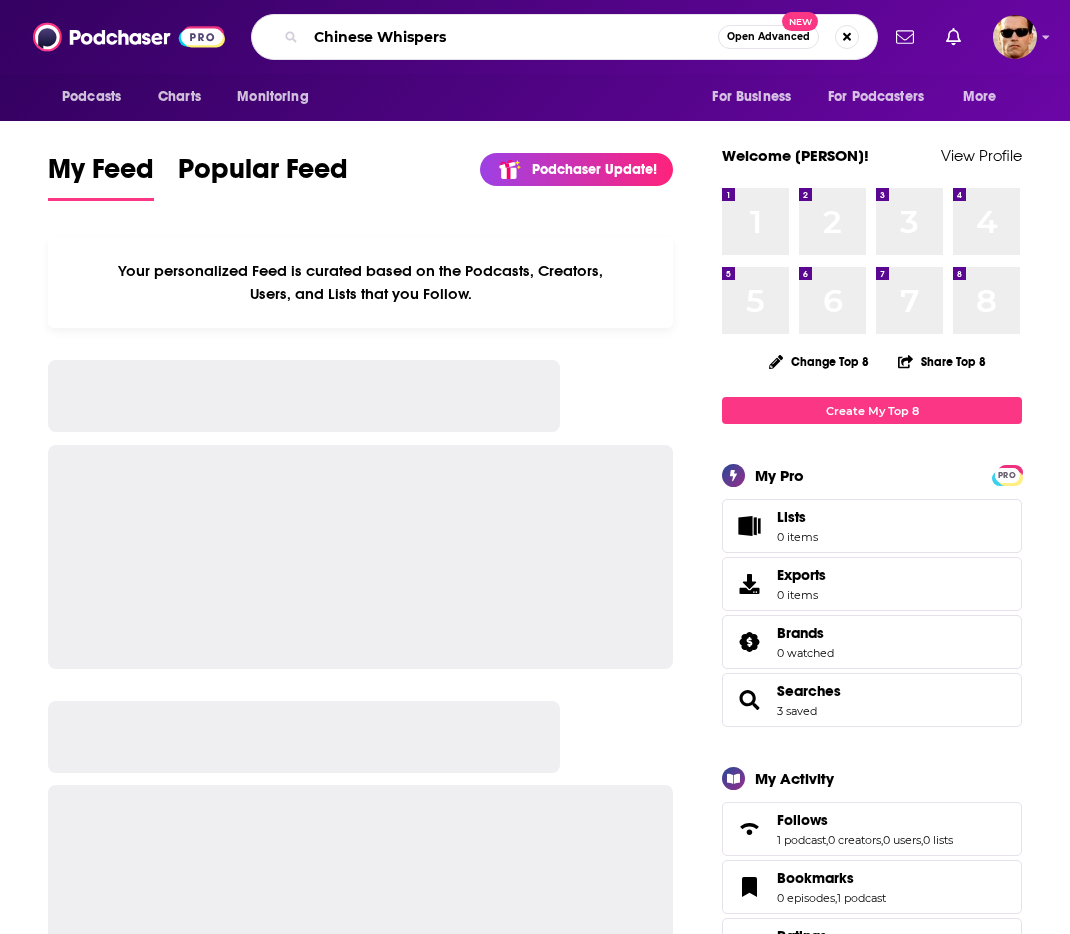 type on "Chinese Whispers" 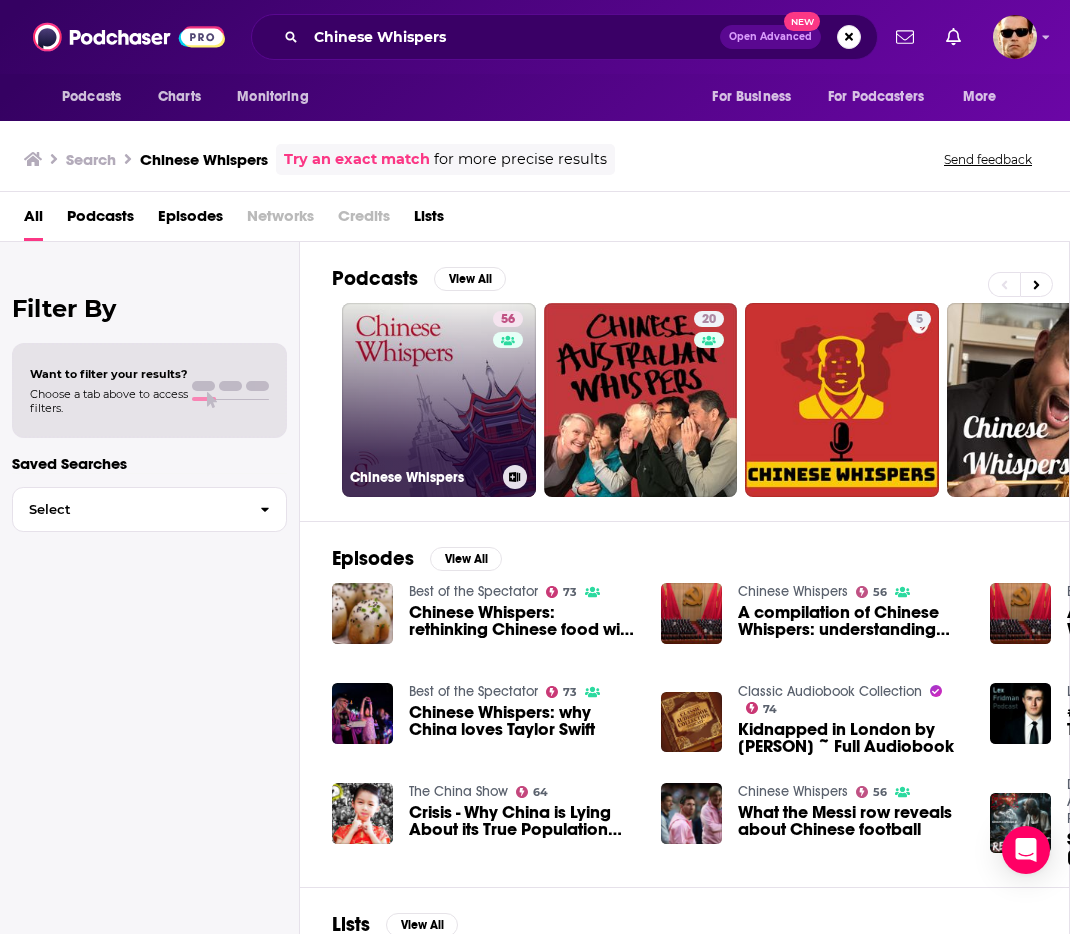 click on "56 Chinese Whispers" at bounding box center (439, 400) 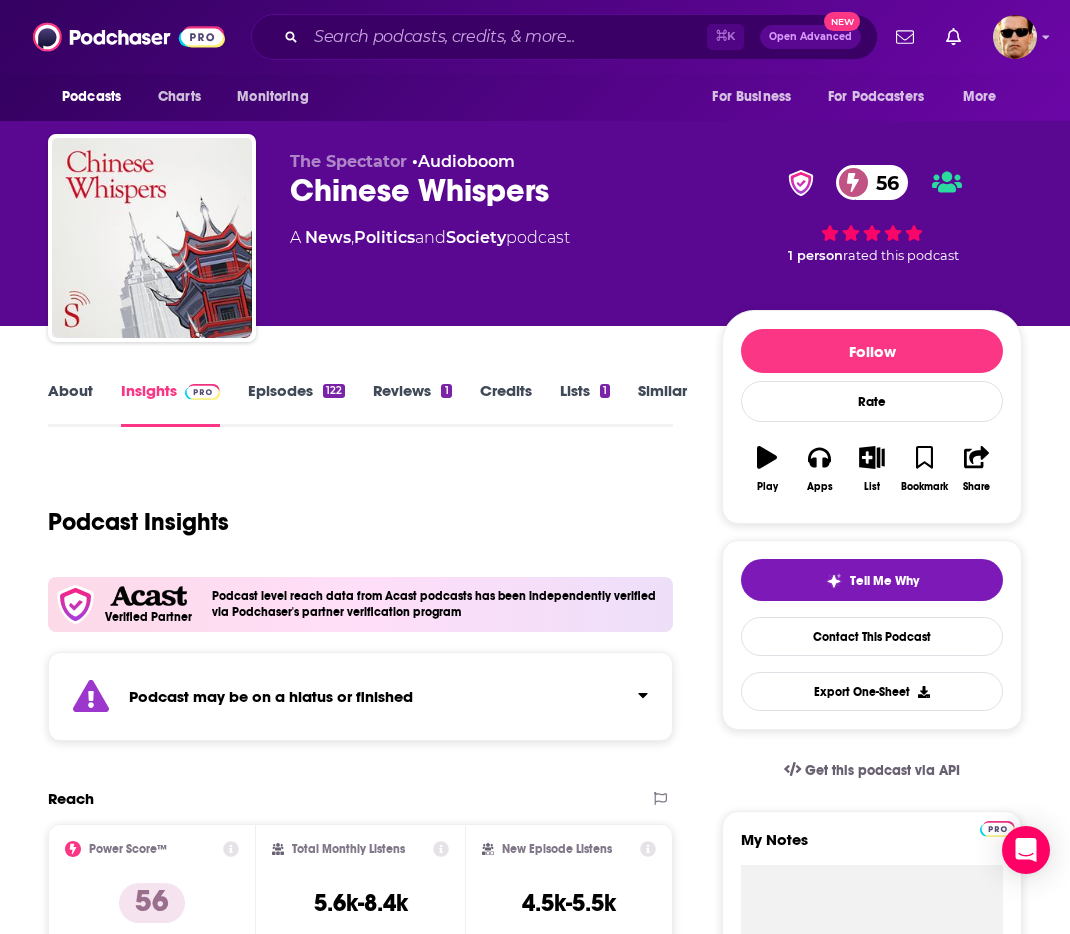 click on "Episodes 122" at bounding box center [296, 404] 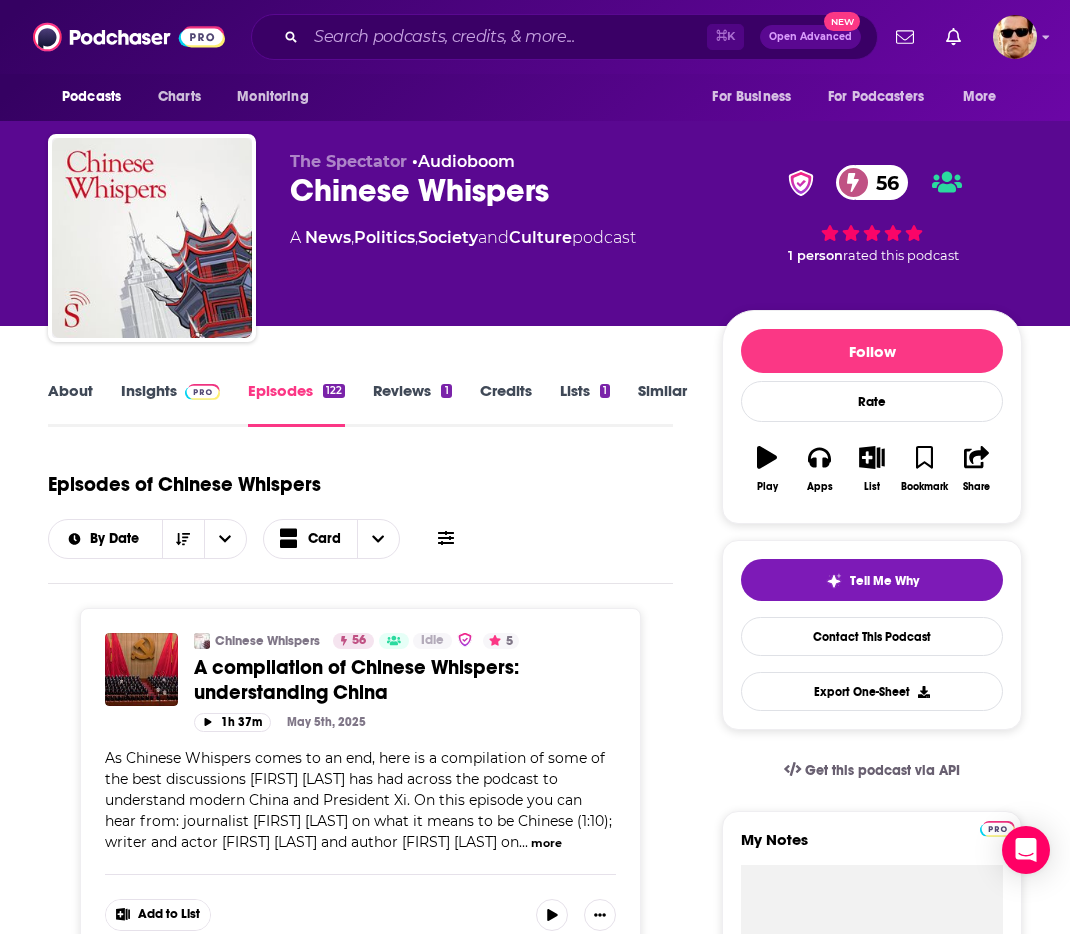 click on "Insights" at bounding box center [170, 404] 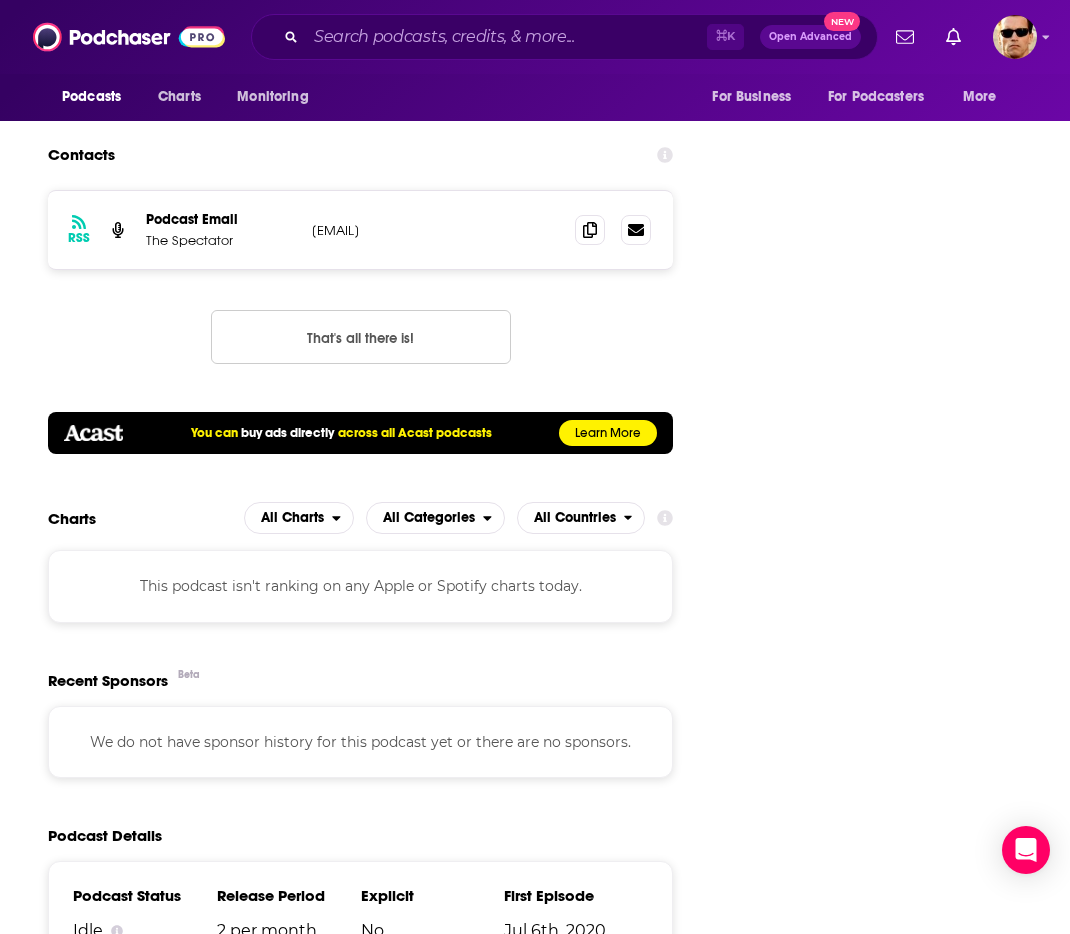 scroll, scrollTop: 2428, scrollLeft: 0, axis: vertical 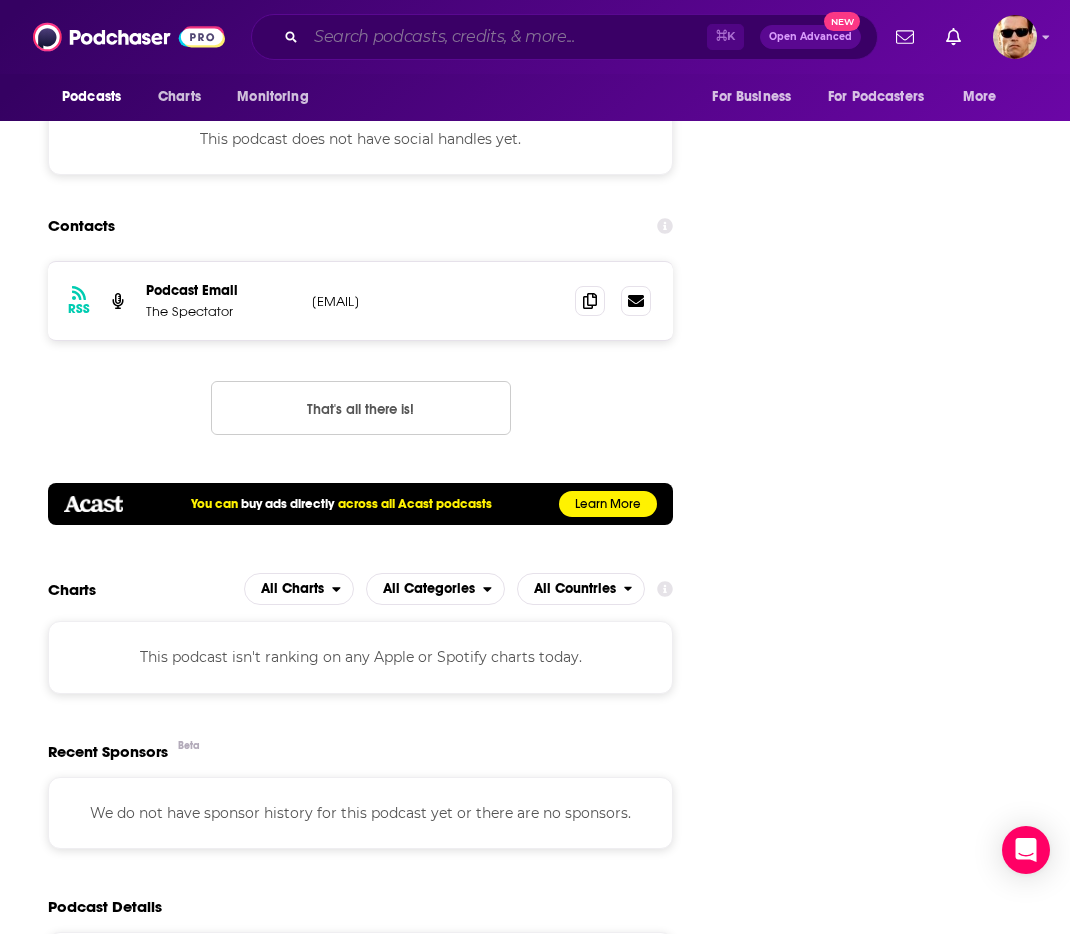 click at bounding box center [506, 37] 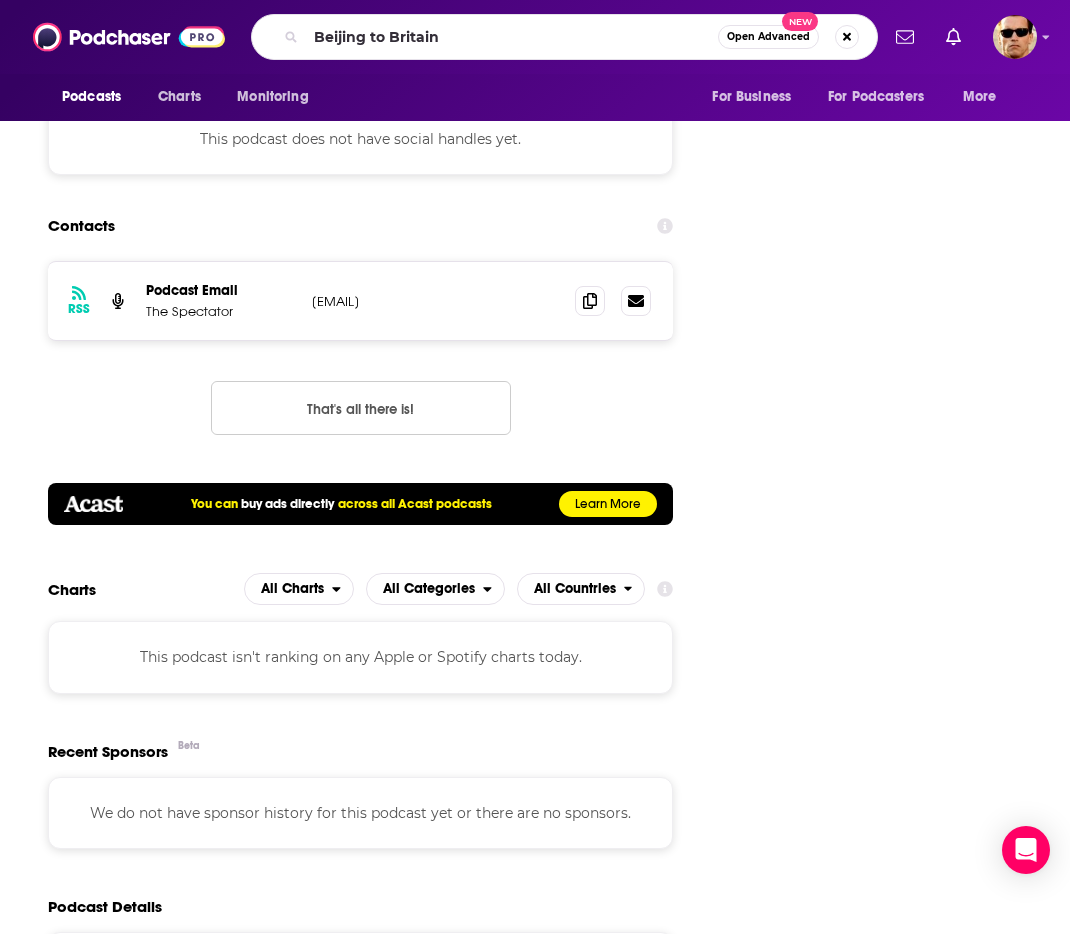 scroll, scrollTop: 0, scrollLeft: 0, axis: both 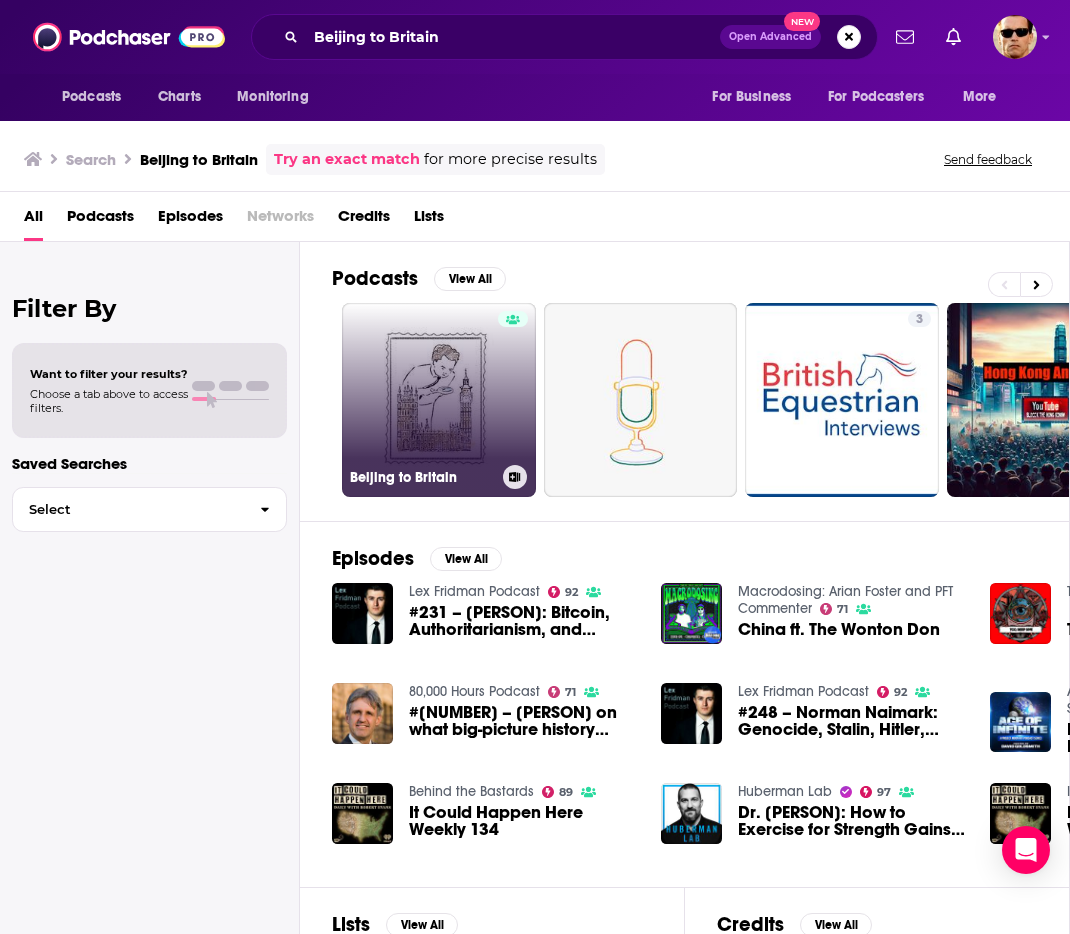 click on "Beijing to Britain" at bounding box center [439, 400] 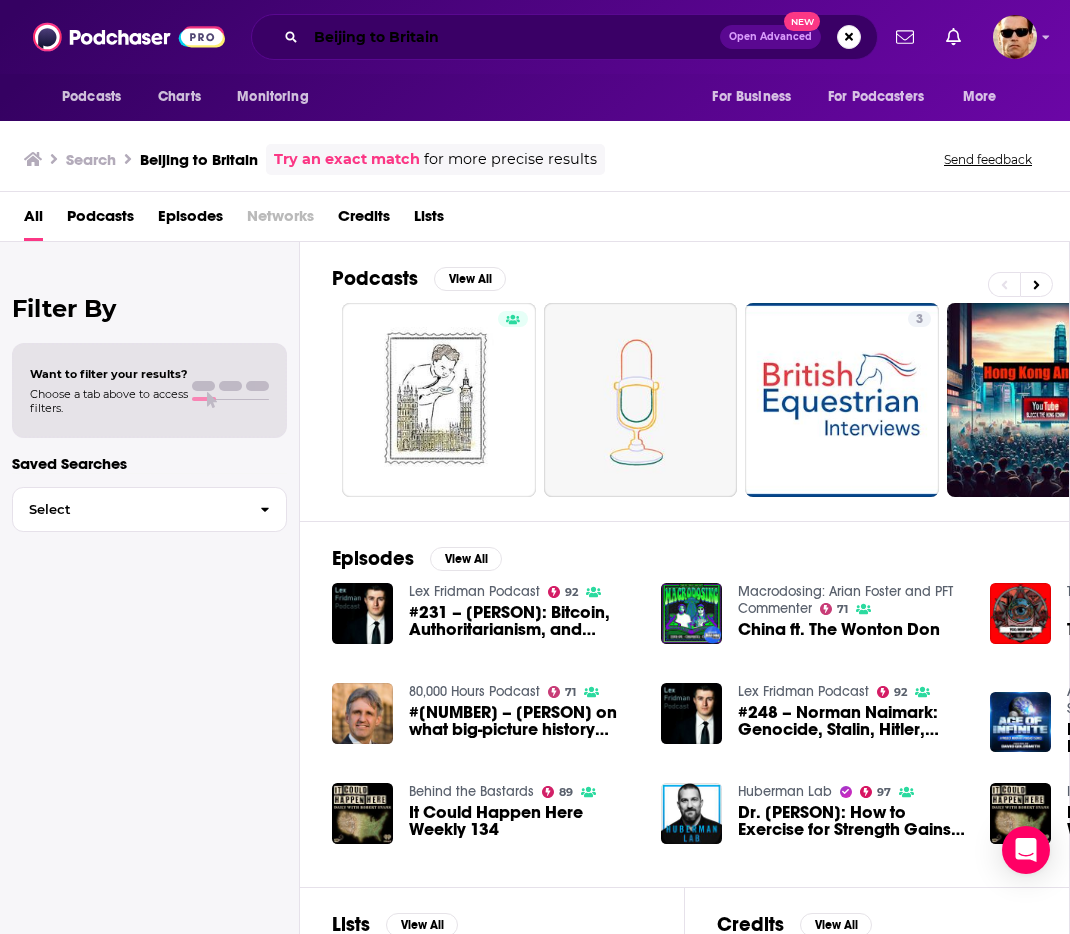 click on "Beijing to Britain" at bounding box center (513, 37) 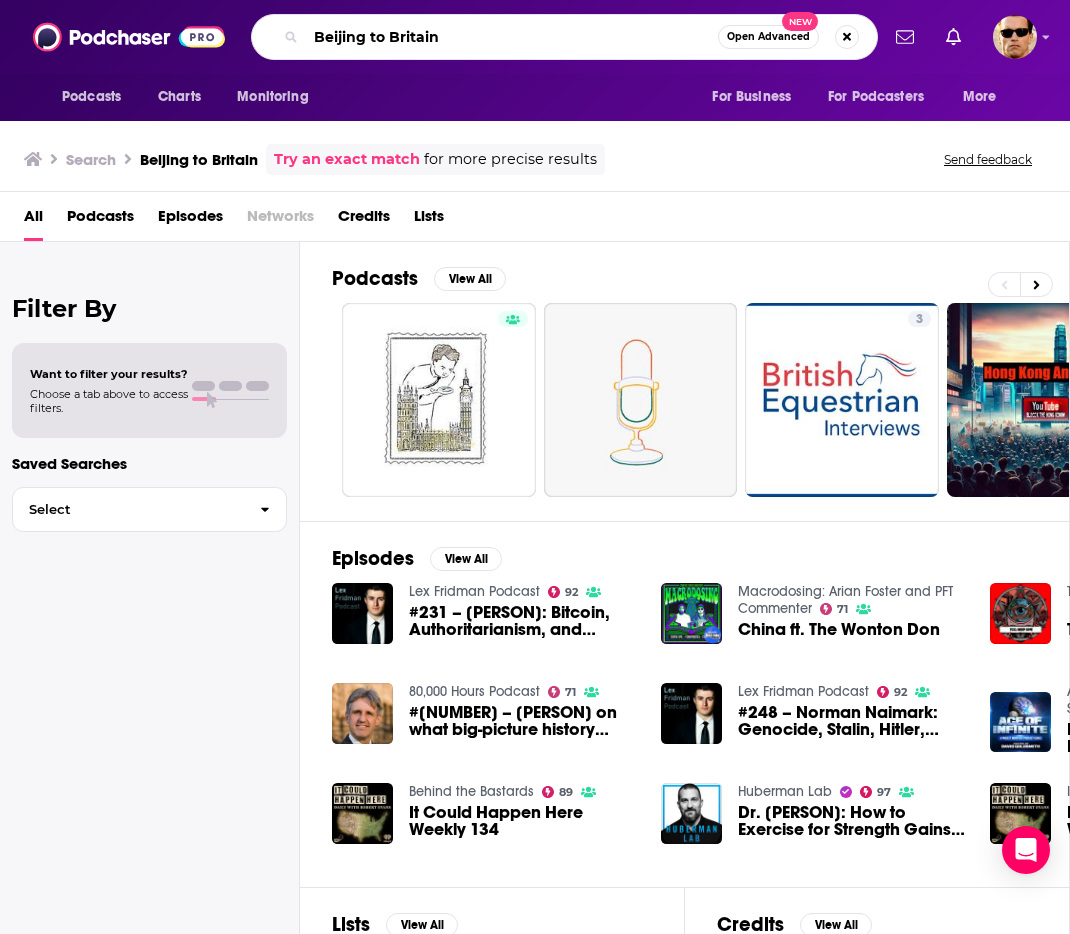 drag, startPoint x: 475, startPoint y: 36, endPoint x: 191, endPoint y: 43, distance: 284.08624 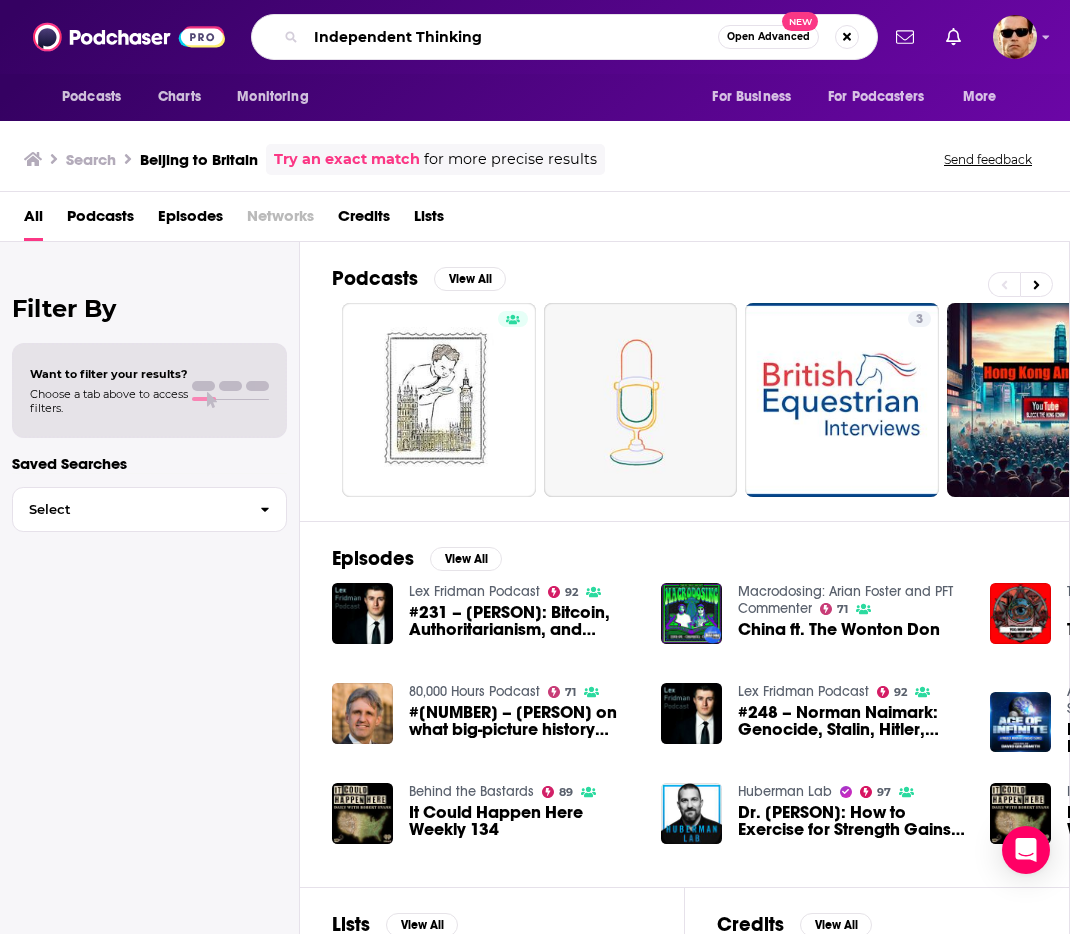 type on "Independent Thinking" 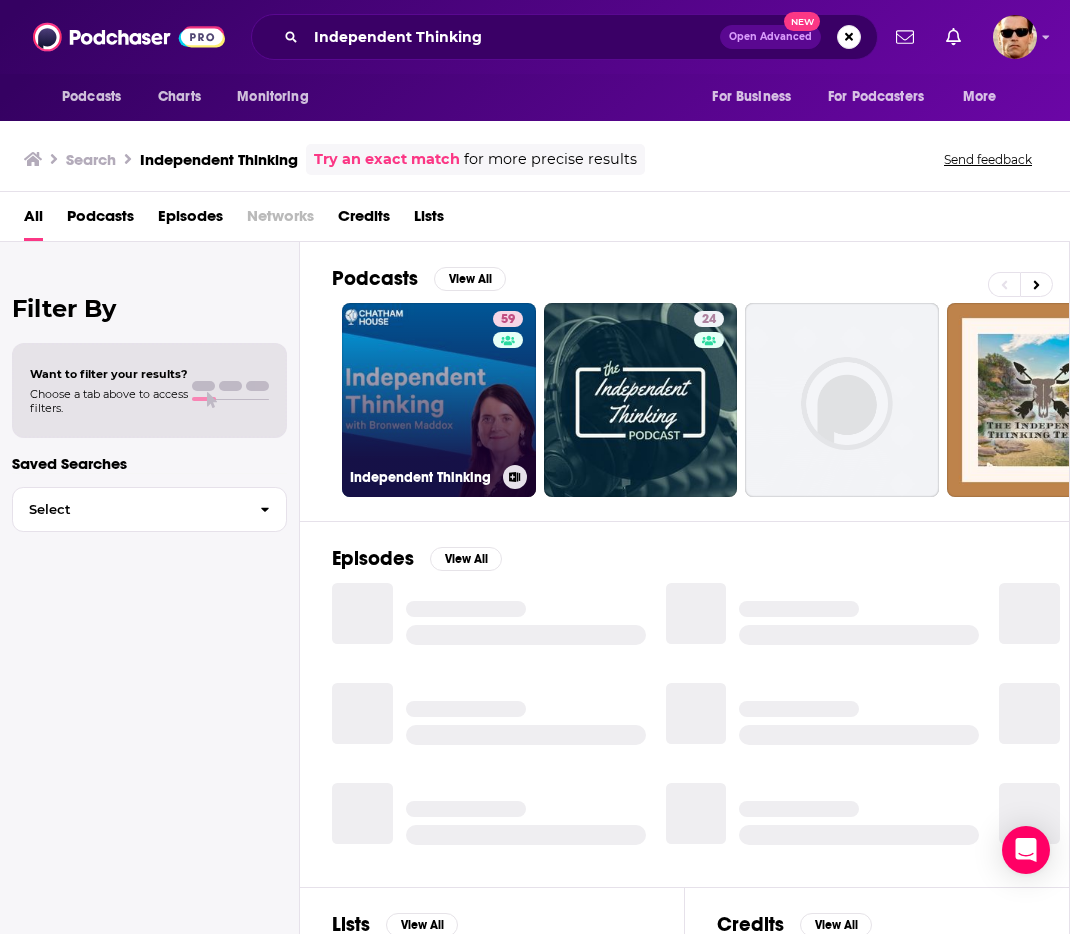 scroll, scrollTop: 0, scrollLeft: 1, axis: horizontal 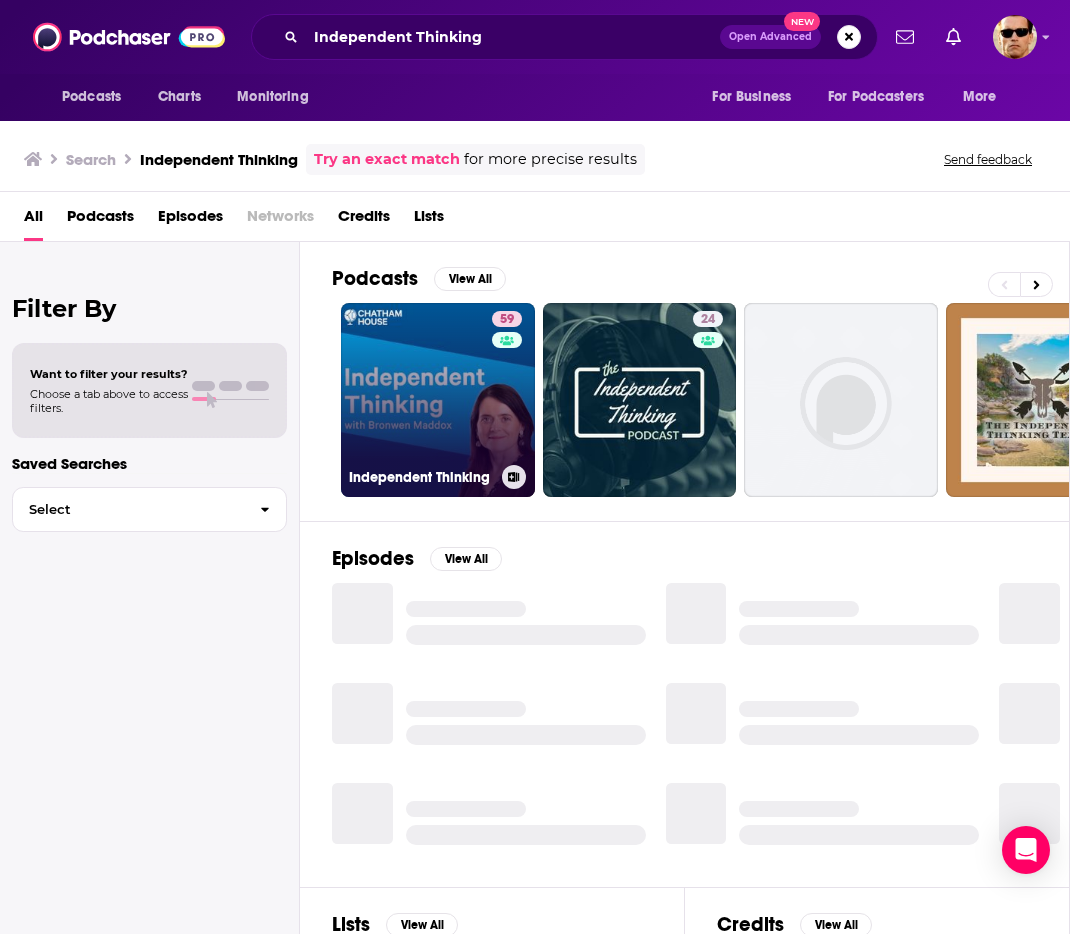 click on "59 Independent Thinking" at bounding box center (438, 400) 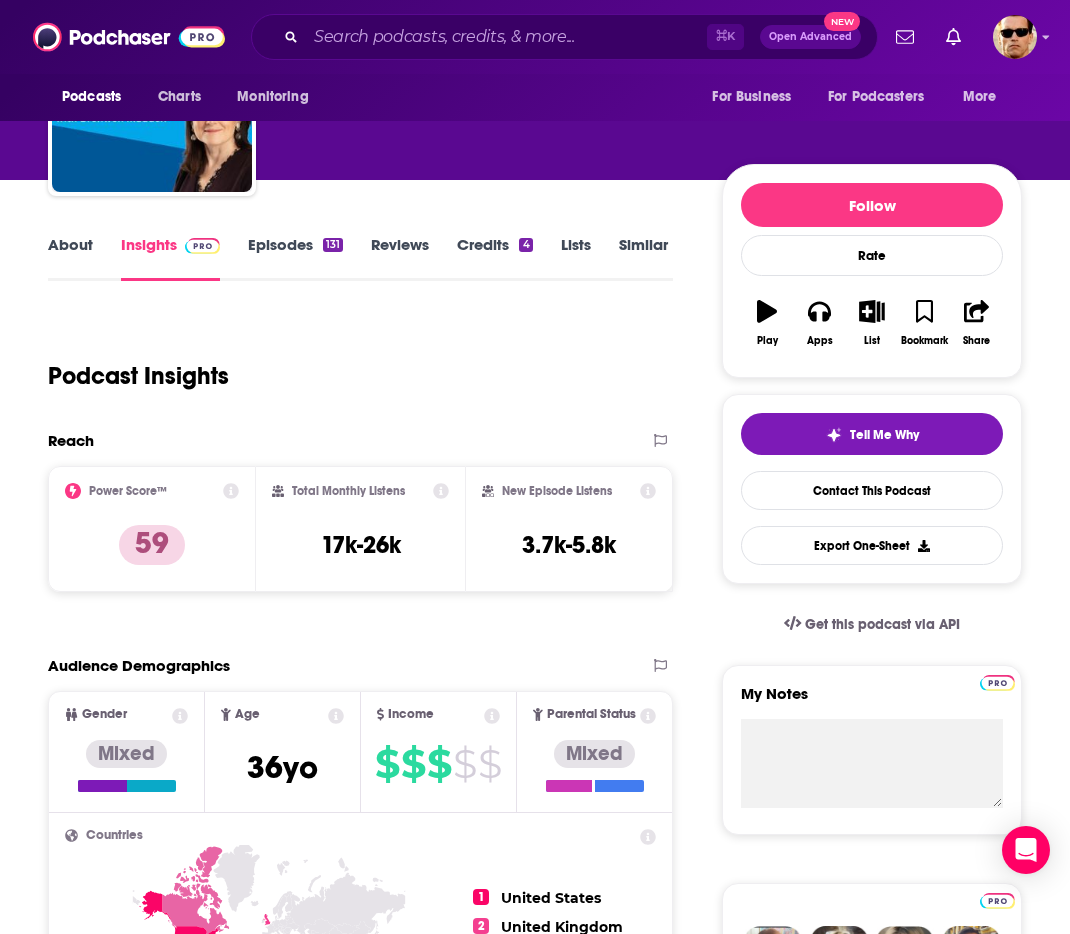 scroll, scrollTop: 141, scrollLeft: 0, axis: vertical 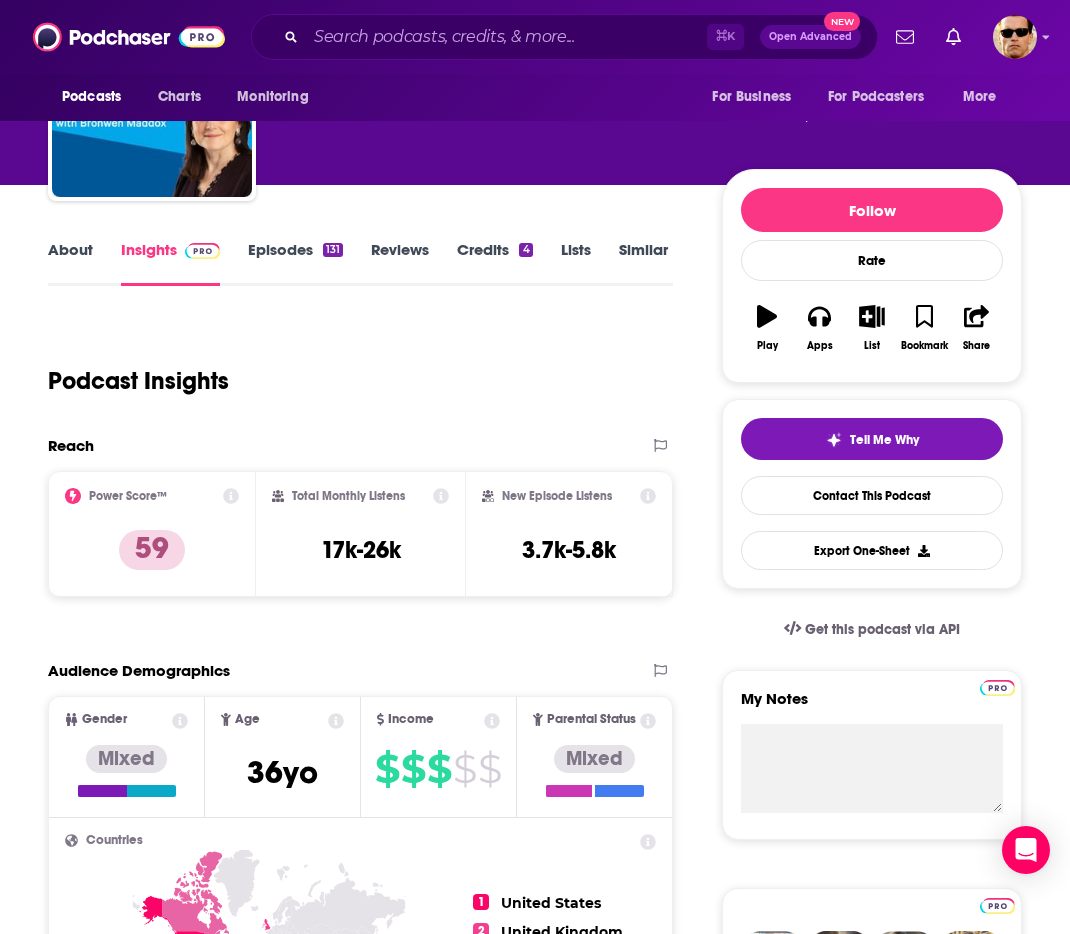 click on "Episodes 131" at bounding box center [295, 263] 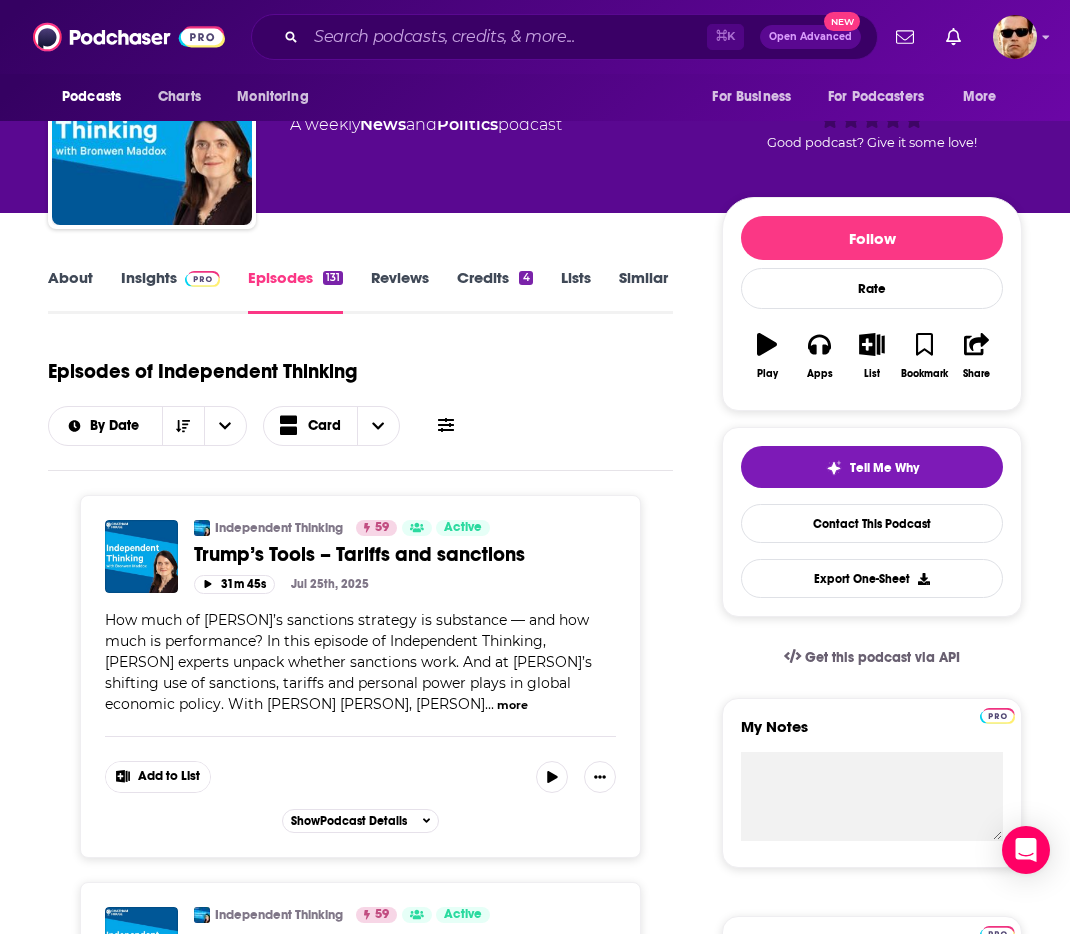 scroll, scrollTop: 0, scrollLeft: 0, axis: both 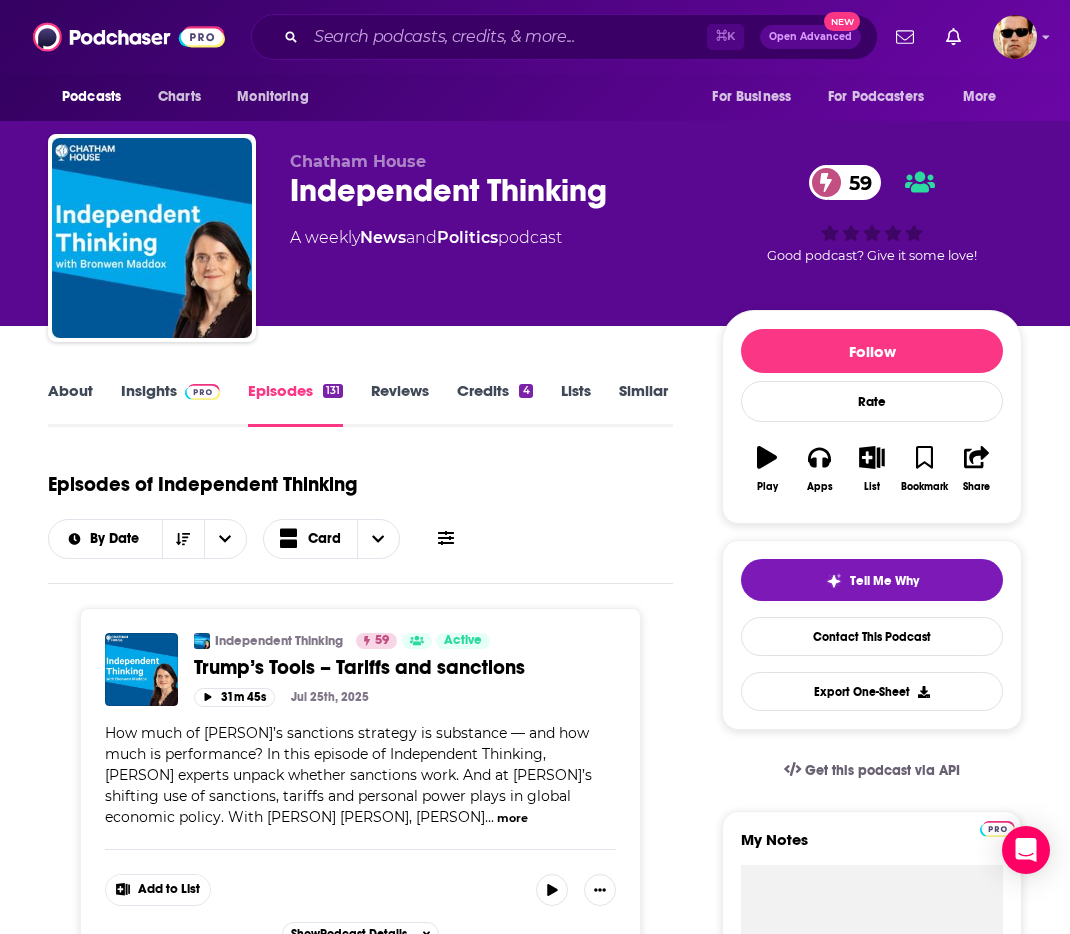 click on "About" at bounding box center (70, 404) 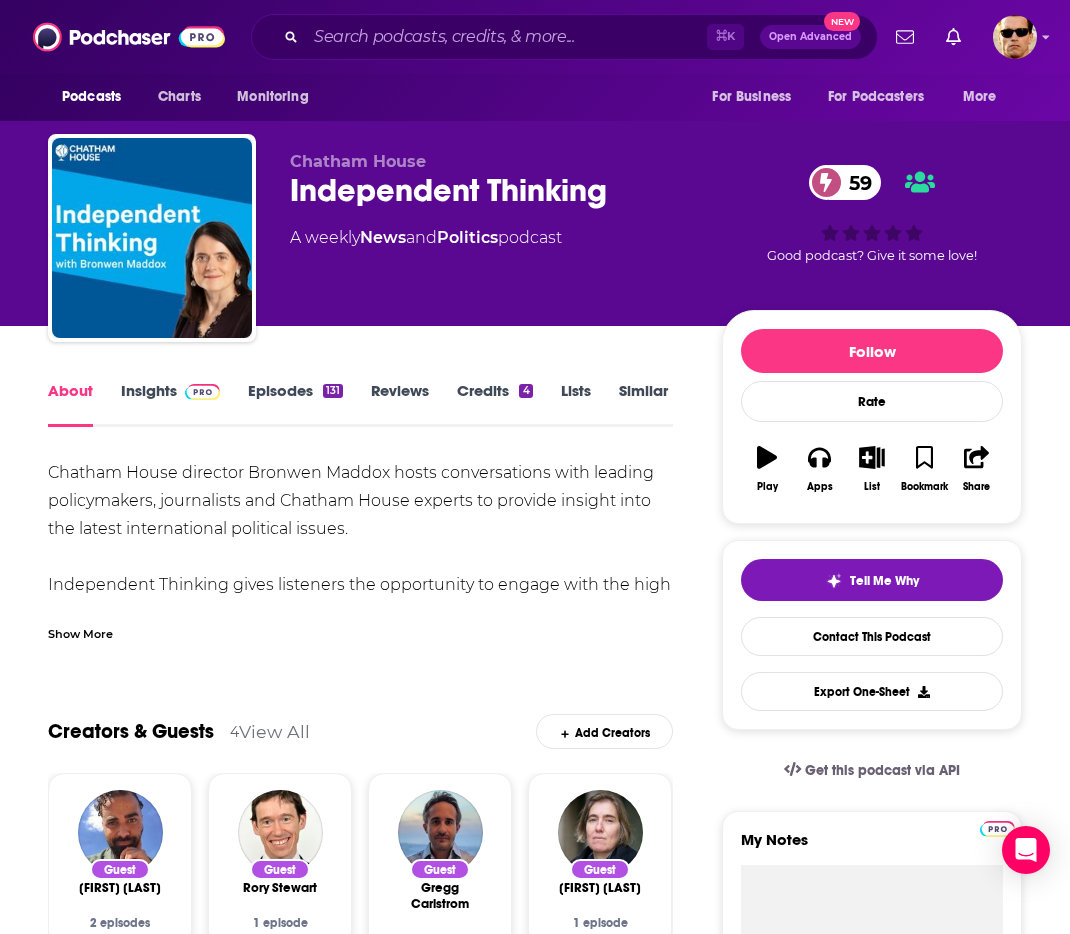 click on "Insights" at bounding box center [170, 404] 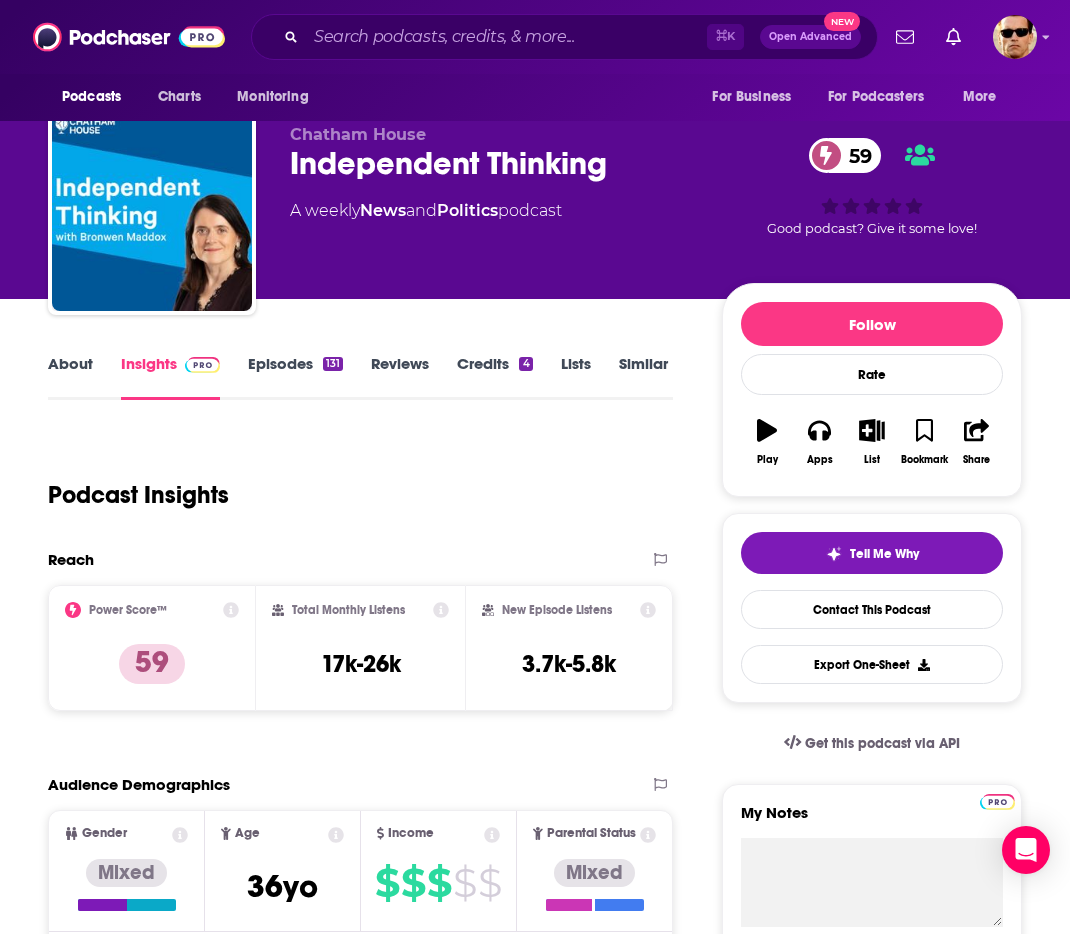 scroll, scrollTop: 0, scrollLeft: 0, axis: both 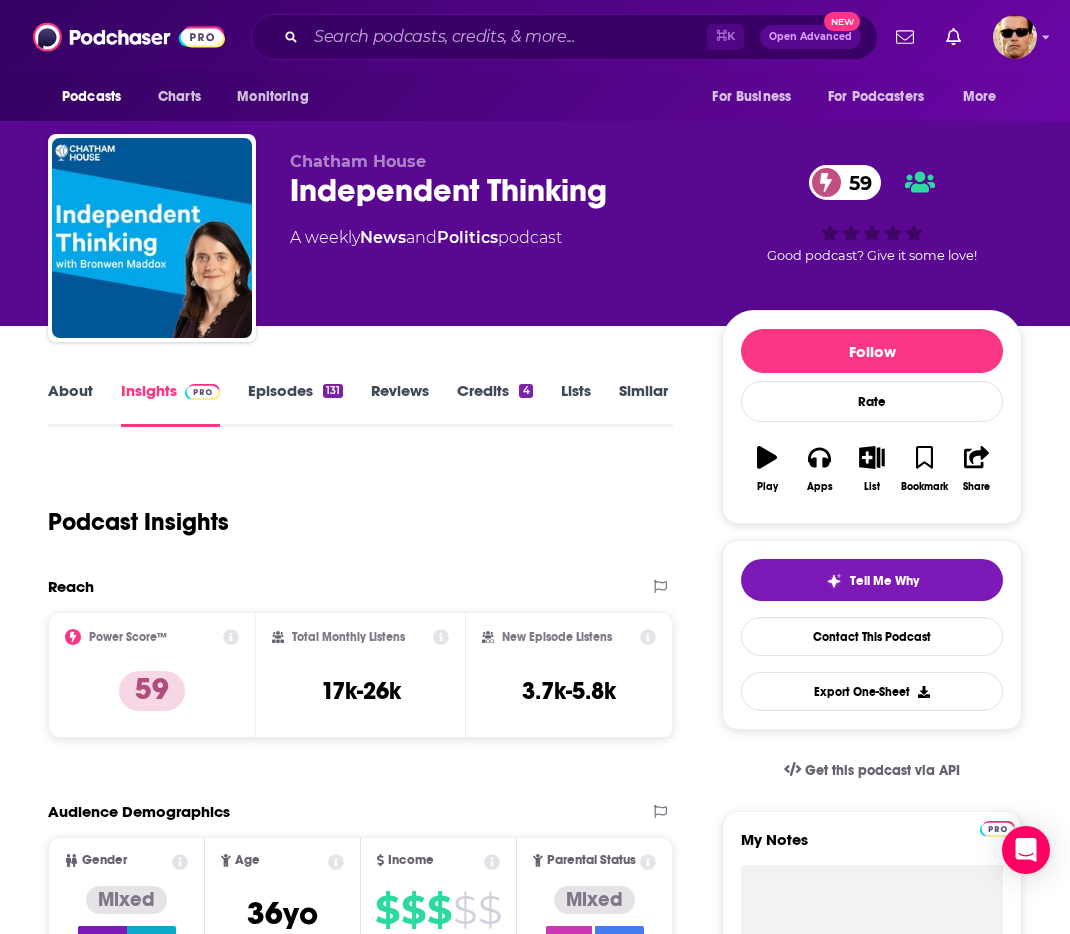 click on "Episodes 131" at bounding box center [295, 404] 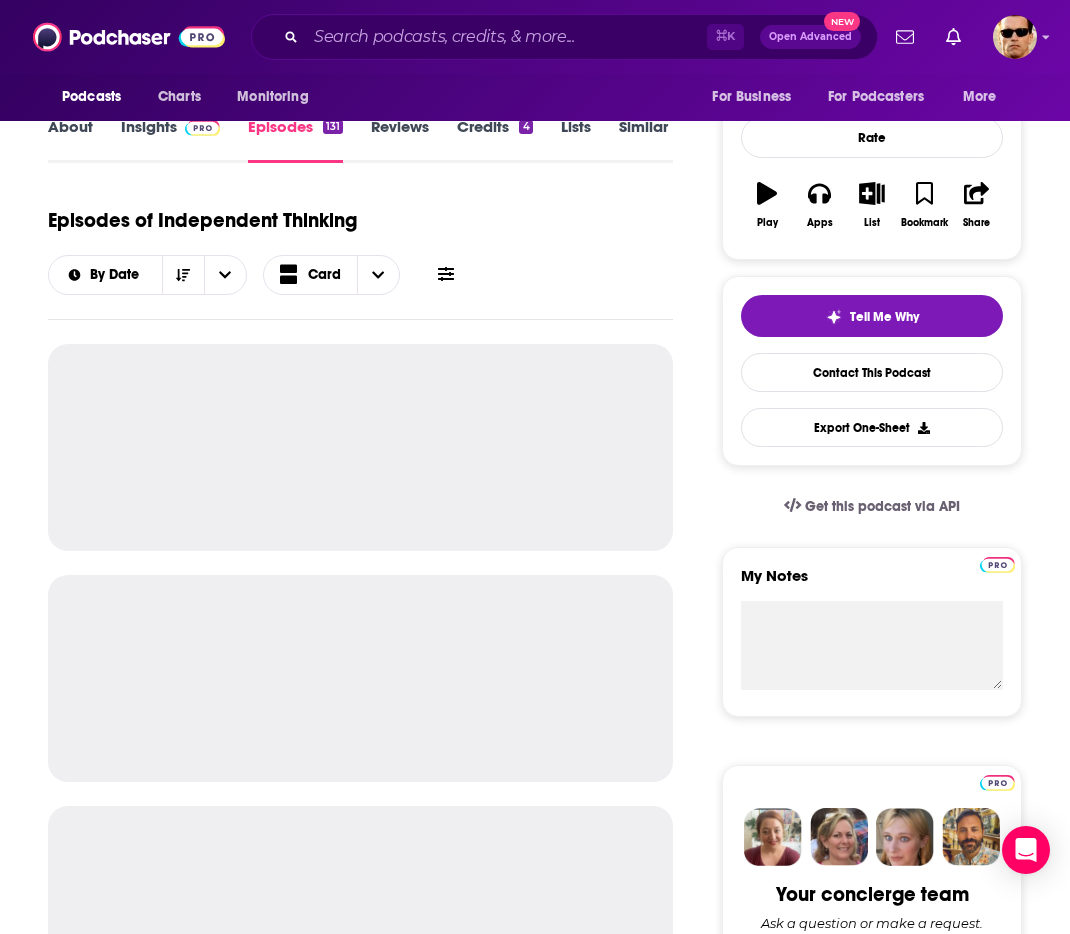 scroll, scrollTop: 272, scrollLeft: 0, axis: vertical 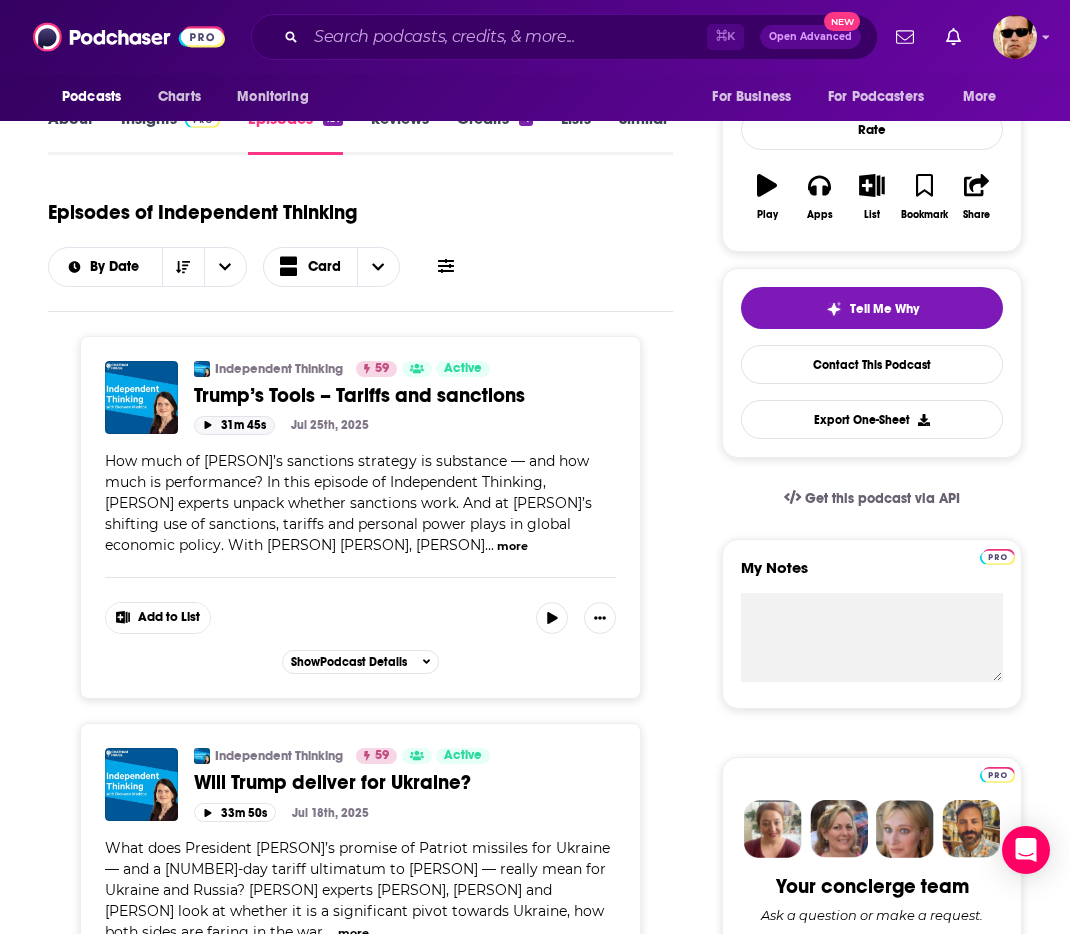 click on "31m 45s" at bounding box center (234, 425) 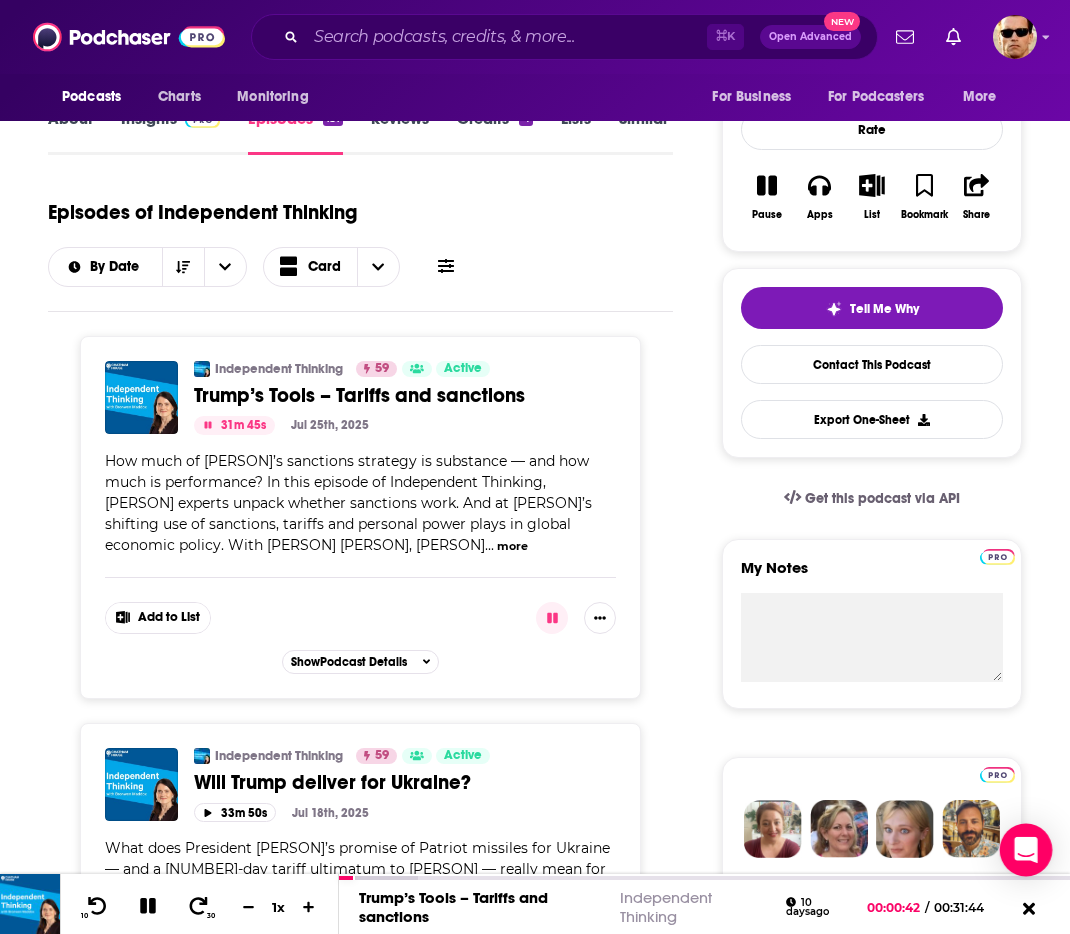 click on "Podcasts Charts Monitoring ⌘  K Open Advanced New For Business For Podcasters More Podcasts Charts Monitoring For Business For Podcasters More Chatham House   Independent Thinking 59 A   weekly  News  and  Politics  podcast 59 Good podcast? Give it some love! Chatham House   Independent Thinking 59 Episodes Chatham House   Independent Thinking 59 A   weekly  News  and  Politics  podcast 59 Good podcast? Give it some love! Follow Rate Podcast Pause Apps List Bookmark Share About Insights Episodes 131 Reviews Credits 4 Lists Similar Episodes of Independent Thinking By Date Card Independent Thinking 59 Active Categories News Politics Trump’s Tools – Tariffs and sanctions Add to List 31m 45s  Jul 25th, 2025 ... more Categories News Politics Add to List Show  Podcast Details Independent Thinking 59 Active Categories News Politics Will Trump deliver for Ukraine? Add to List 33m 50s  Jul 18th, 2025 ... more Categories News Politics Add to List Show  Podcast Details Independent Thinking 59 Active Categories ..." at bounding box center (535, 195) 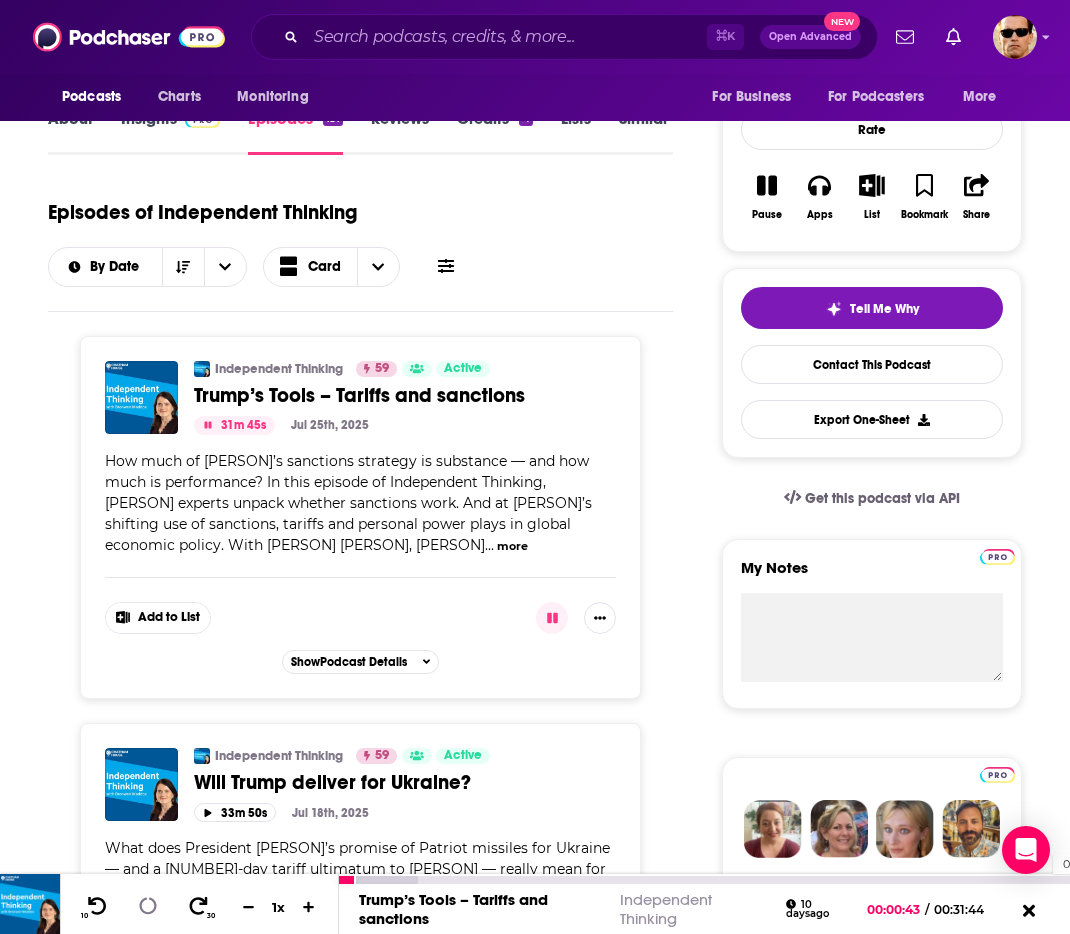 click on "10 30 1 x 00:30:34 Trump’s Tools – Tariffs and sanctions Independent Thinking 10 days  ago 00:00:43 / 00:31:44" at bounding box center [535, 904] 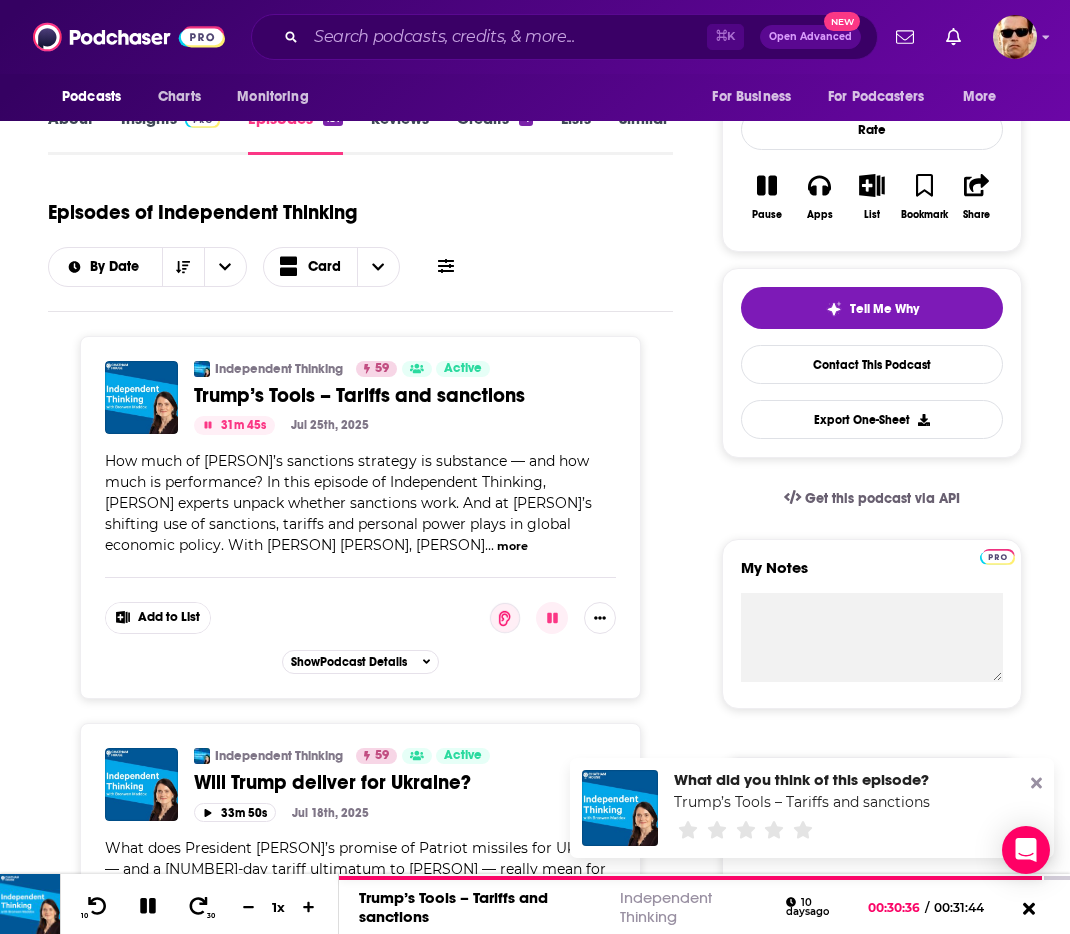 click 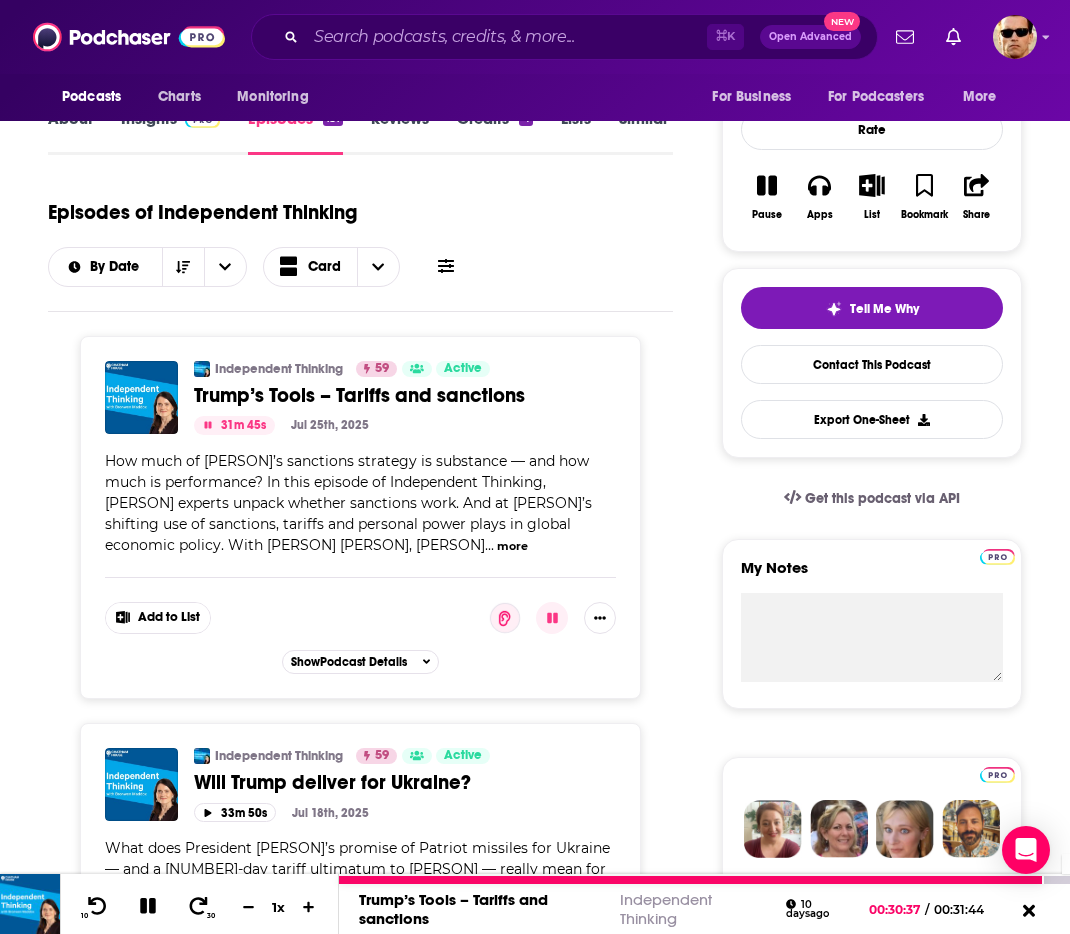click at bounding box center (704, 880) 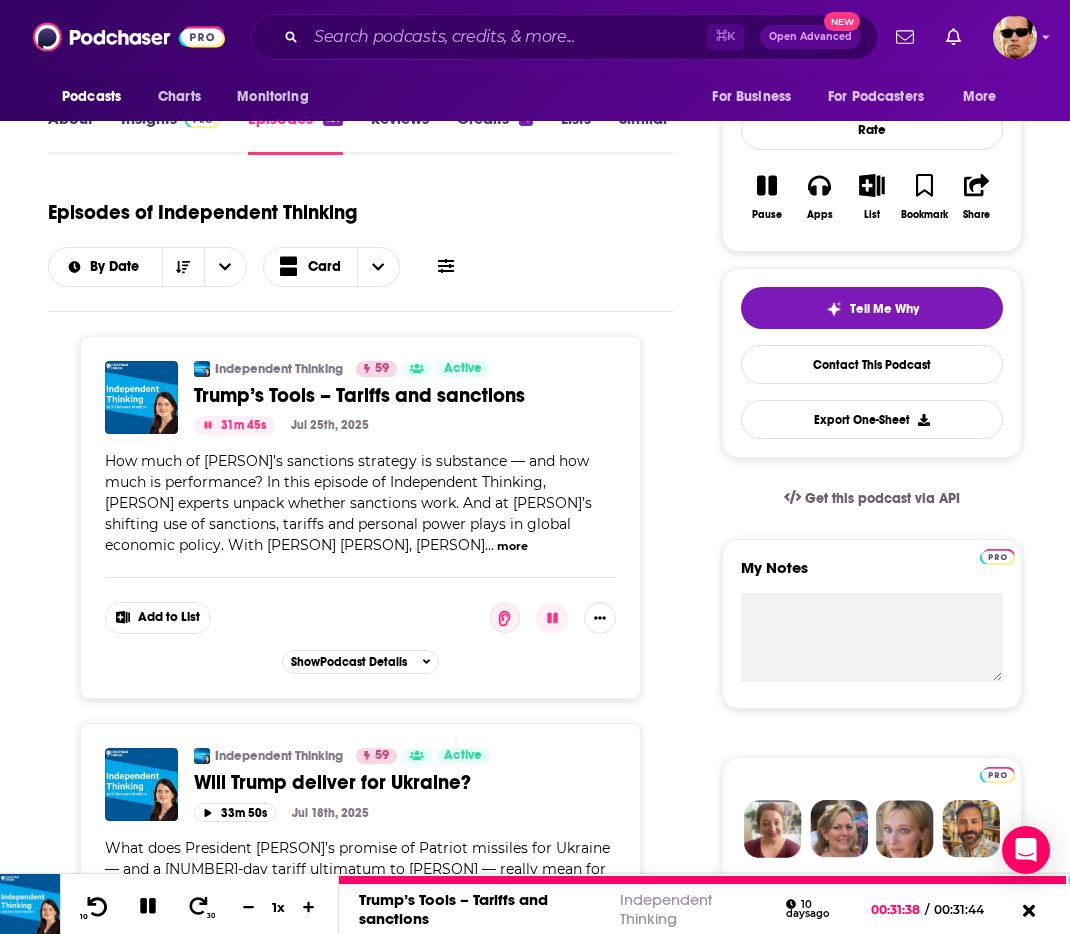 drag, startPoint x: 100, startPoint y: 897, endPoint x: 112, endPoint y: 899, distance: 12.165525 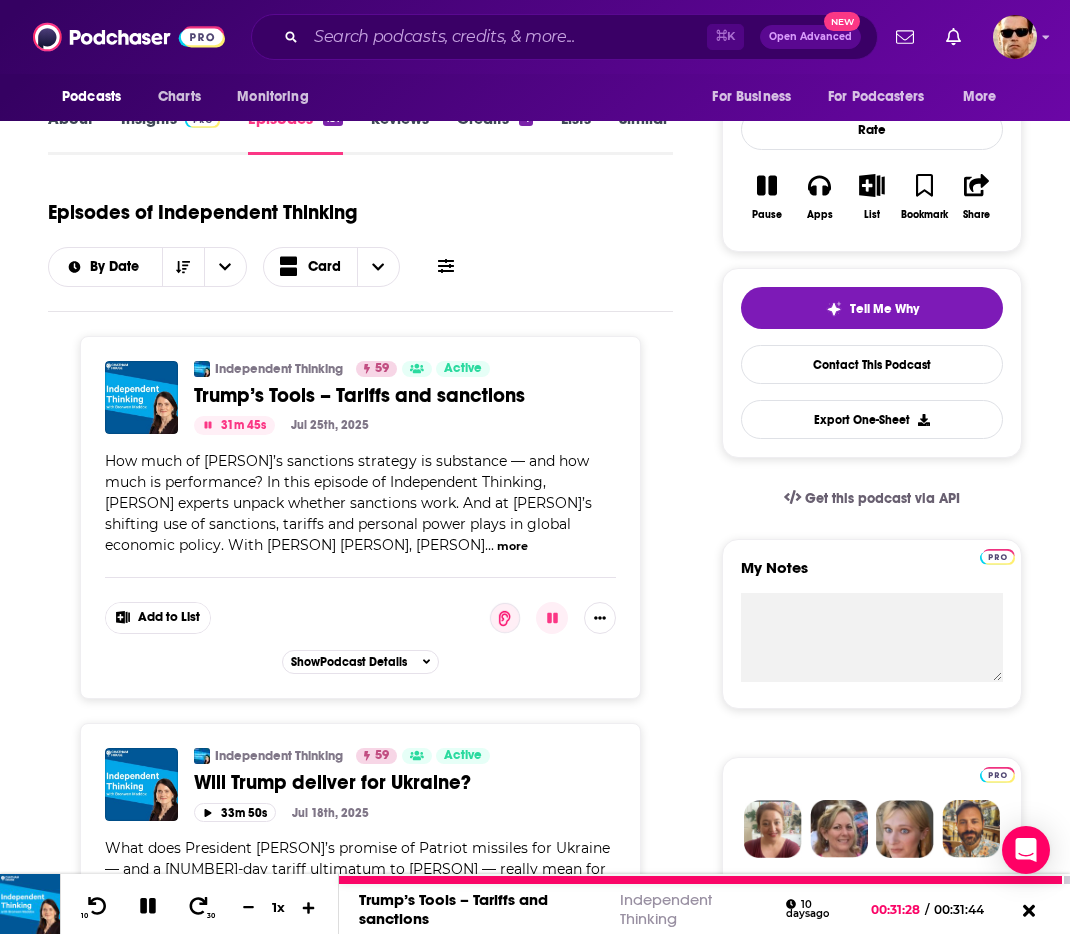 click 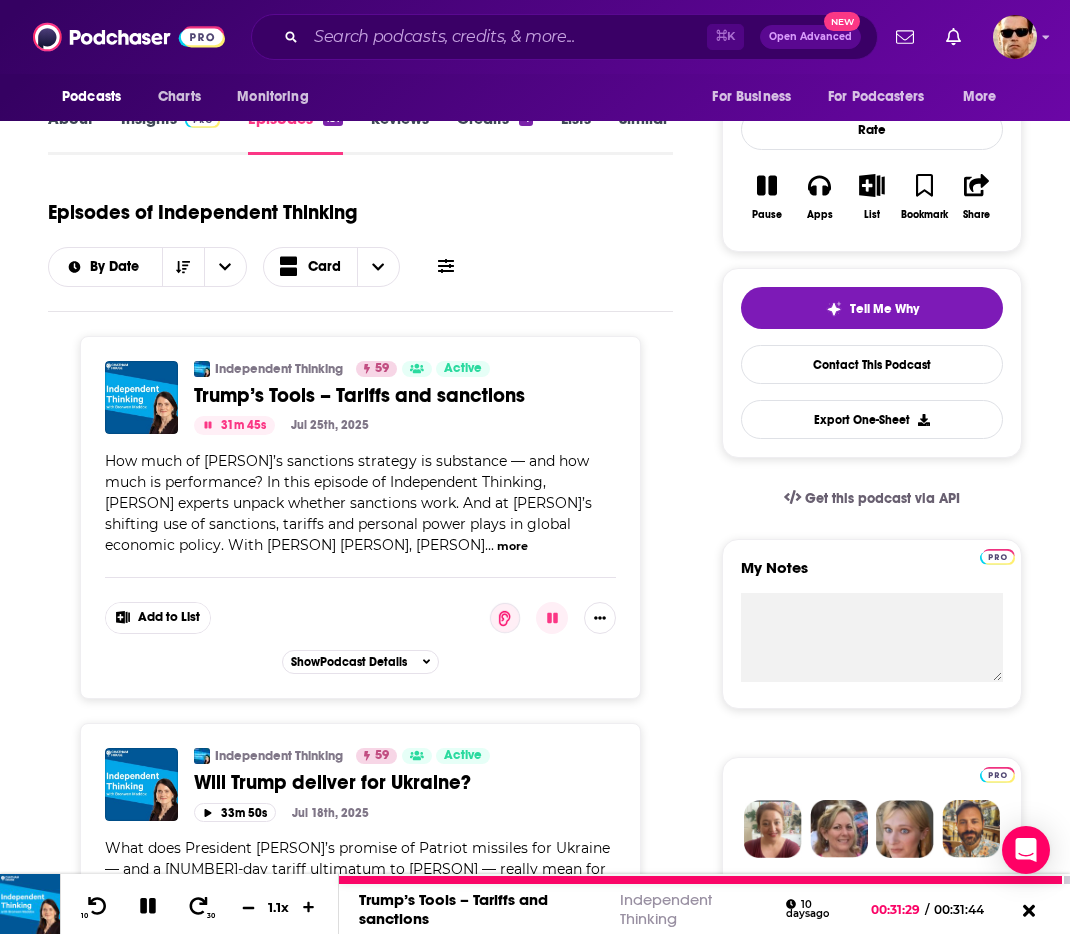 click at bounding box center (248, 907) 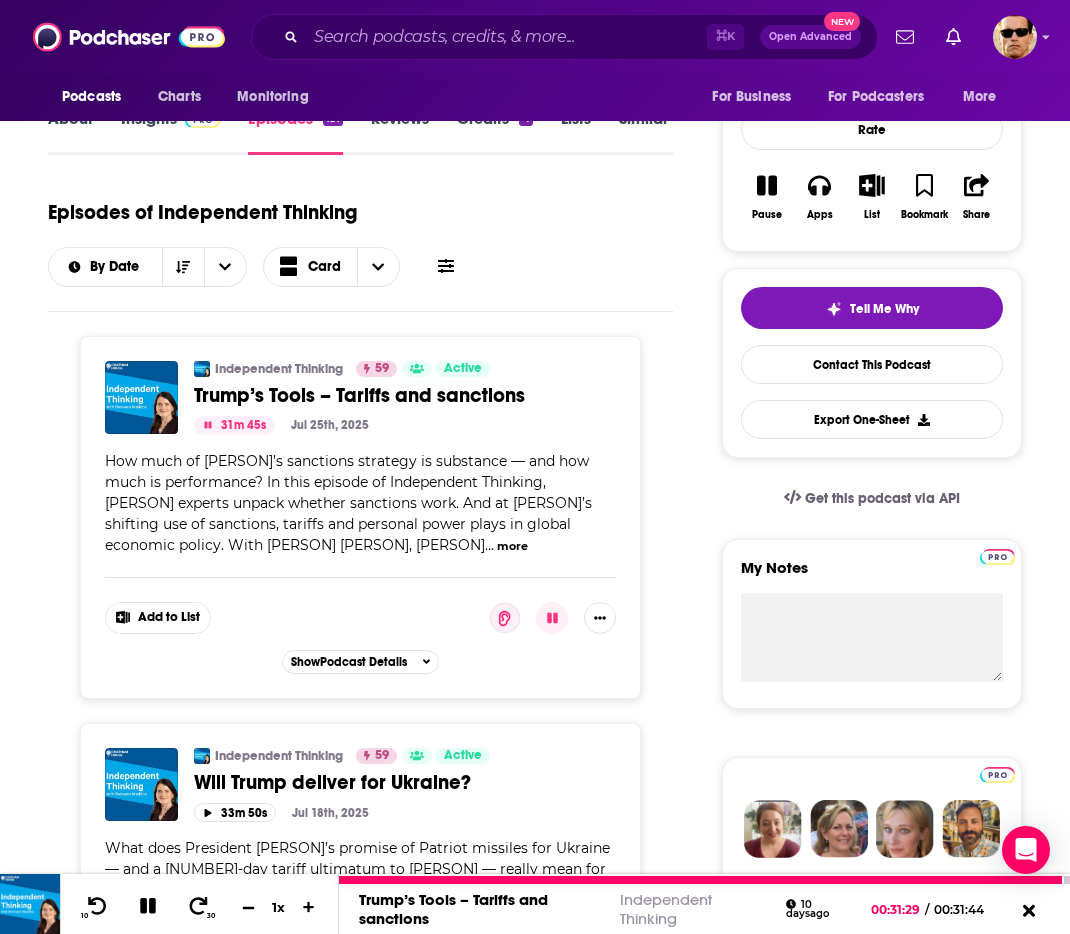 click 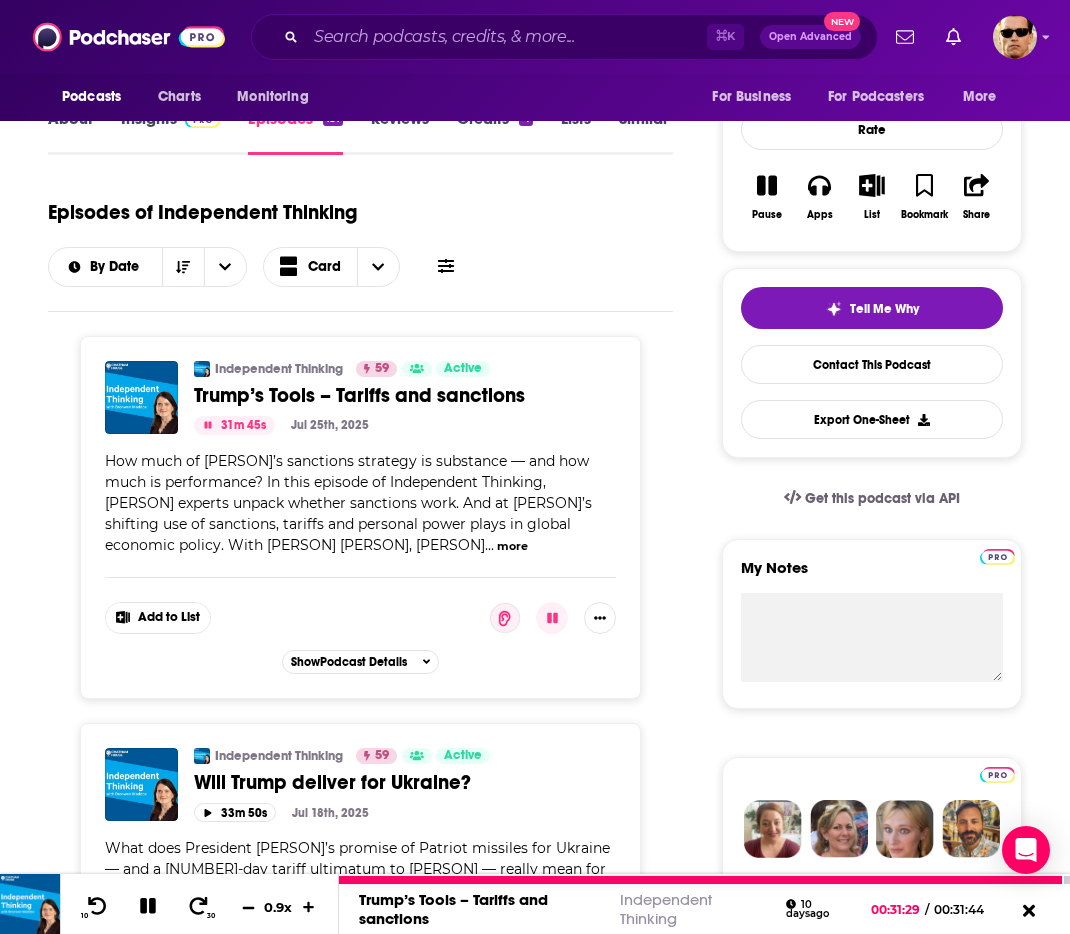 click 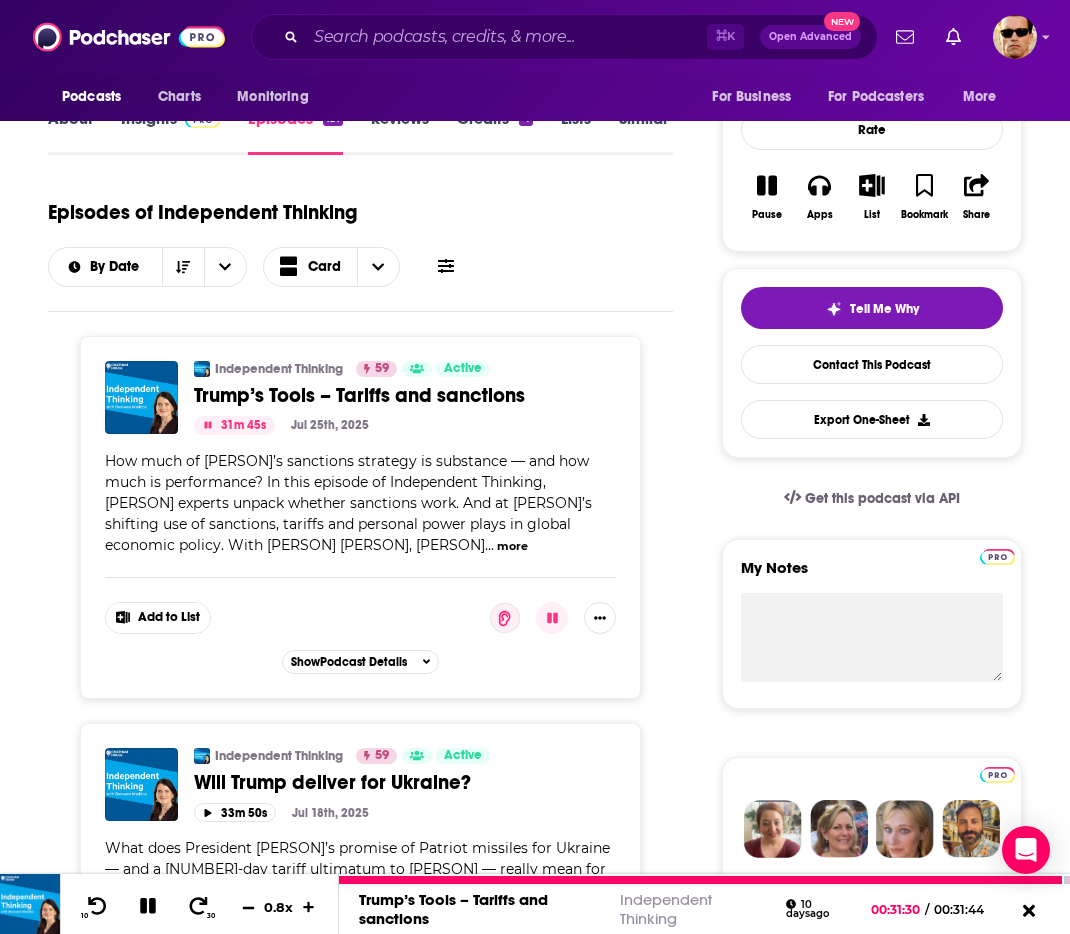click 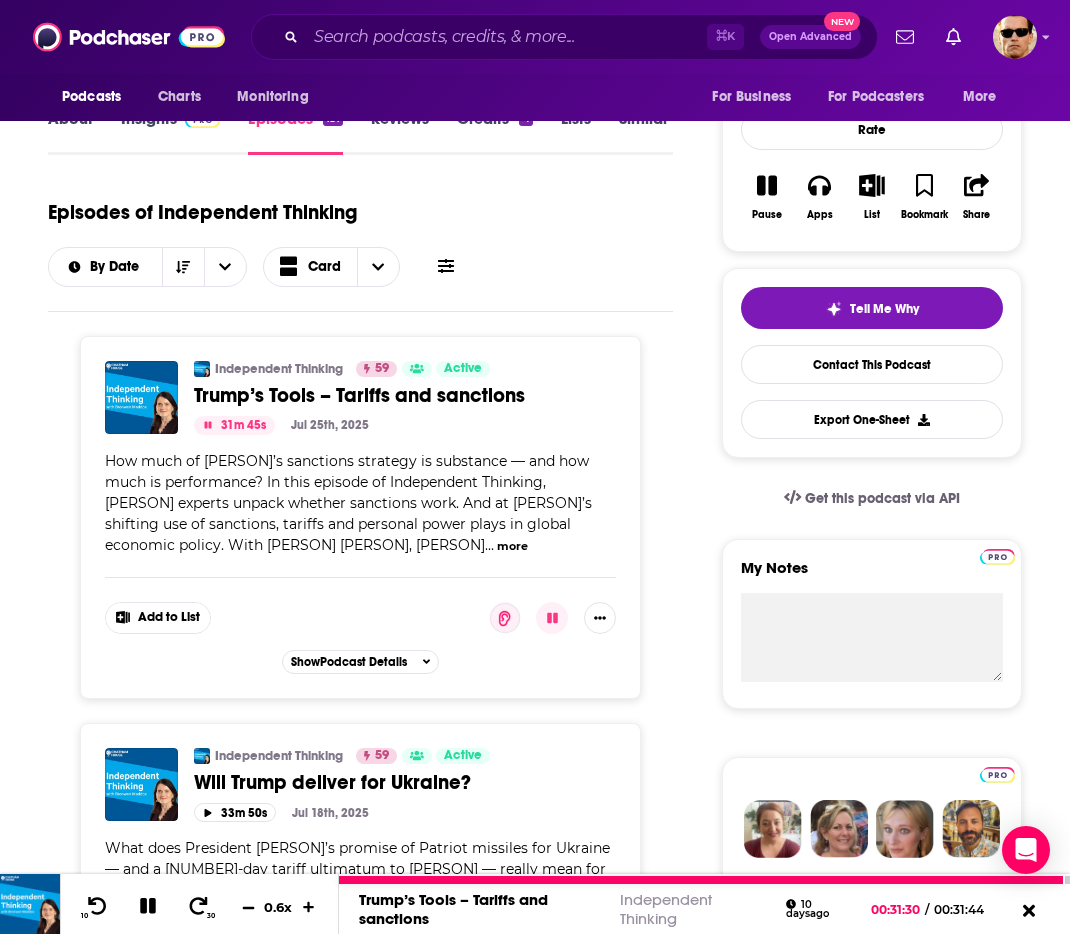 click 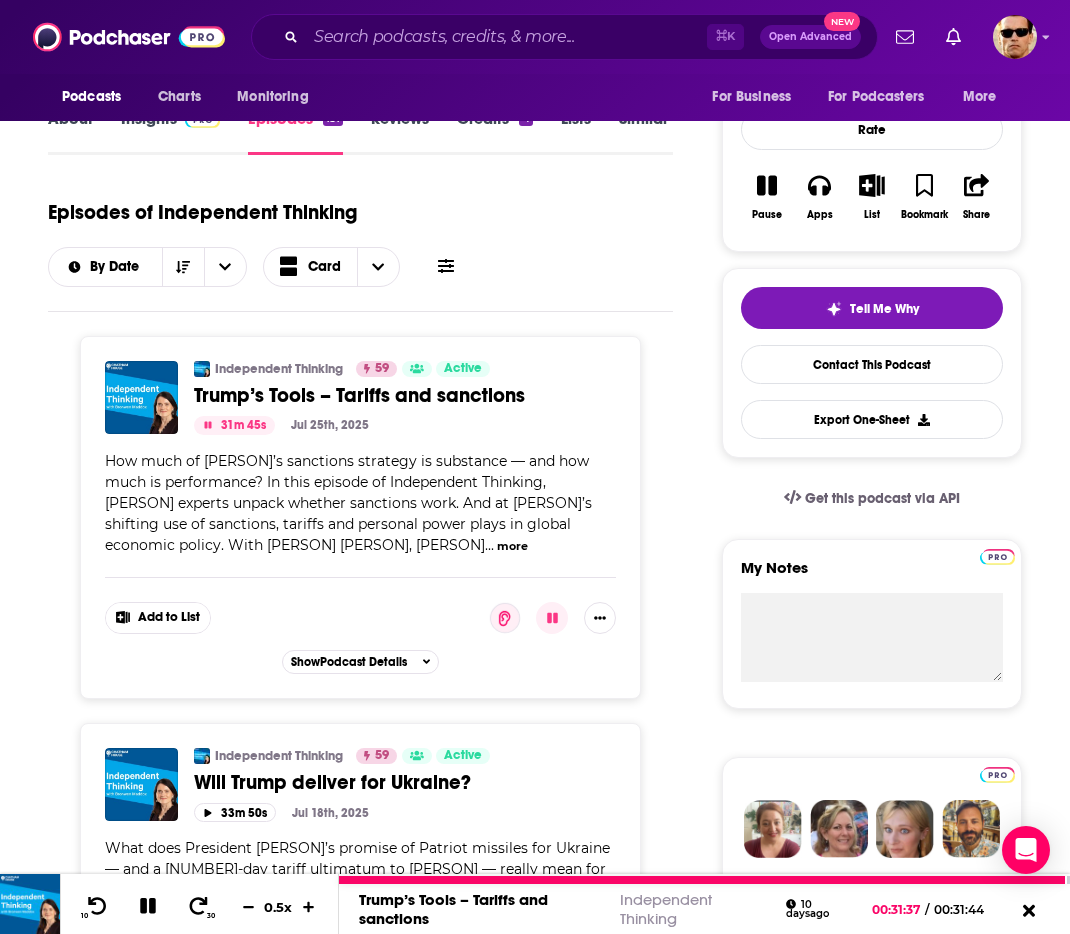 click 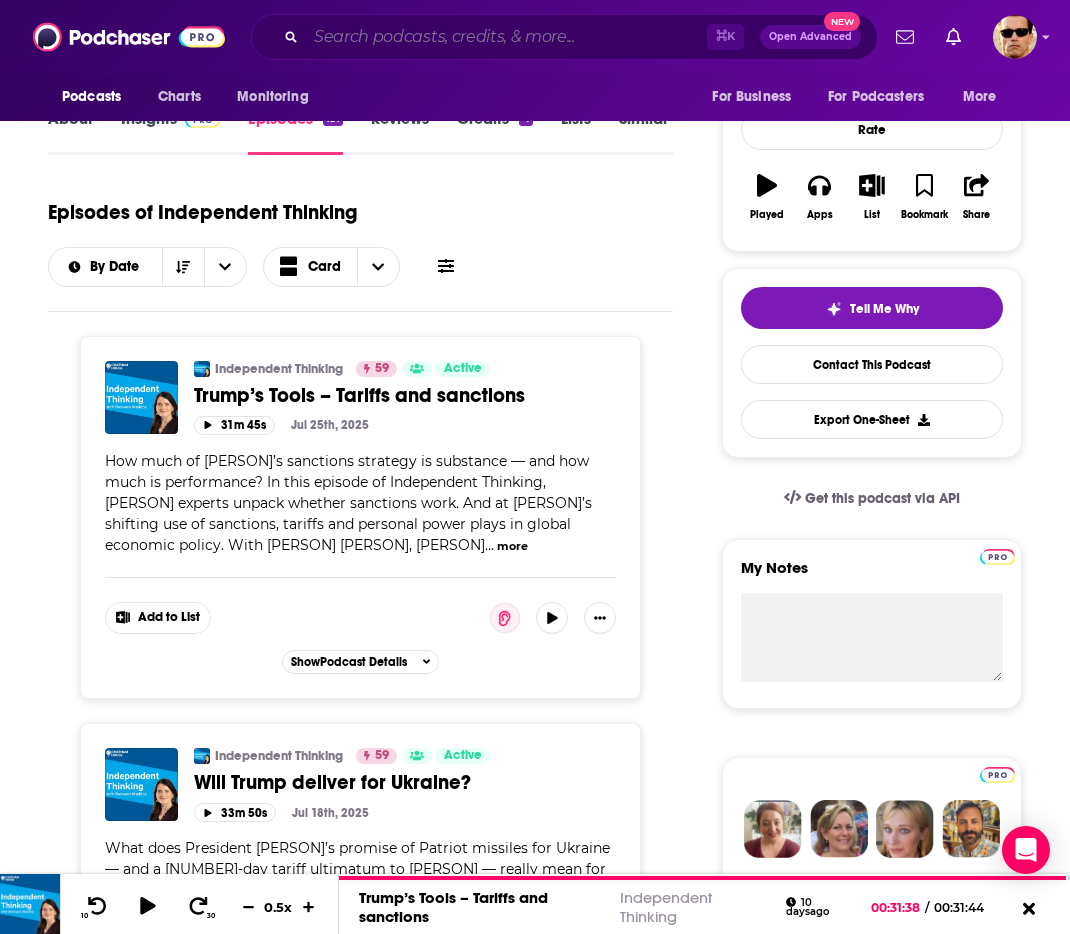 click at bounding box center (506, 37) 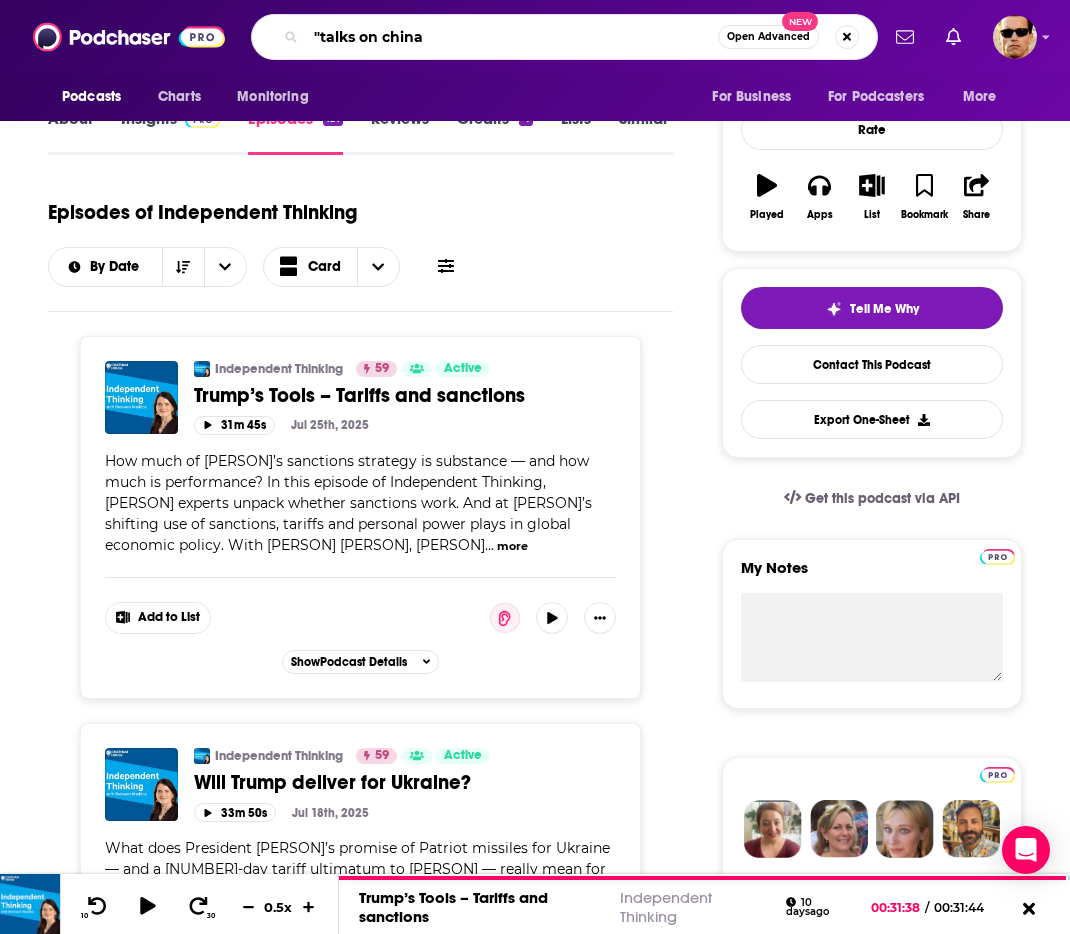 type on ""talks on china"" 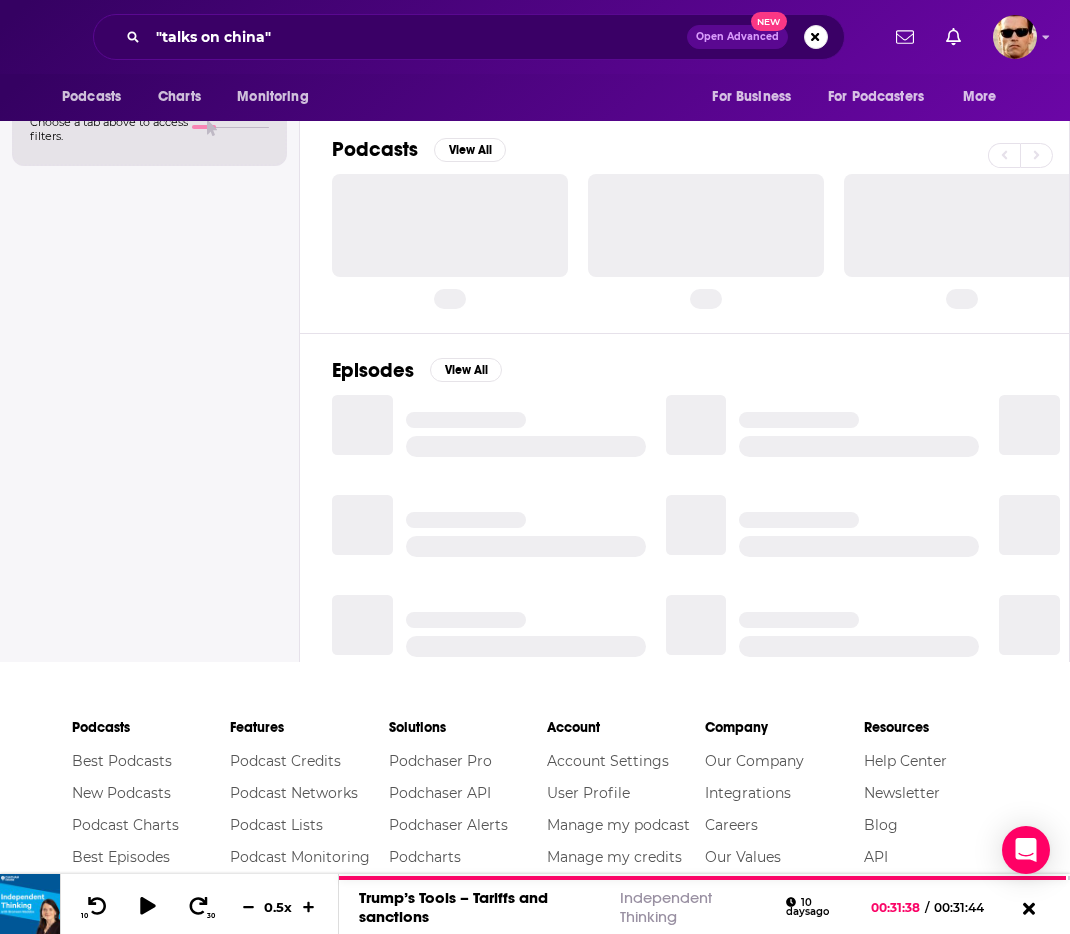 scroll, scrollTop: 0, scrollLeft: 0, axis: both 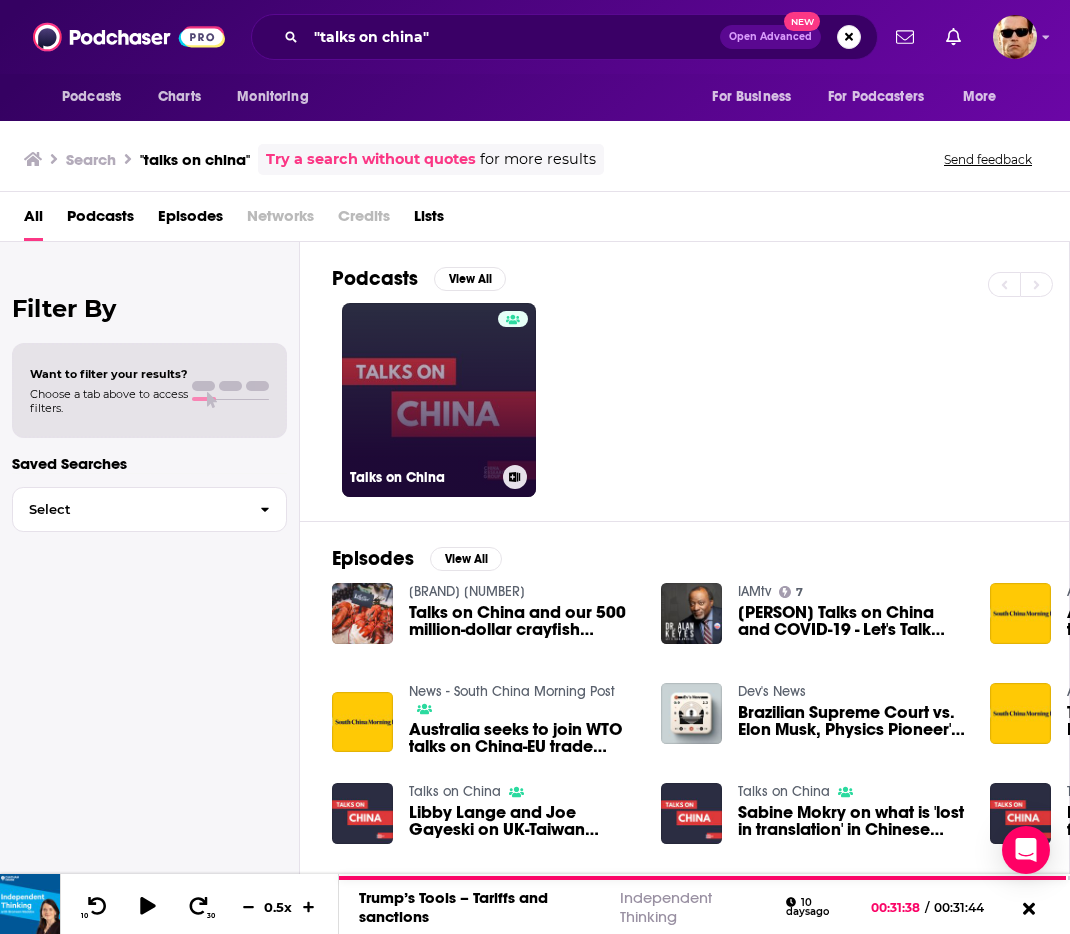 click on "Talks on China" at bounding box center (439, 400) 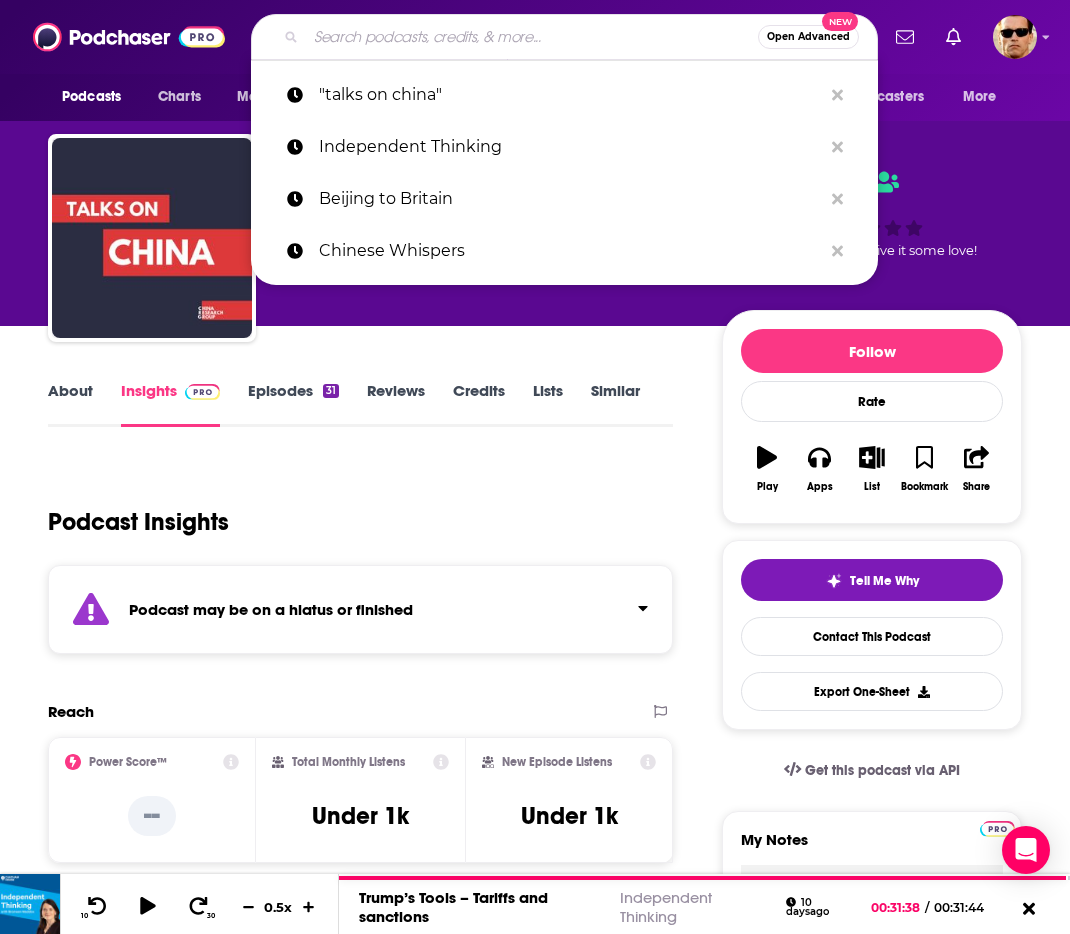 click at bounding box center (532, 37) 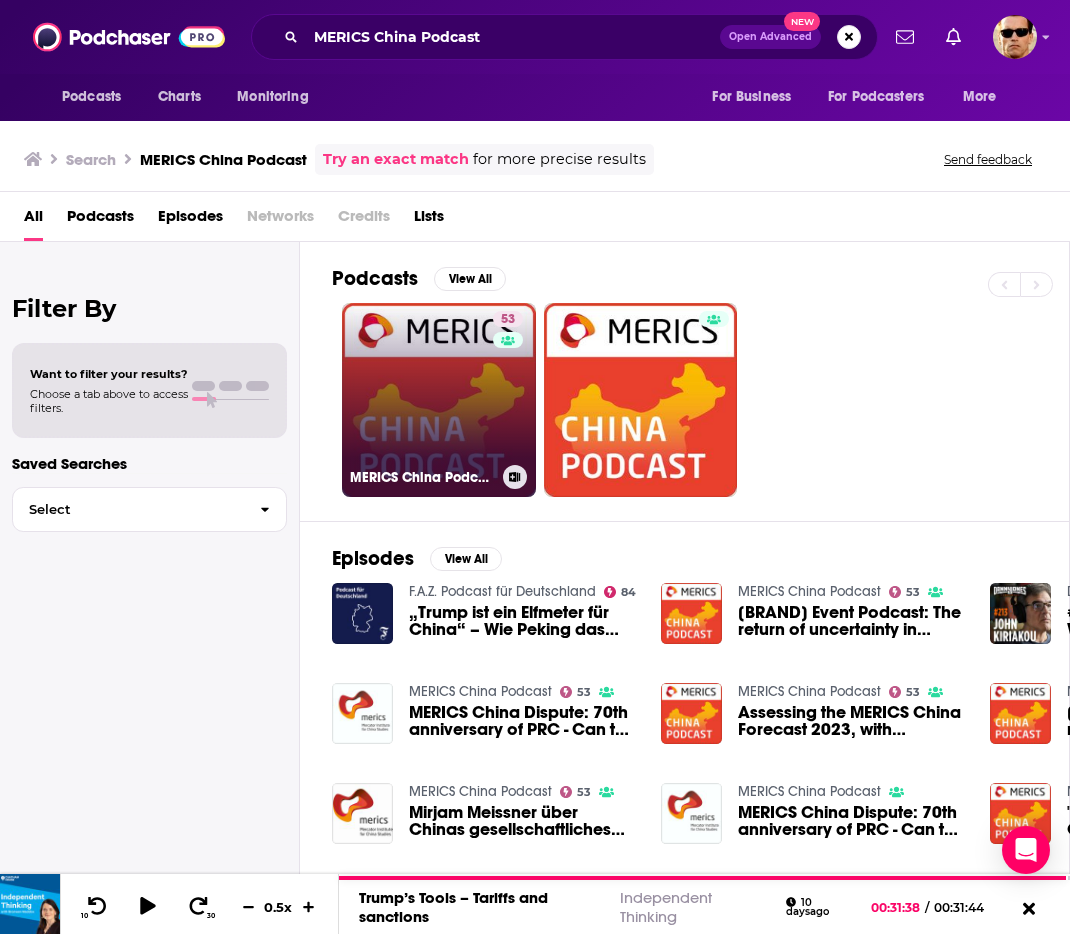 click on "53 MERICS China Podcast" at bounding box center (439, 400) 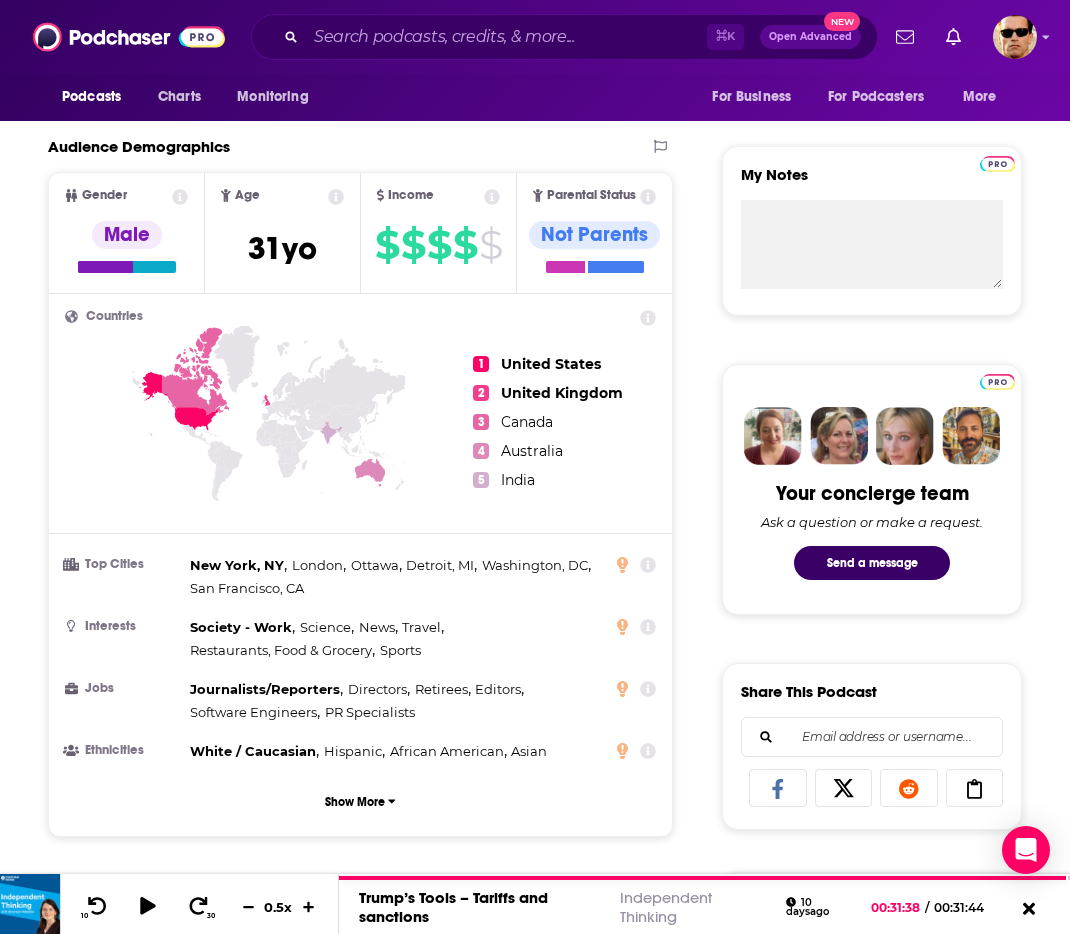 scroll, scrollTop: 39, scrollLeft: 0, axis: vertical 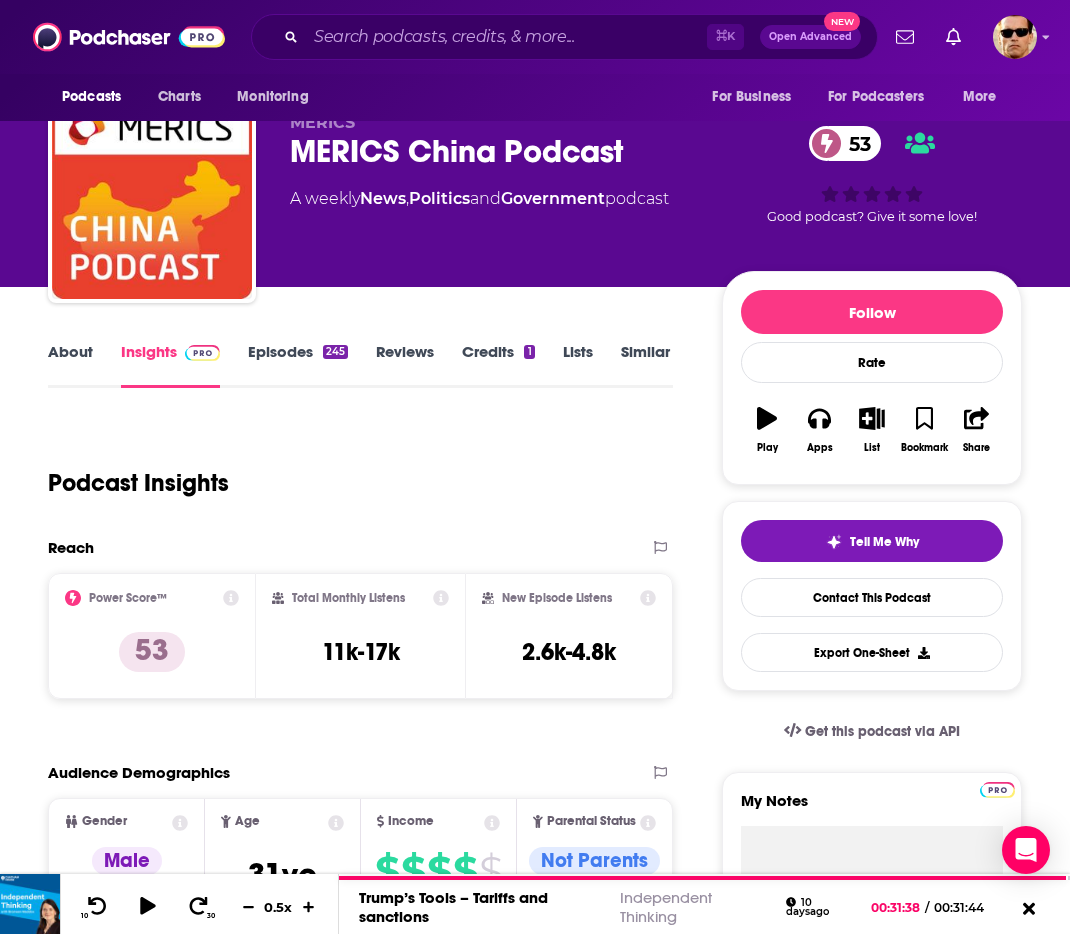 click on "Episodes 245" at bounding box center [298, 365] 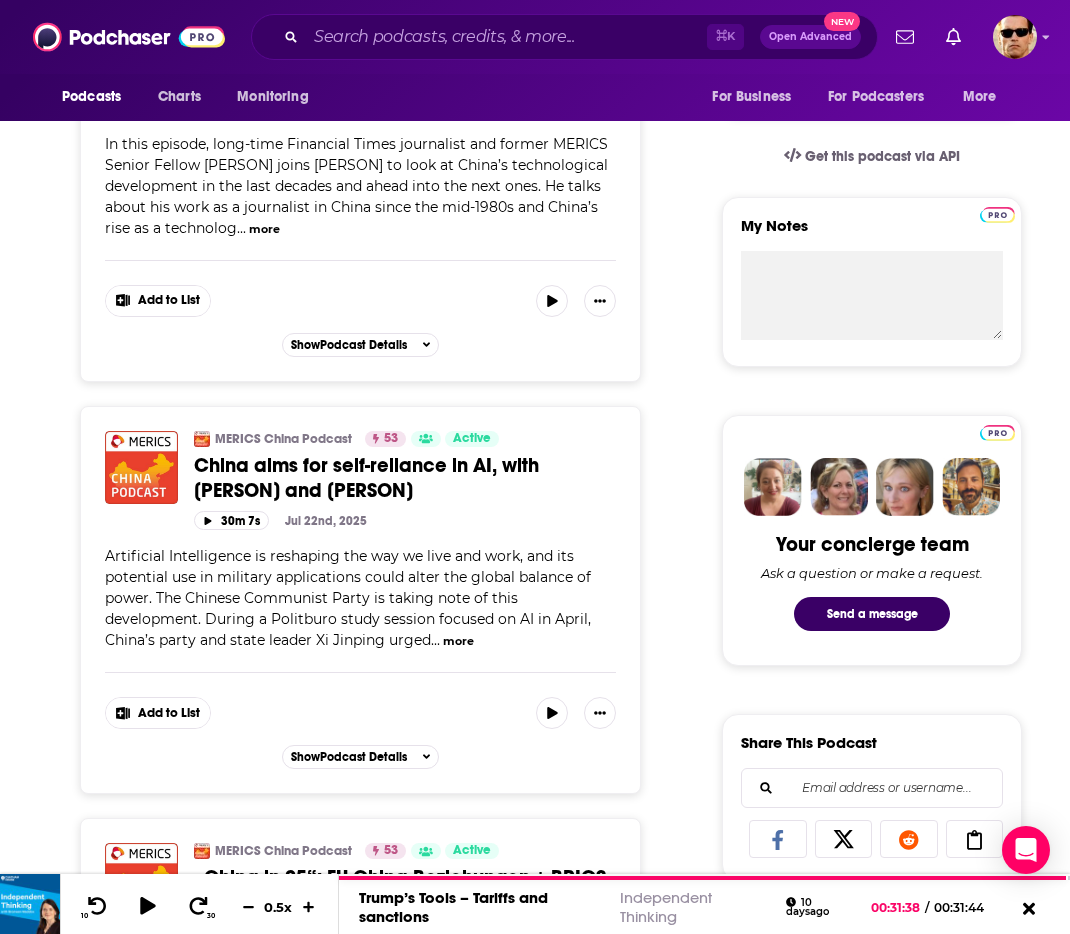 scroll, scrollTop: 0, scrollLeft: 0, axis: both 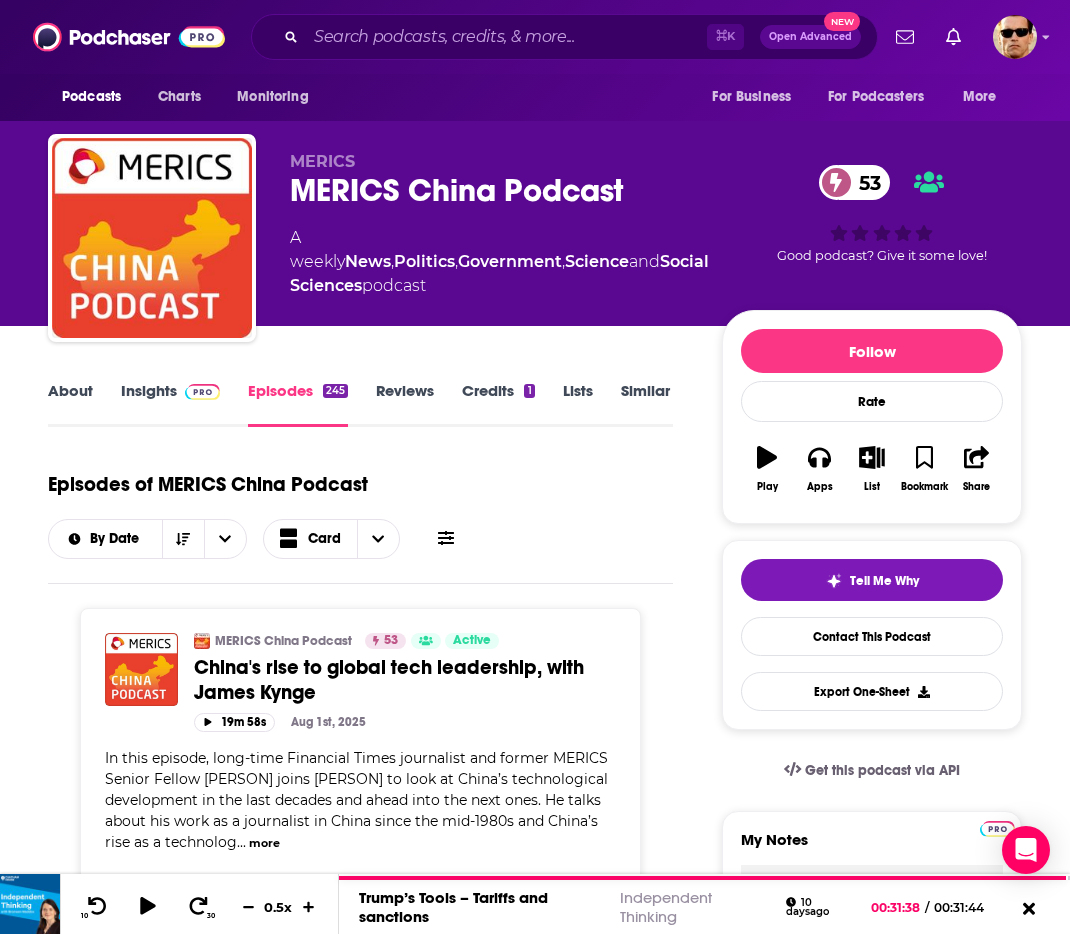 click on "Insights" at bounding box center (170, 404) 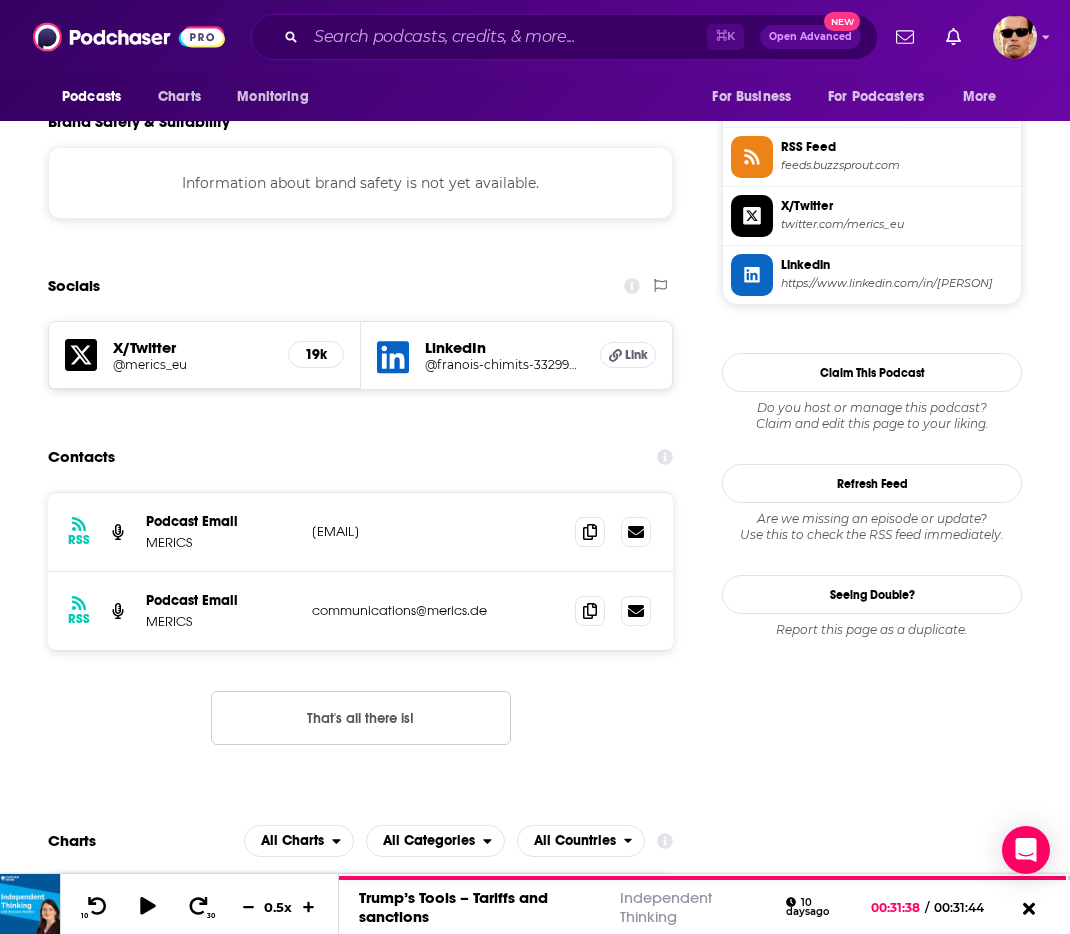 scroll, scrollTop: 1654, scrollLeft: 0, axis: vertical 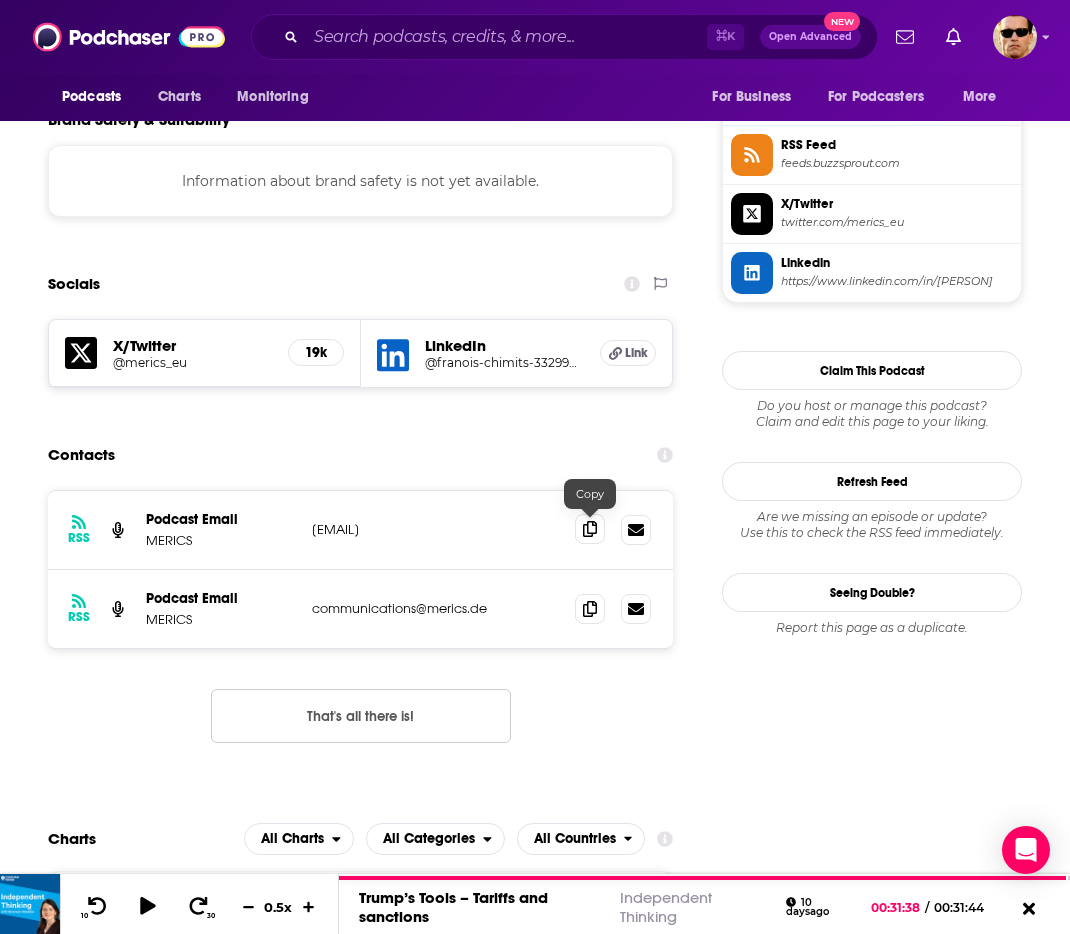 click at bounding box center (590, 529) 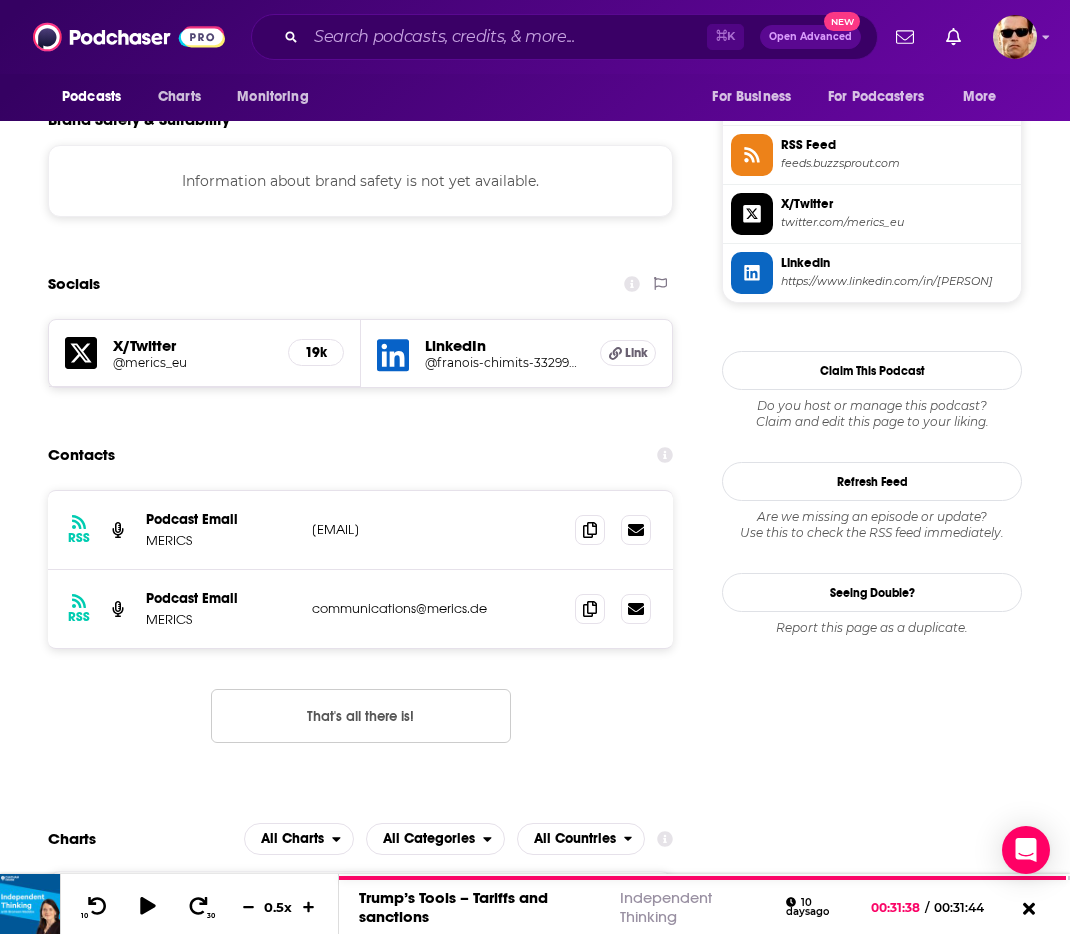 scroll, scrollTop: 0, scrollLeft: 0, axis: both 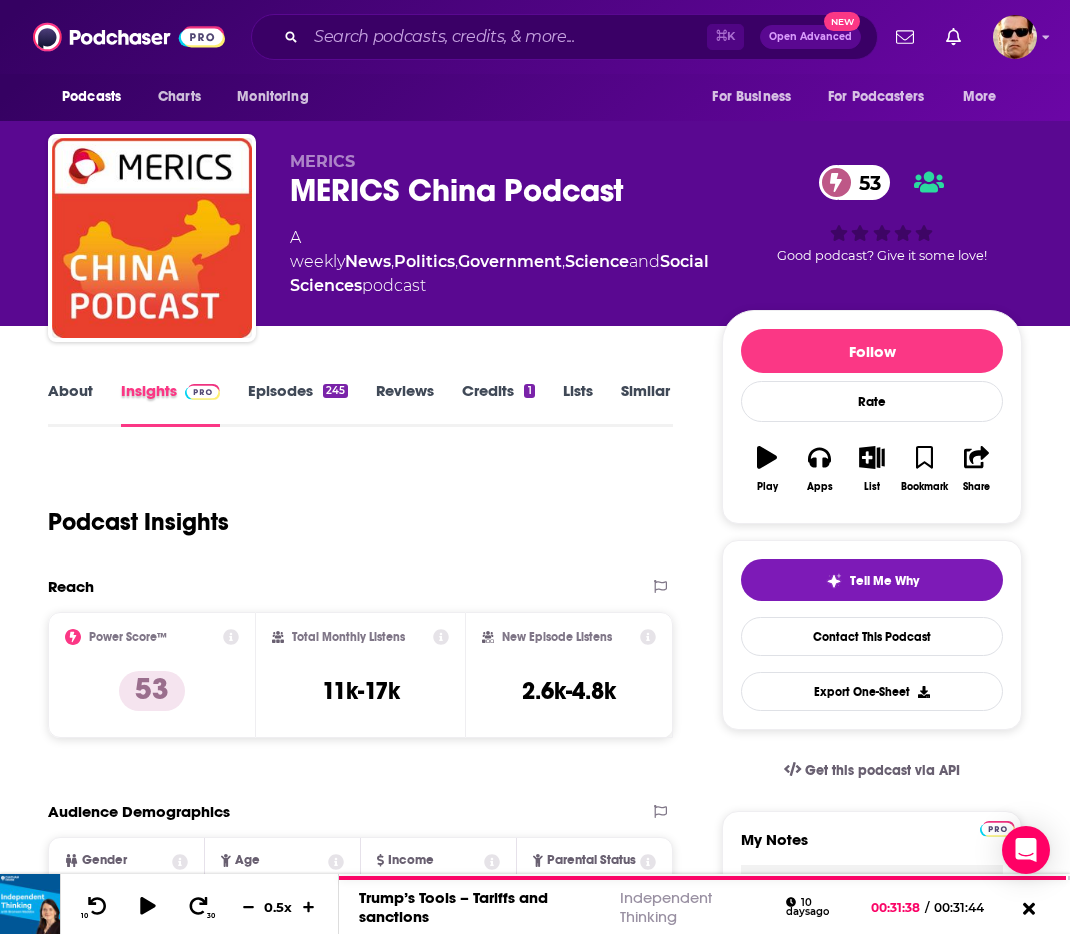 click on "Insights" at bounding box center (184, 404) 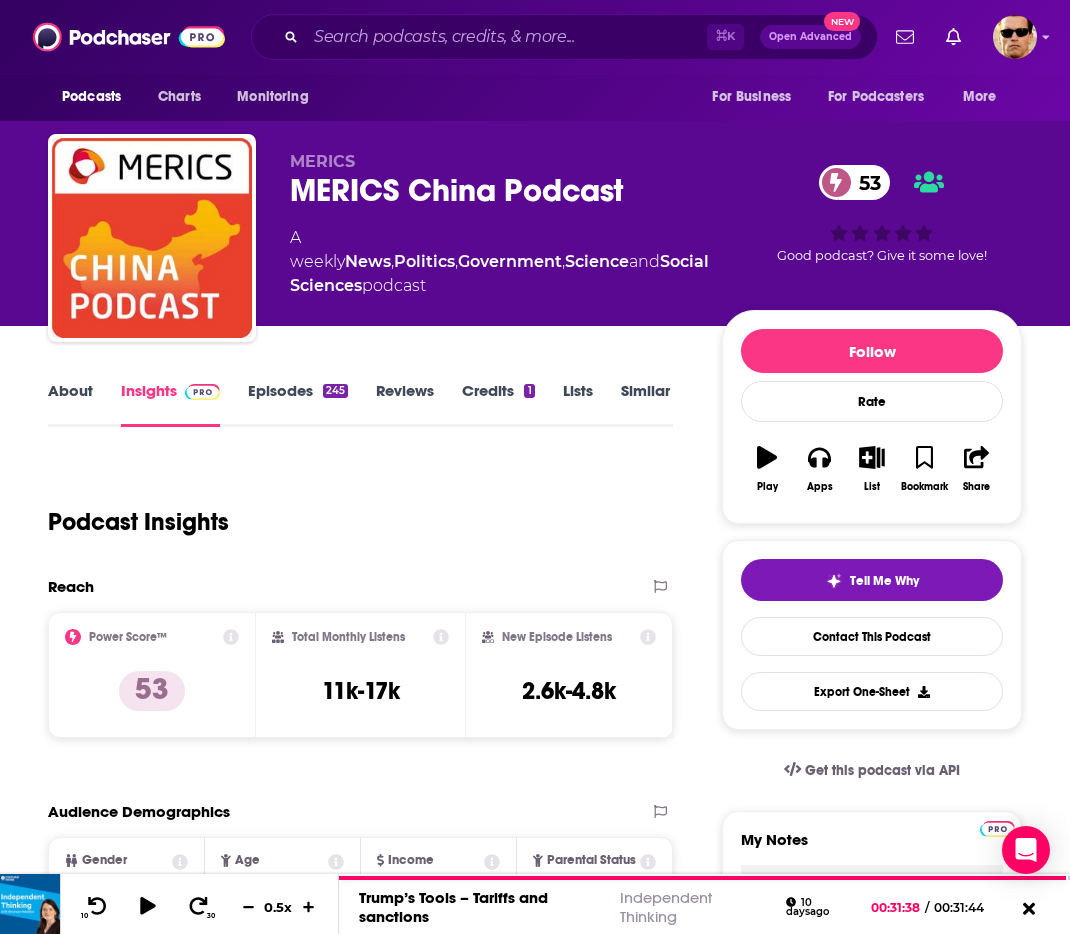 click on "Episodes 245" at bounding box center (298, 404) 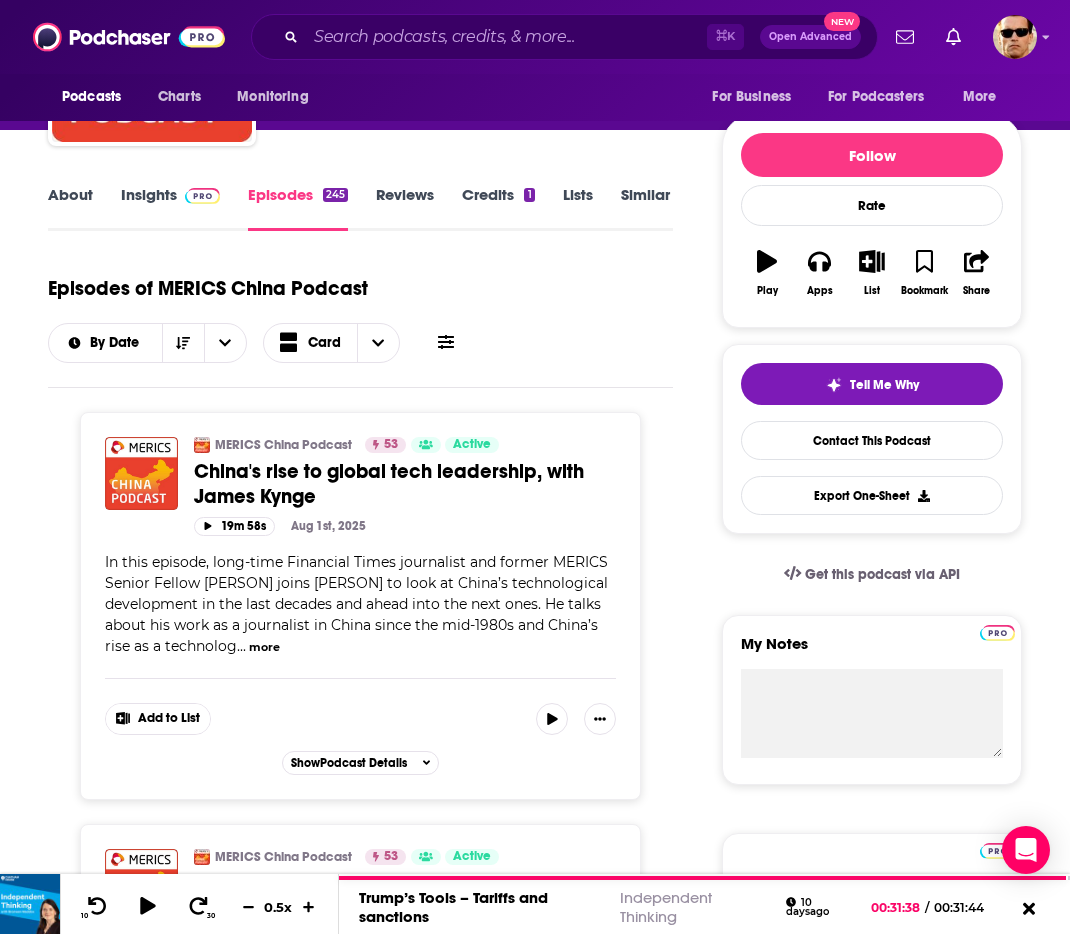 scroll, scrollTop: 216, scrollLeft: 0, axis: vertical 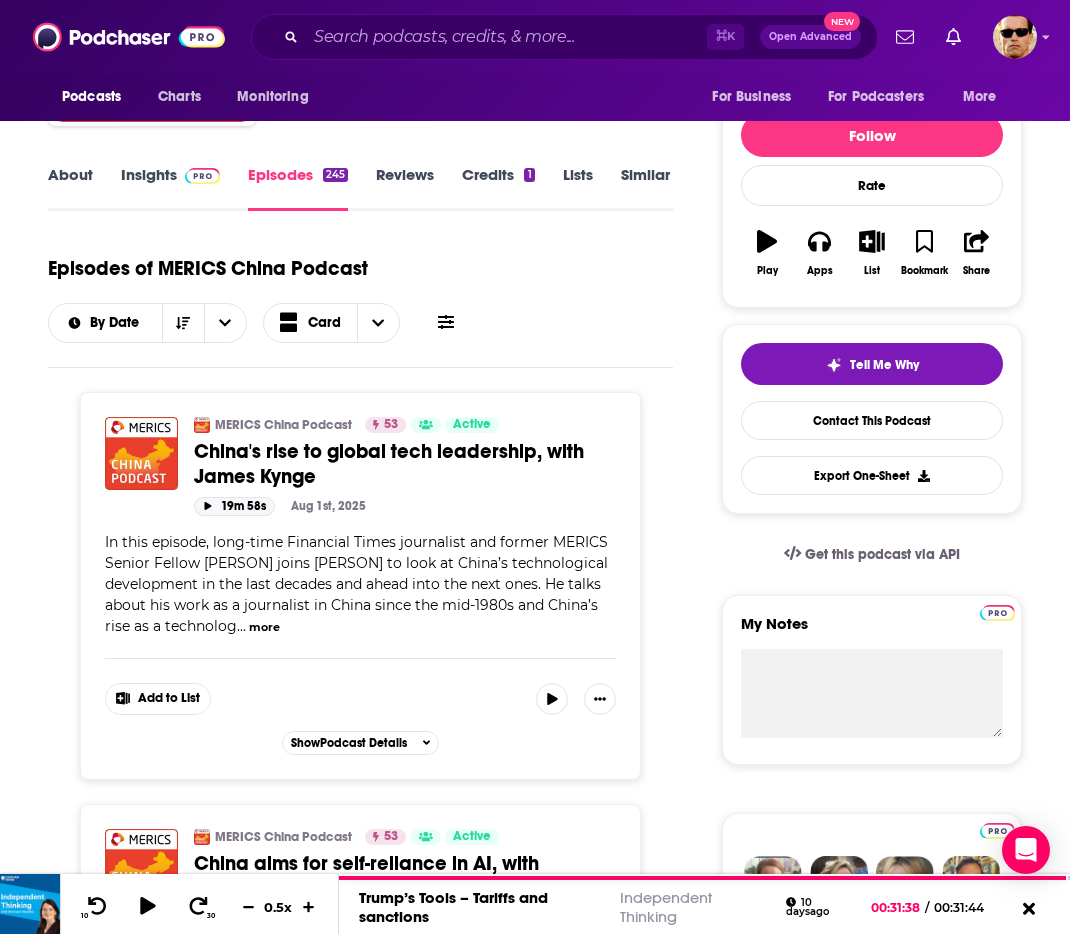 click on "19m 58s" at bounding box center [234, 506] 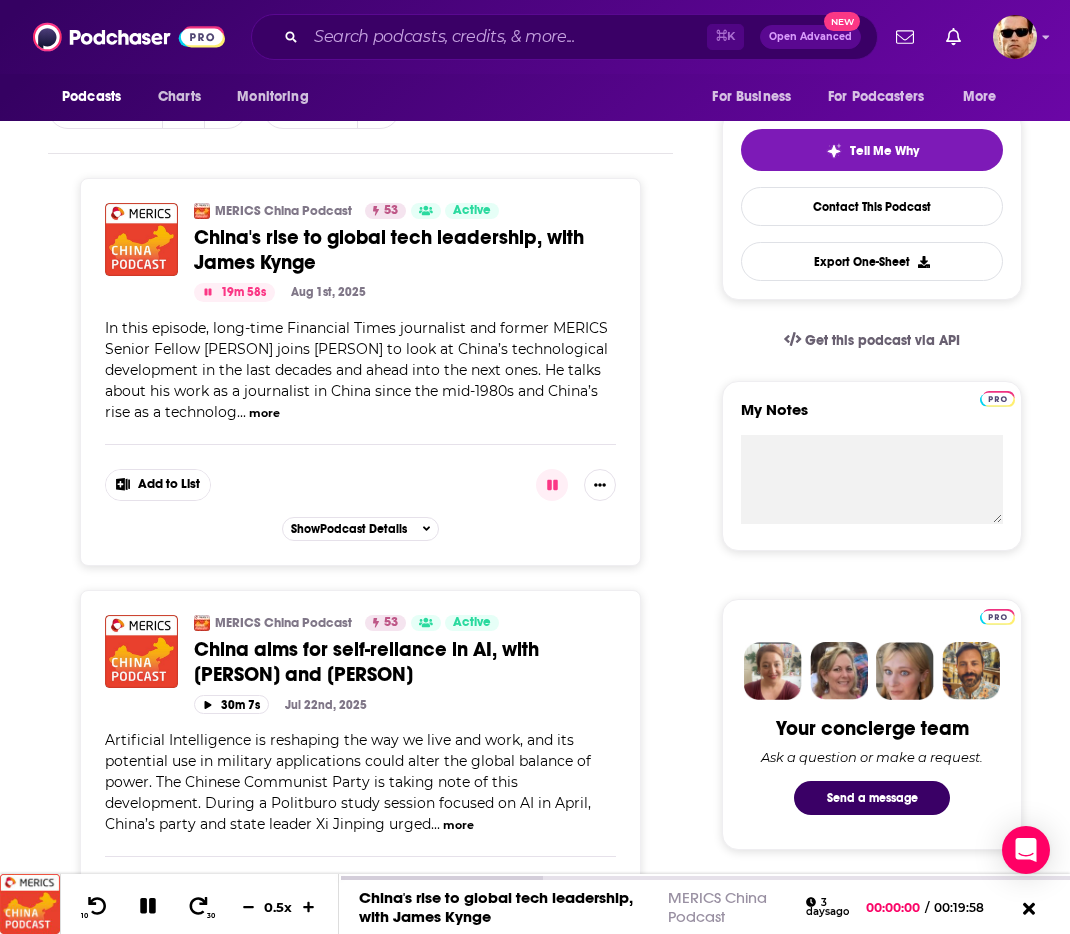 scroll, scrollTop: 440, scrollLeft: 0, axis: vertical 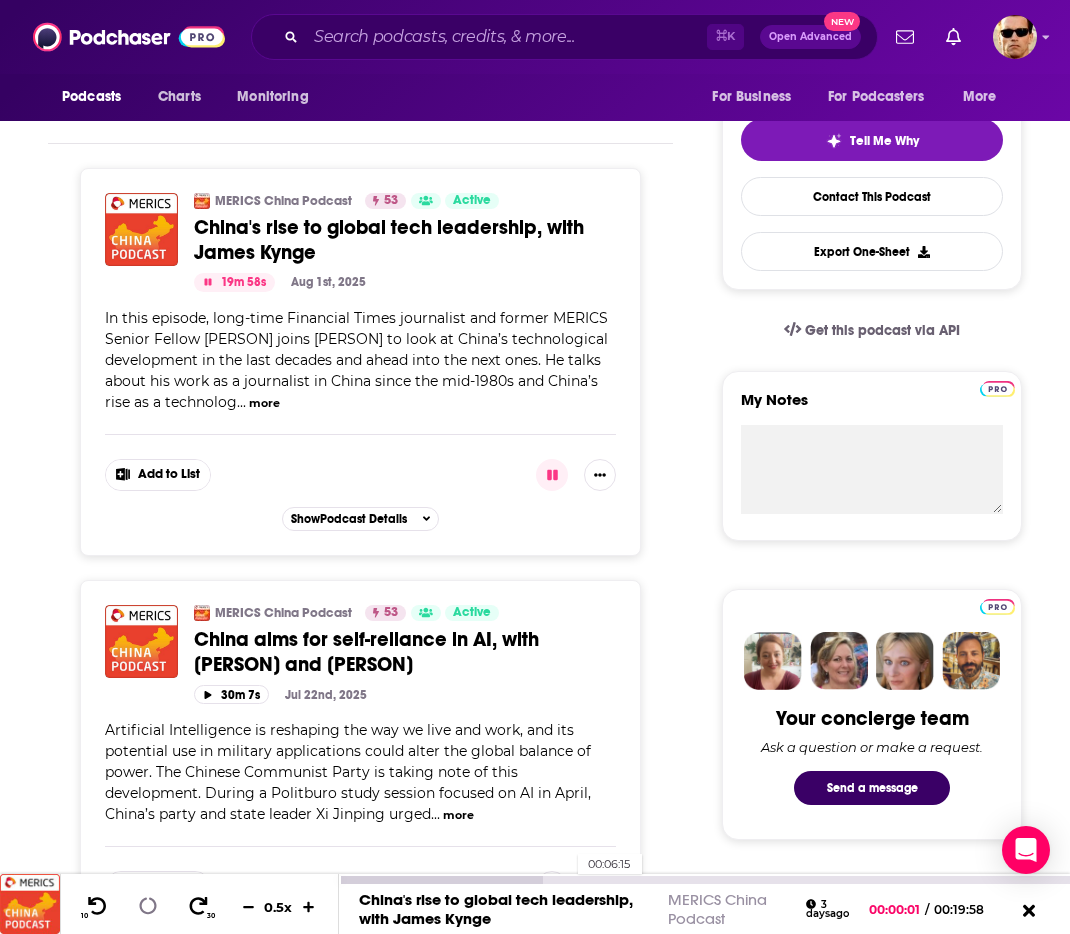 click on "00:06:15" at bounding box center [704, 880] 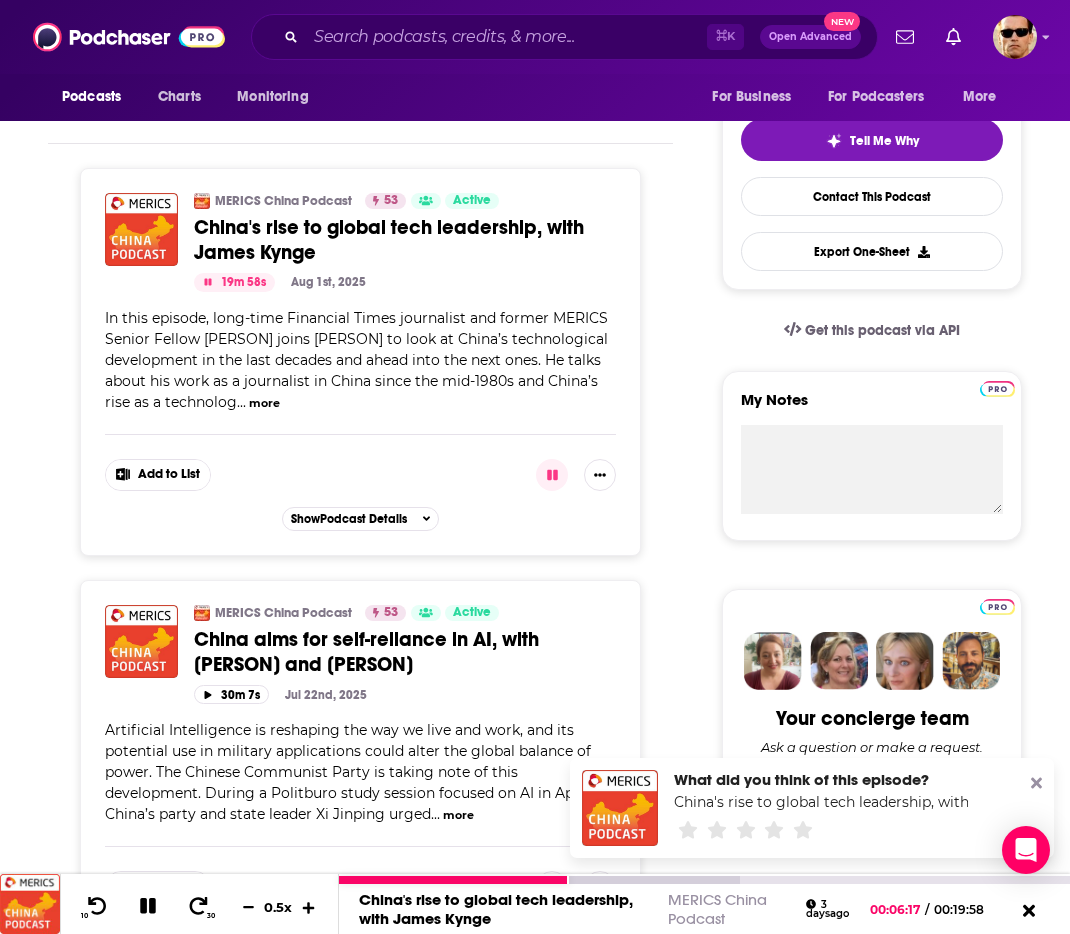 click at bounding box center [309, 907] 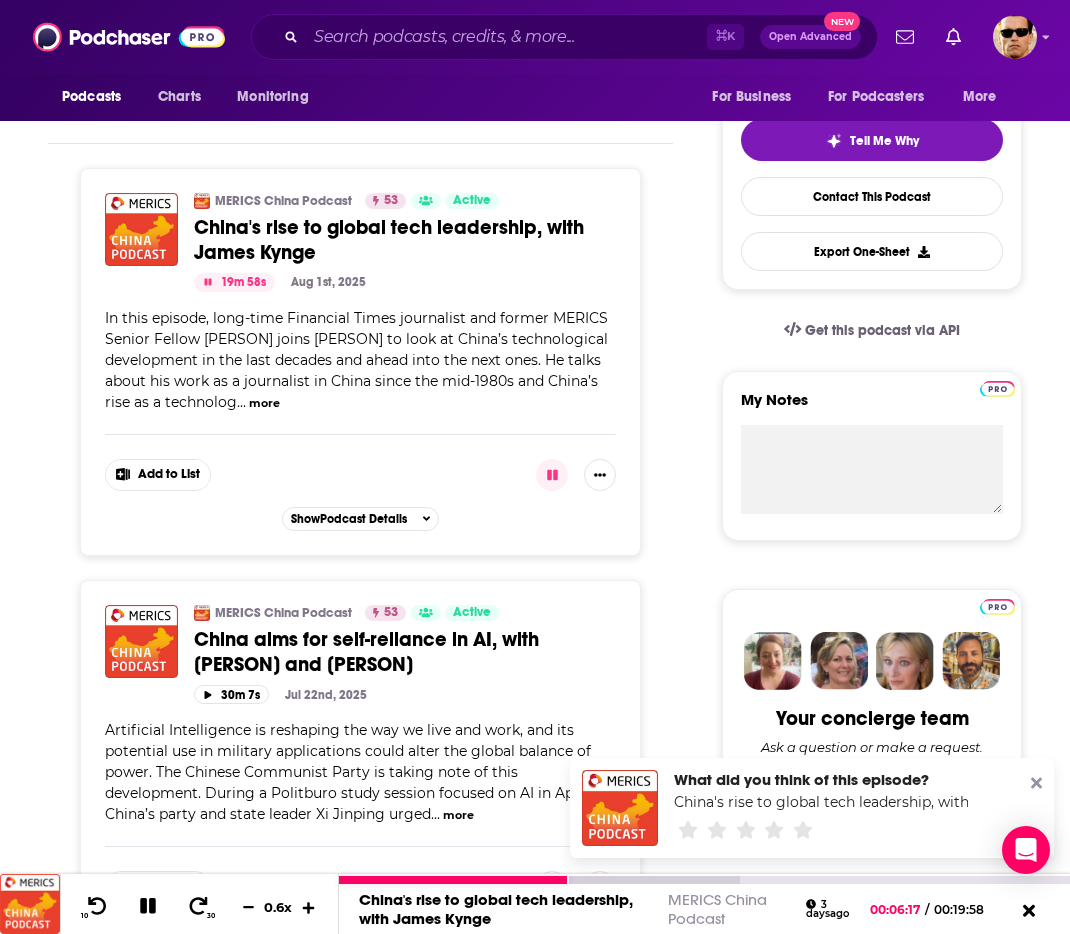 click 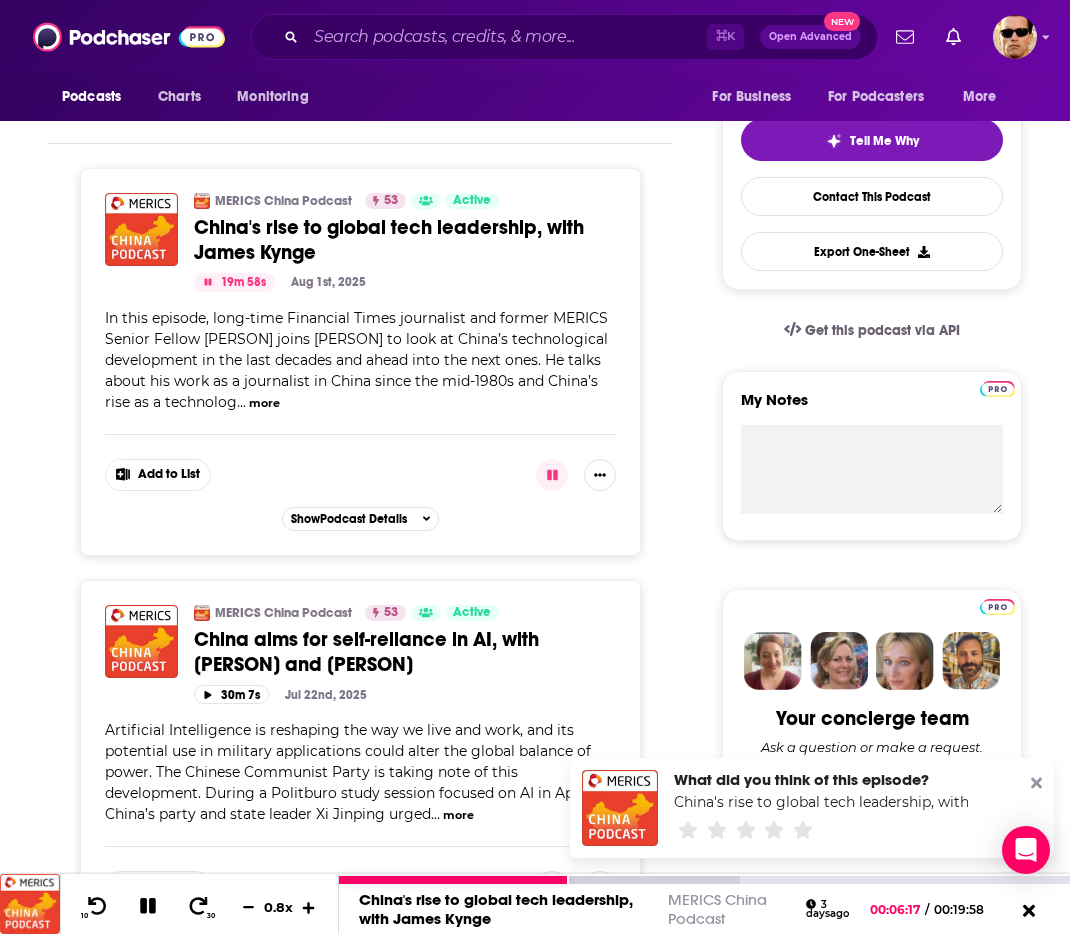 click 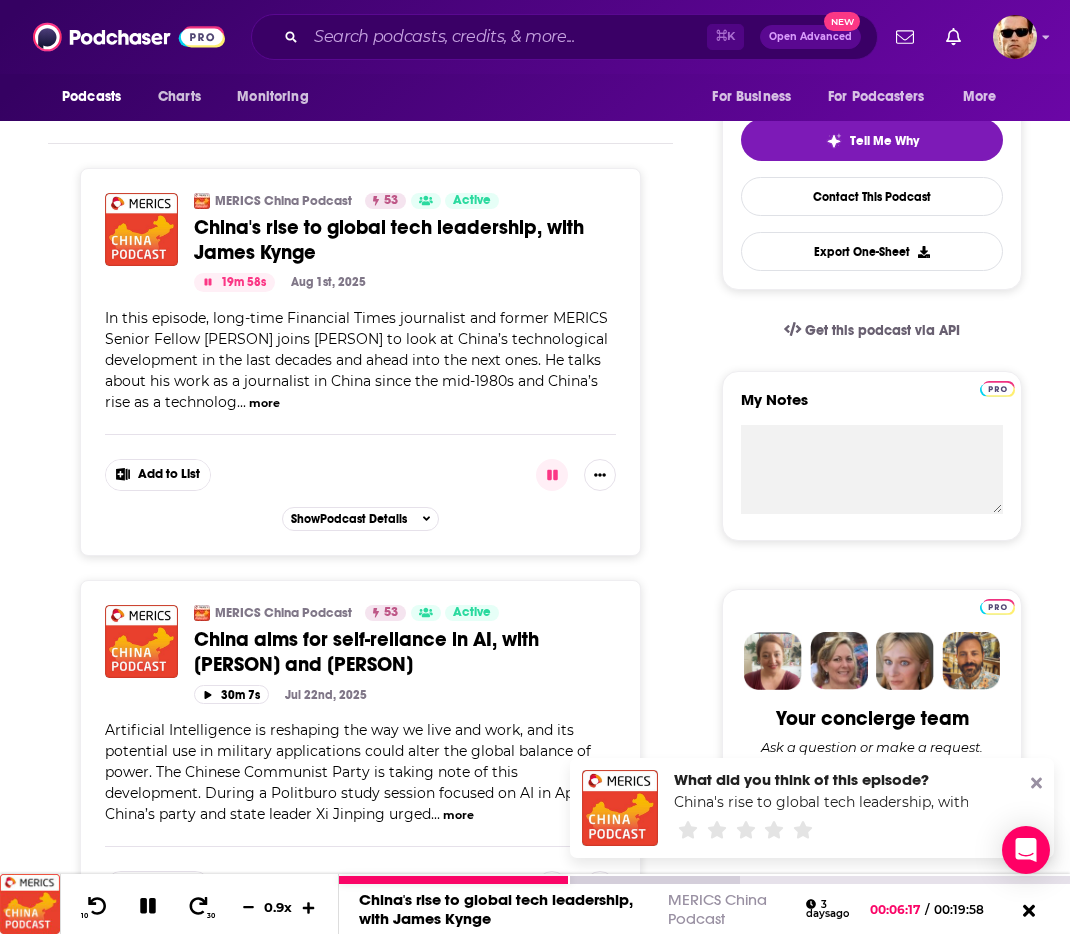click 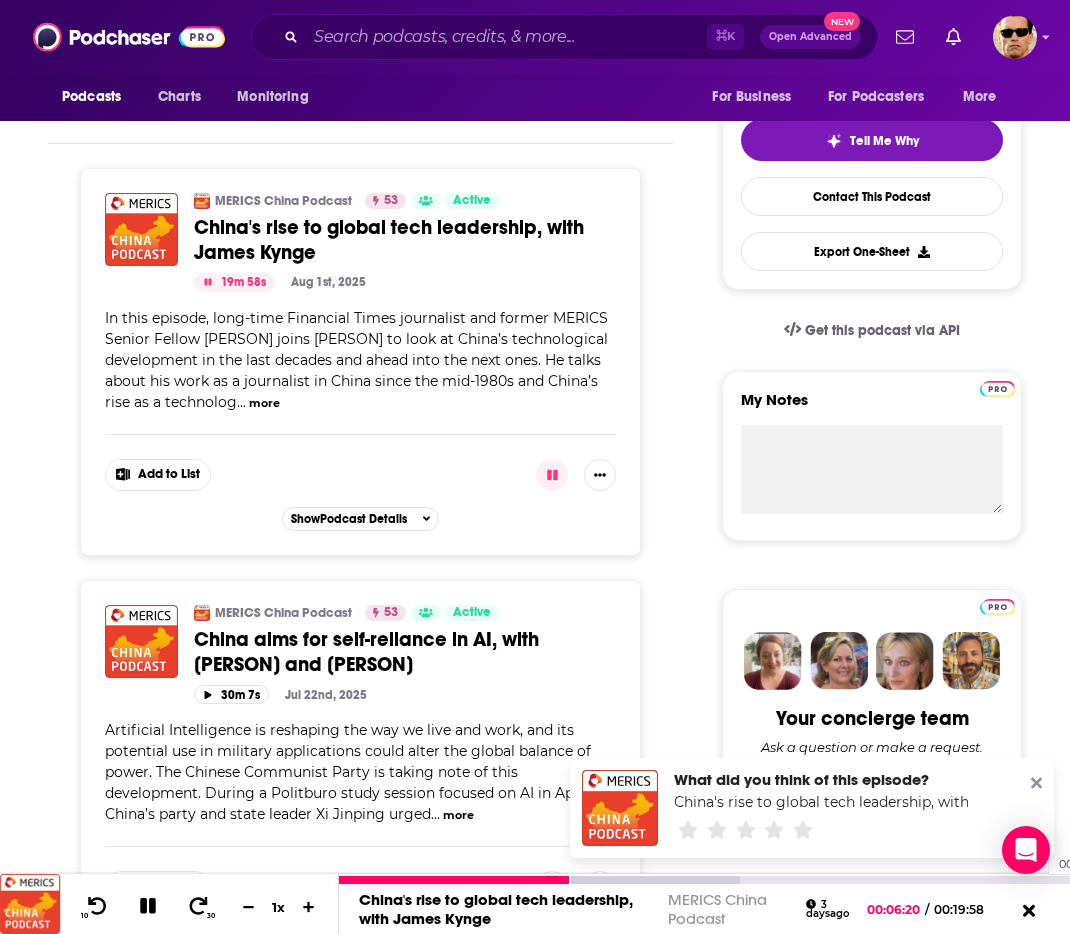 click on "00:19:08" at bounding box center [704, 880] 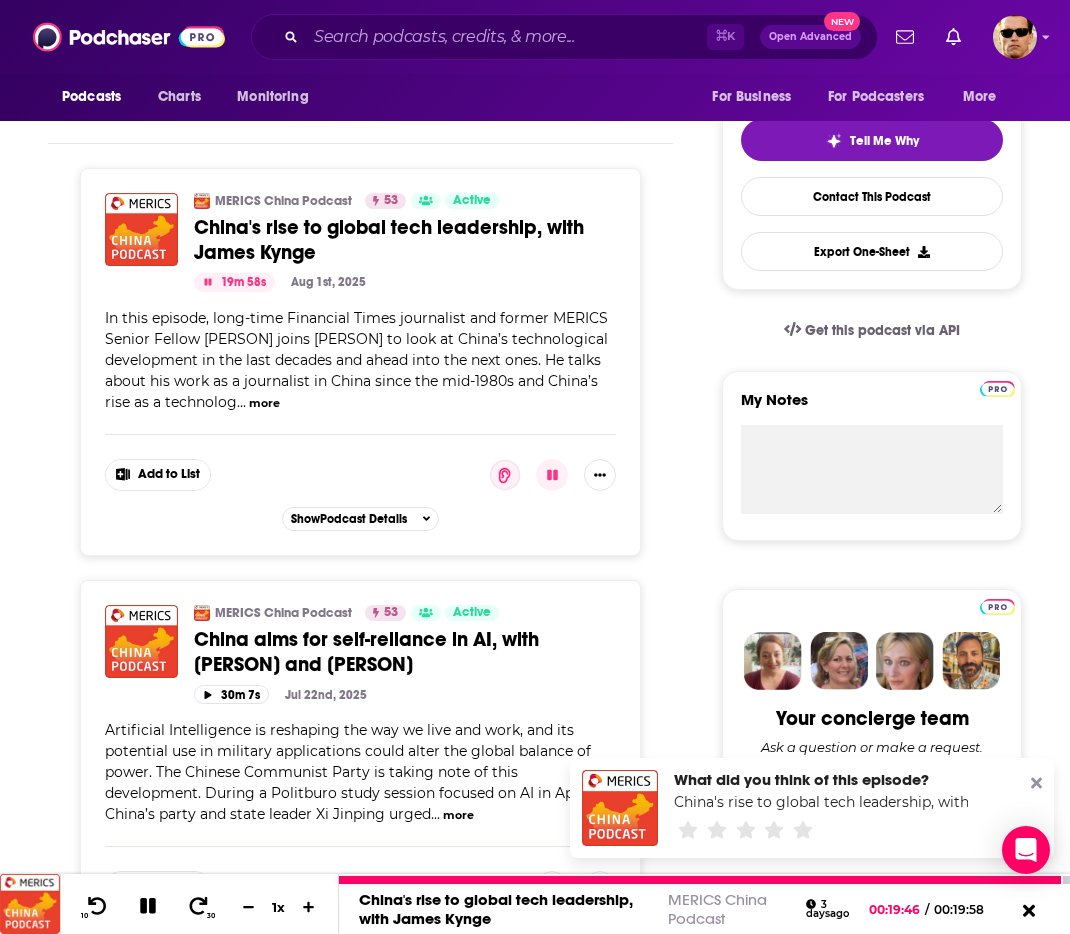 click at bounding box center [148, 907] 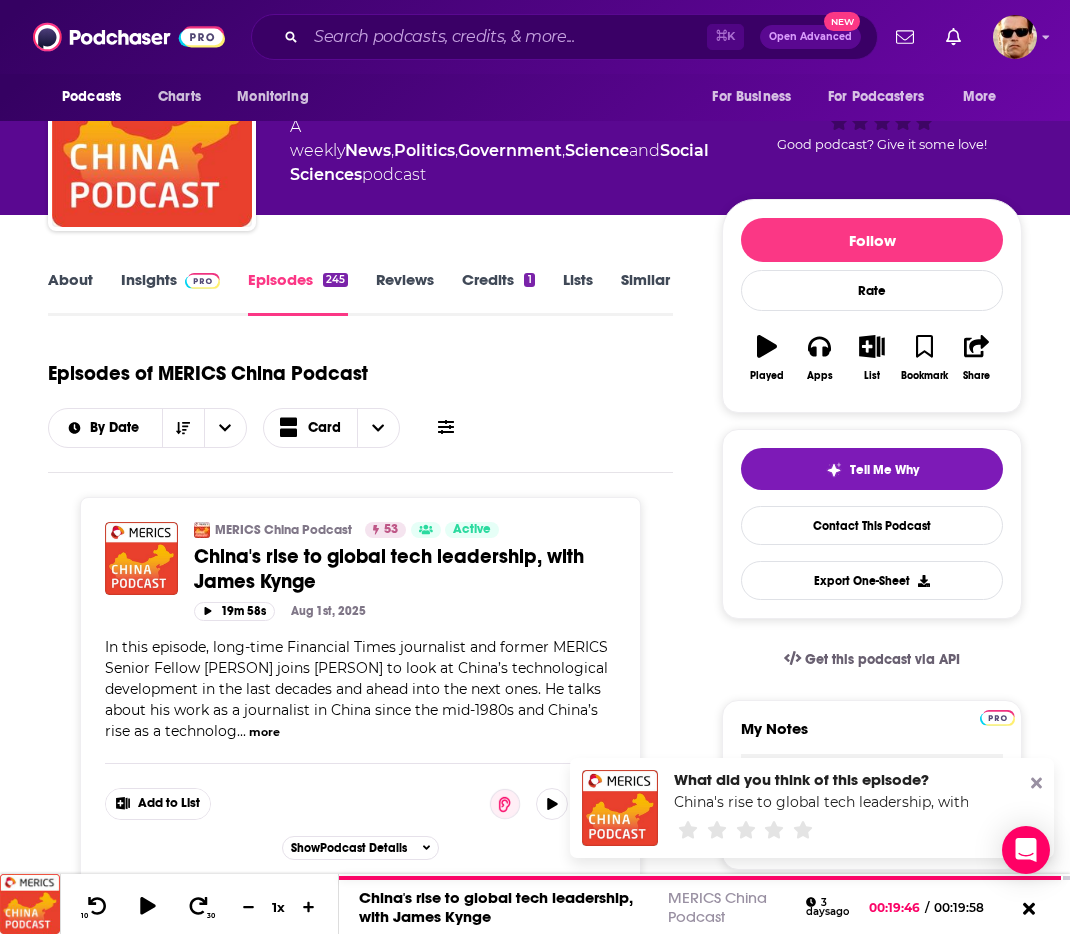 scroll, scrollTop: 0, scrollLeft: 0, axis: both 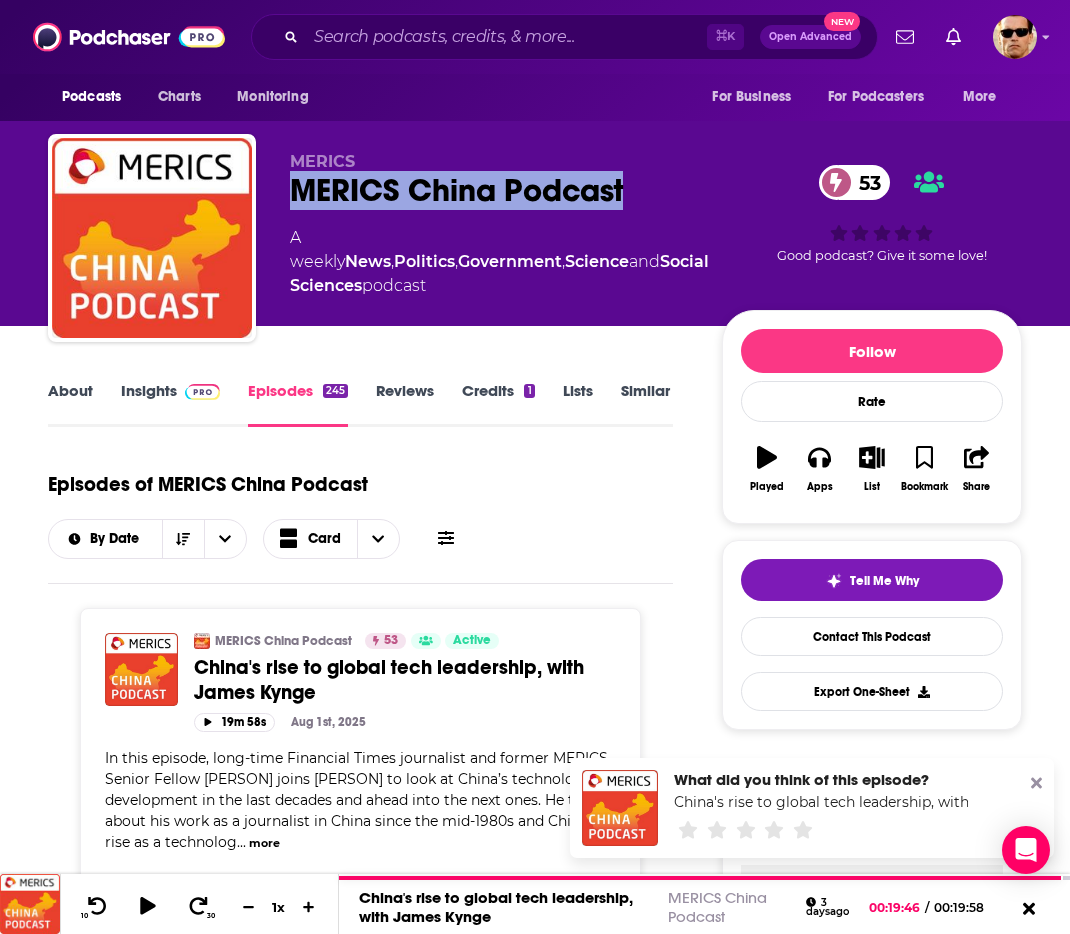 drag, startPoint x: 630, startPoint y: 189, endPoint x: 564, endPoint y: 57, distance: 147.58049 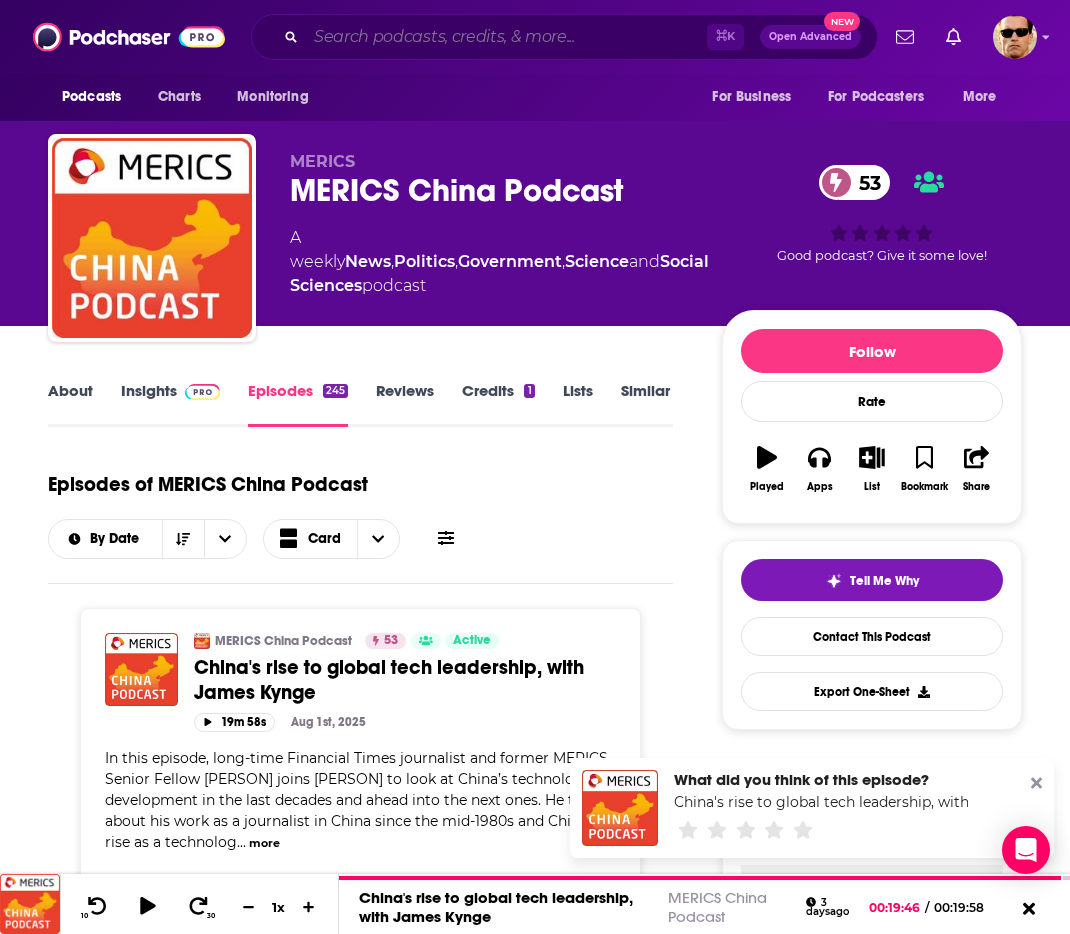 click at bounding box center (506, 37) 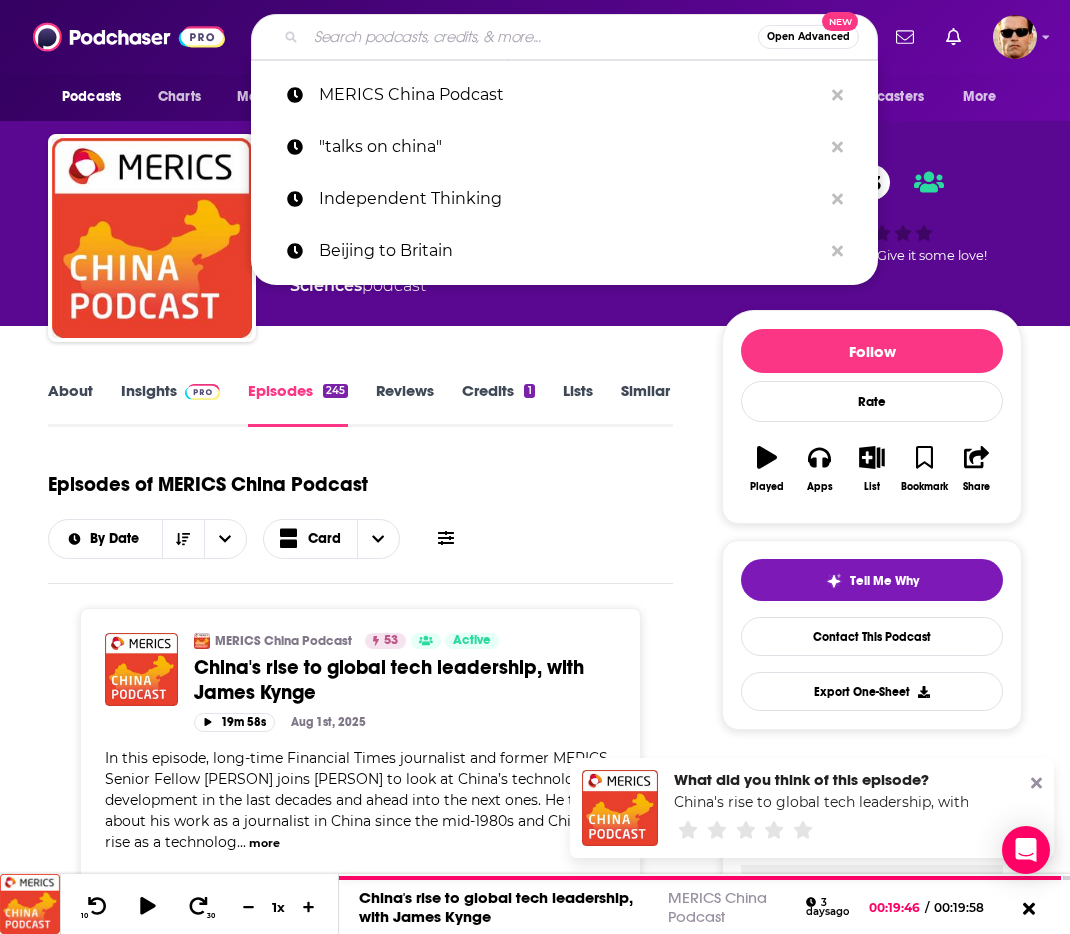 paste on "The News Agents" 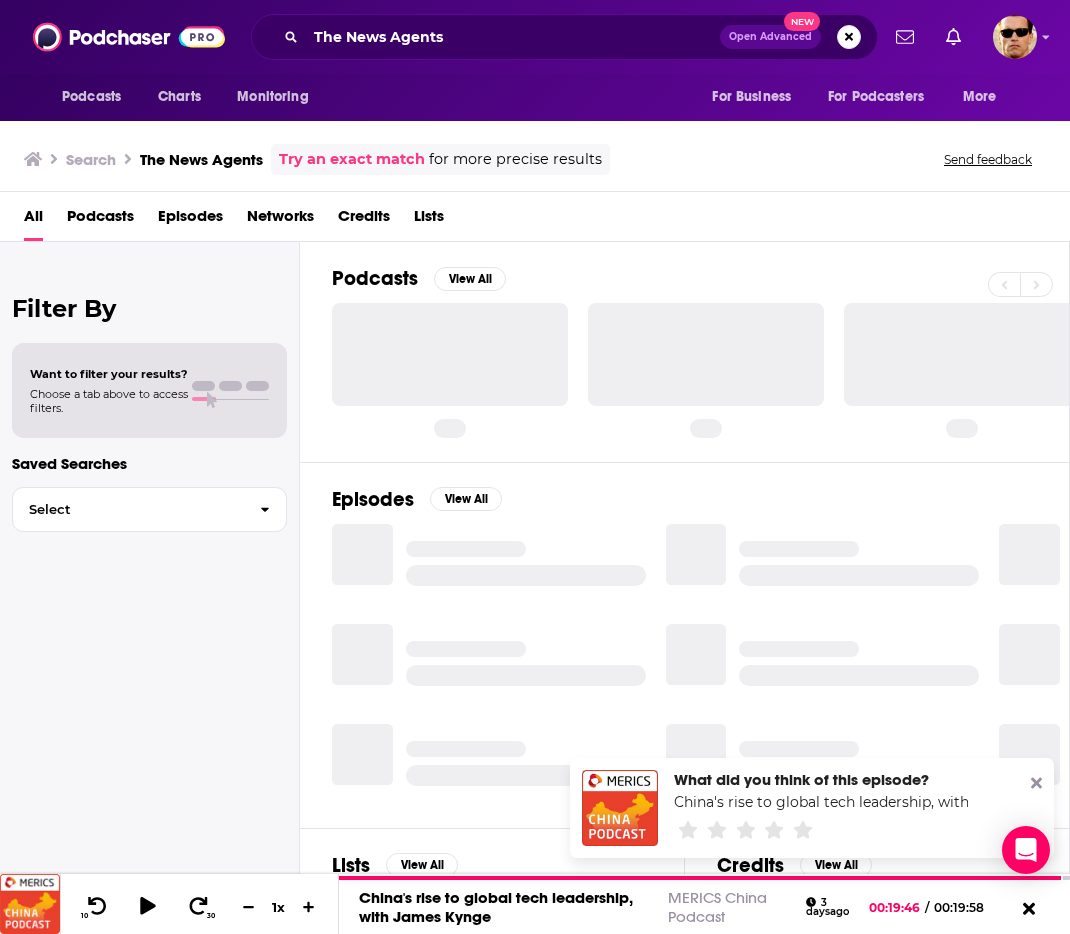 click 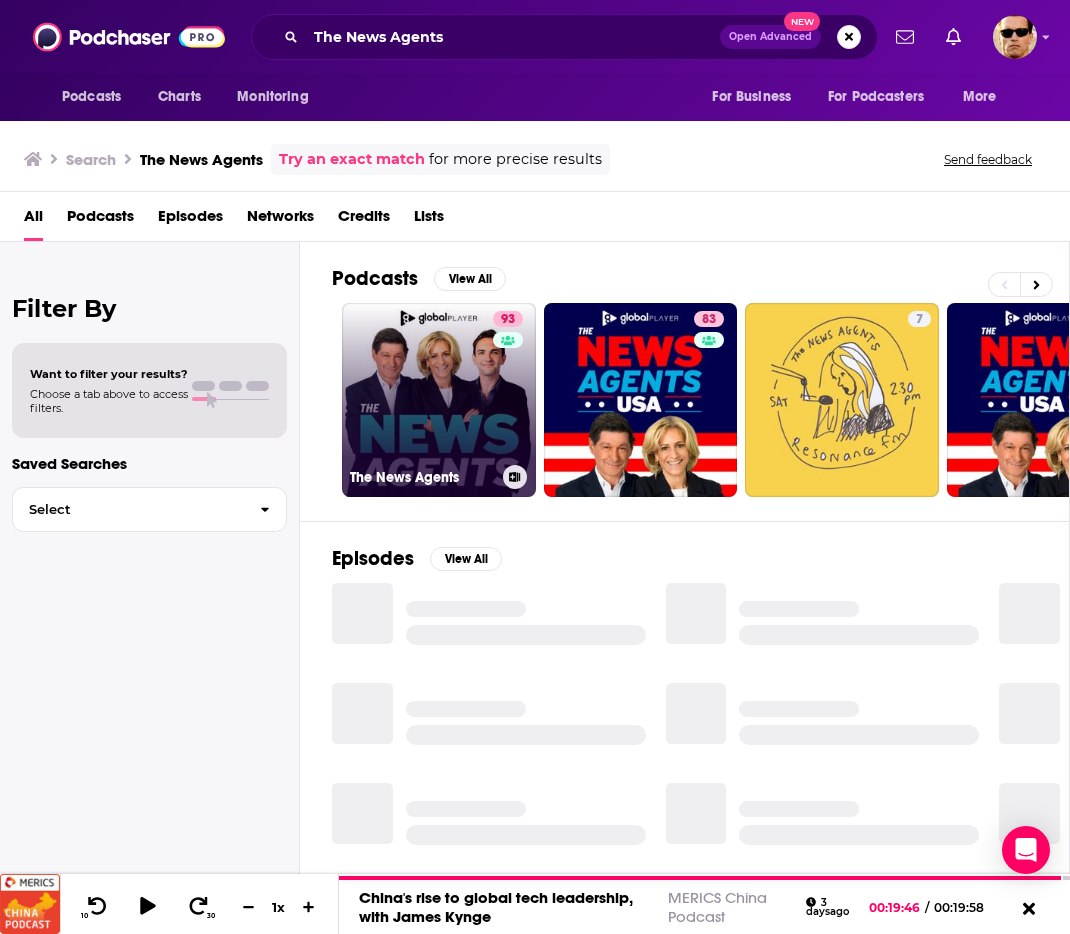 click on "93 The News Agents" at bounding box center [439, 400] 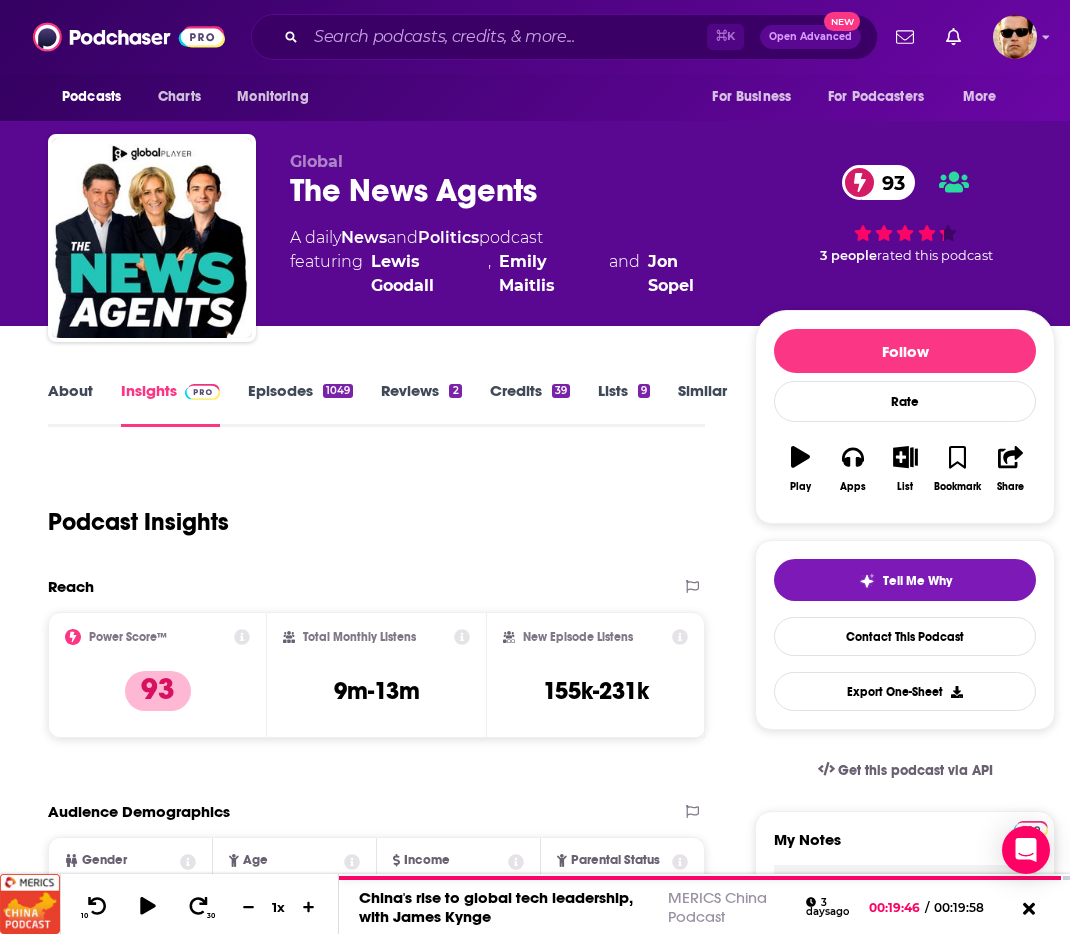 click on "Episodes 1049" at bounding box center [300, 404] 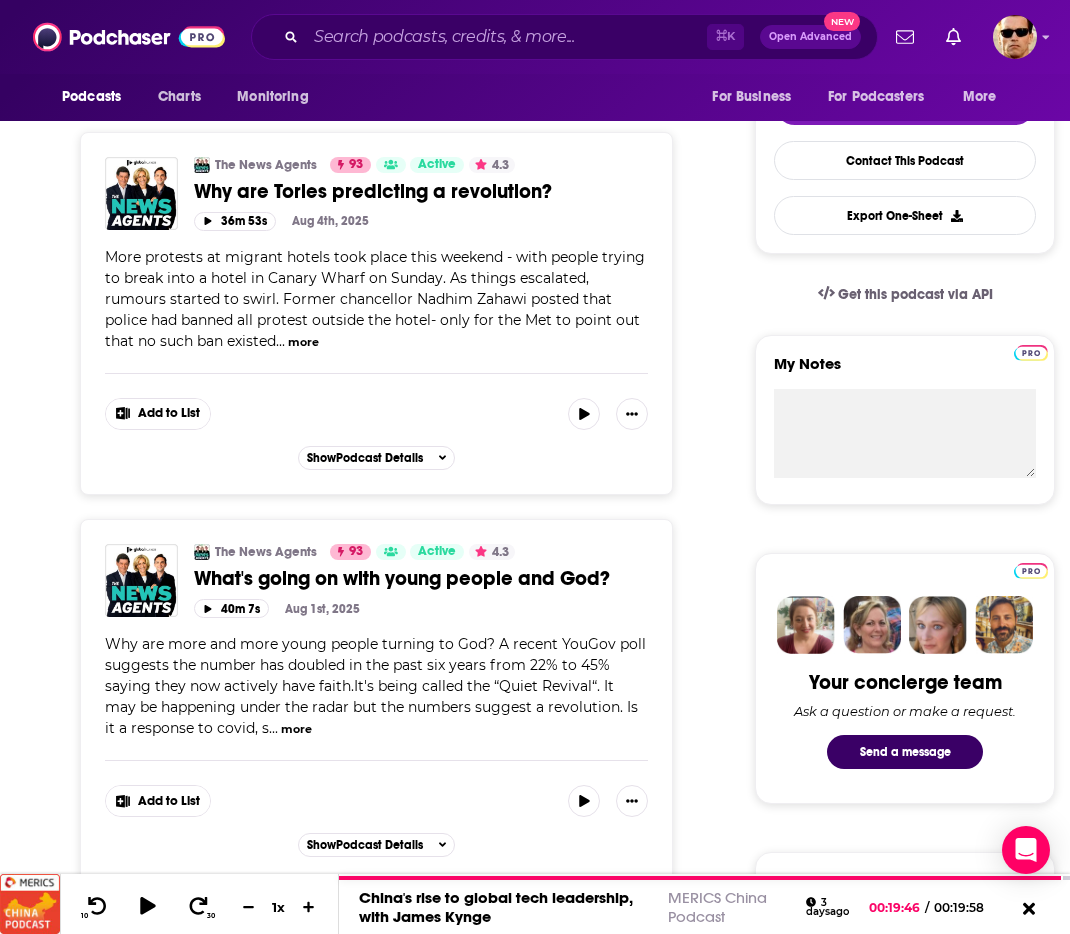 scroll, scrollTop: 474, scrollLeft: 0, axis: vertical 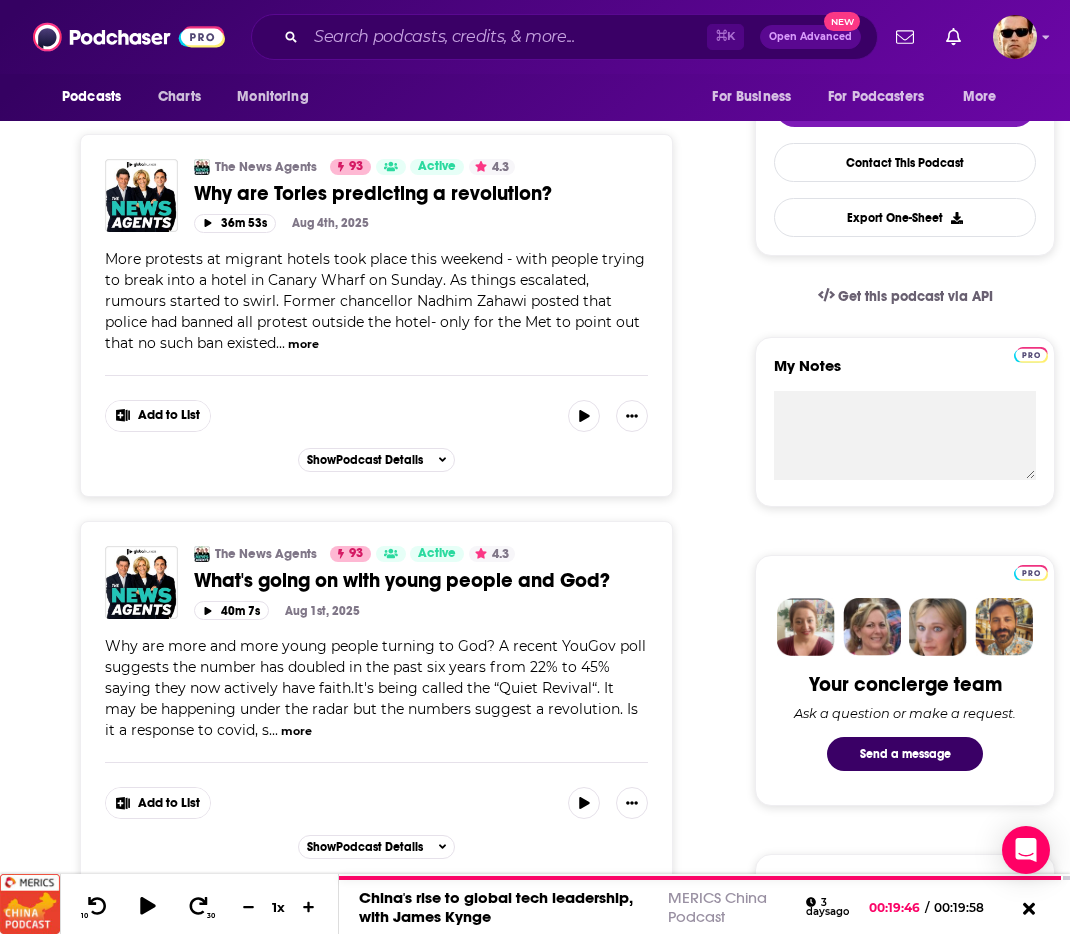 click on "Podcasts Charts Monitoring ⌘  K Open Advanced New For Business For Podcasters More" at bounding box center [535, 37] 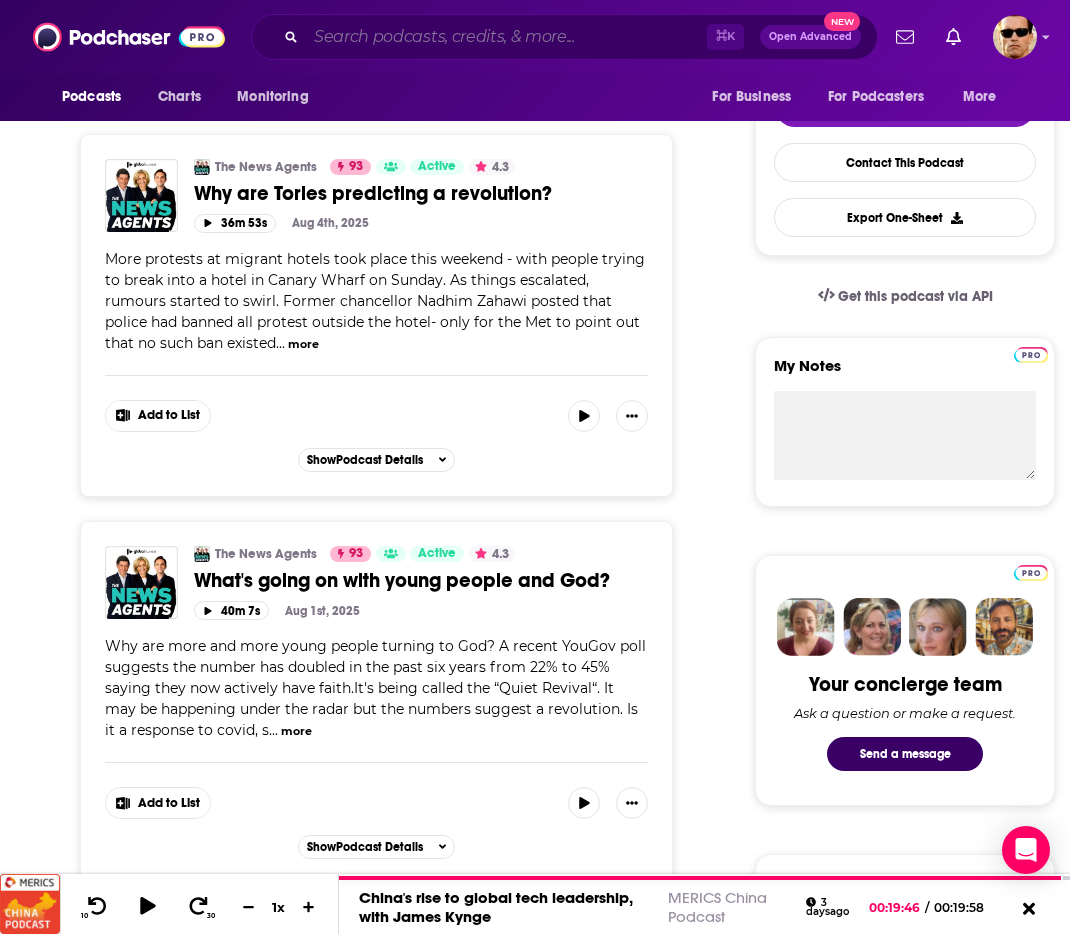 click at bounding box center (506, 37) 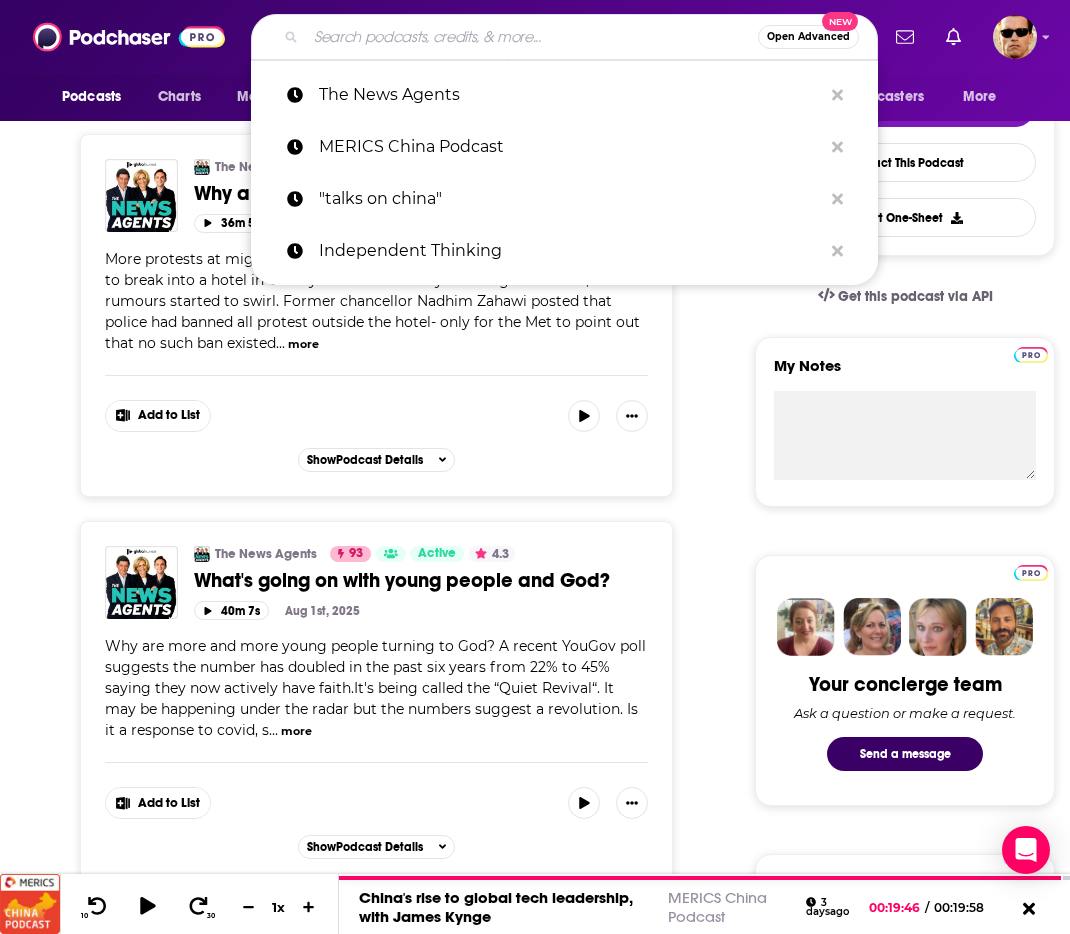paste on "China Business Brief" 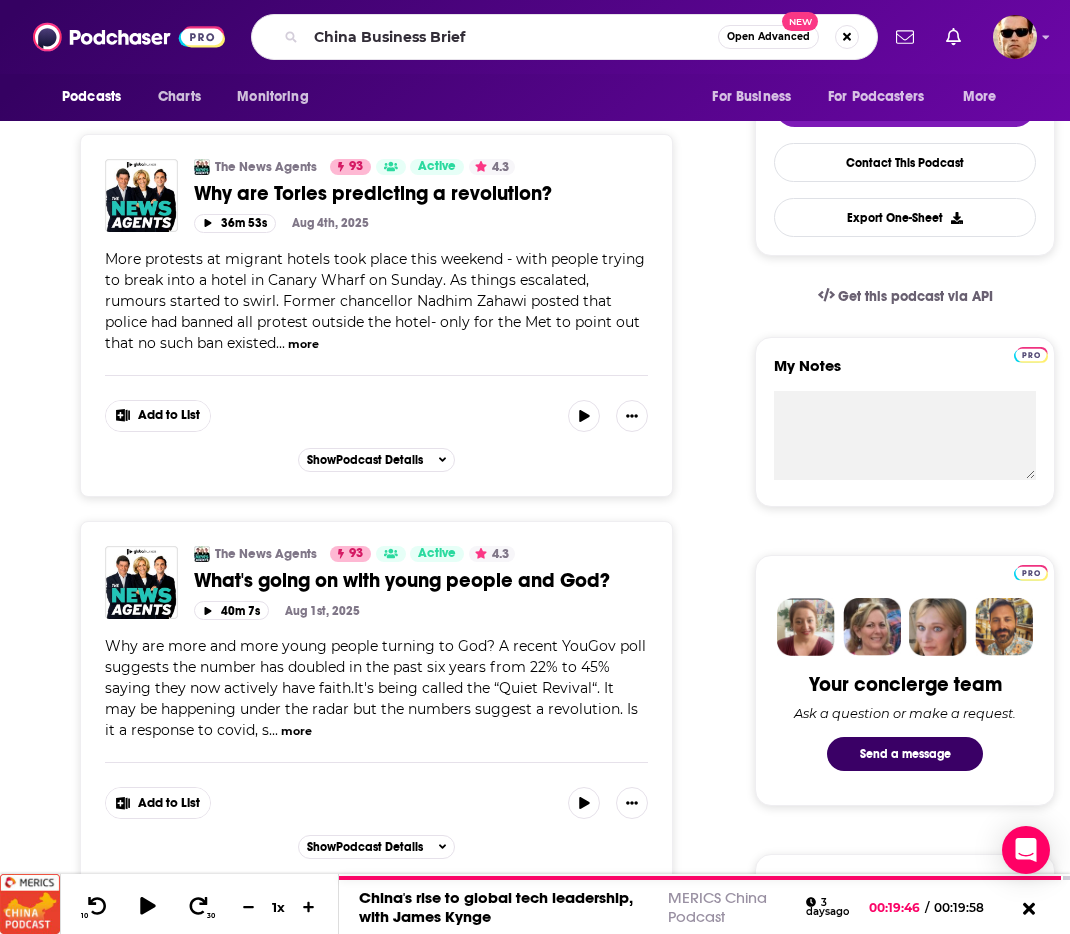 scroll, scrollTop: 0, scrollLeft: 0, axis: both 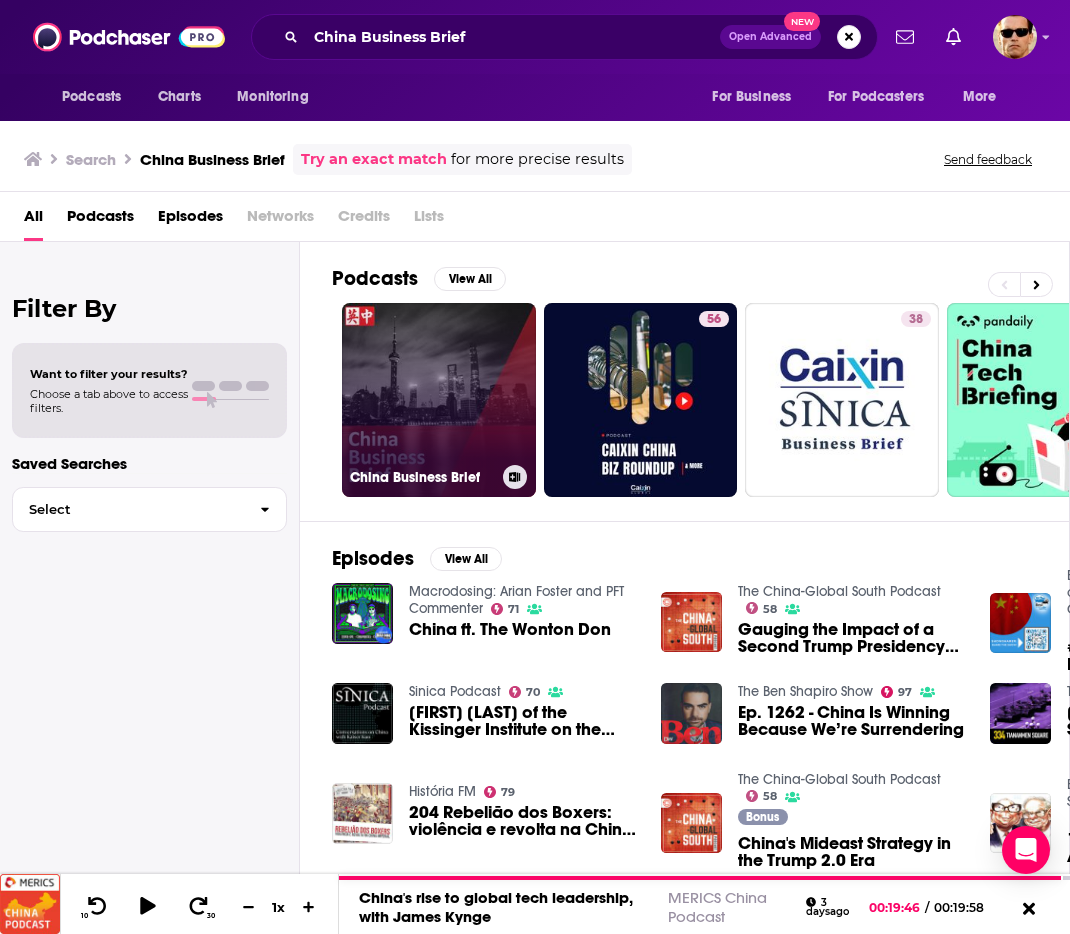 click on "China Business Brief" at bounding box center (439, 400) 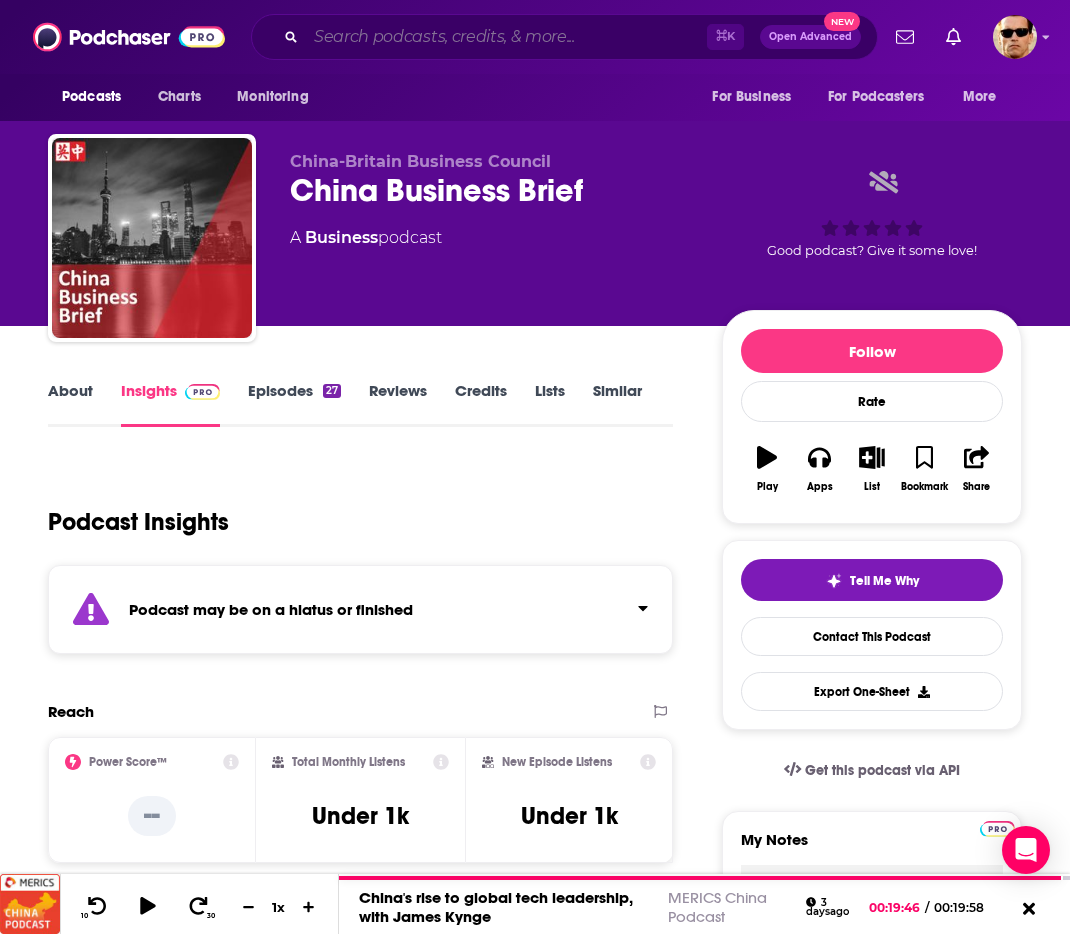 click at bounding box center (506, 37) 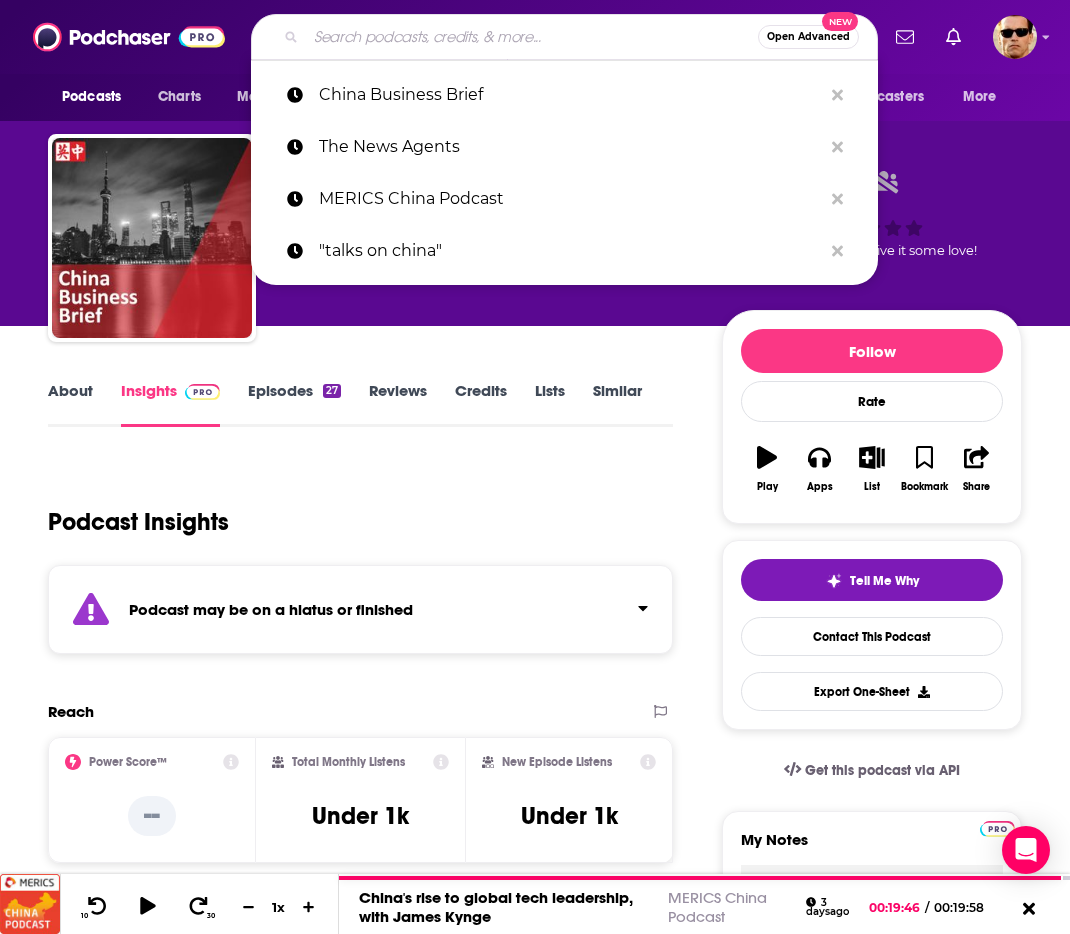 paste on "The Future of Higher Education Today" 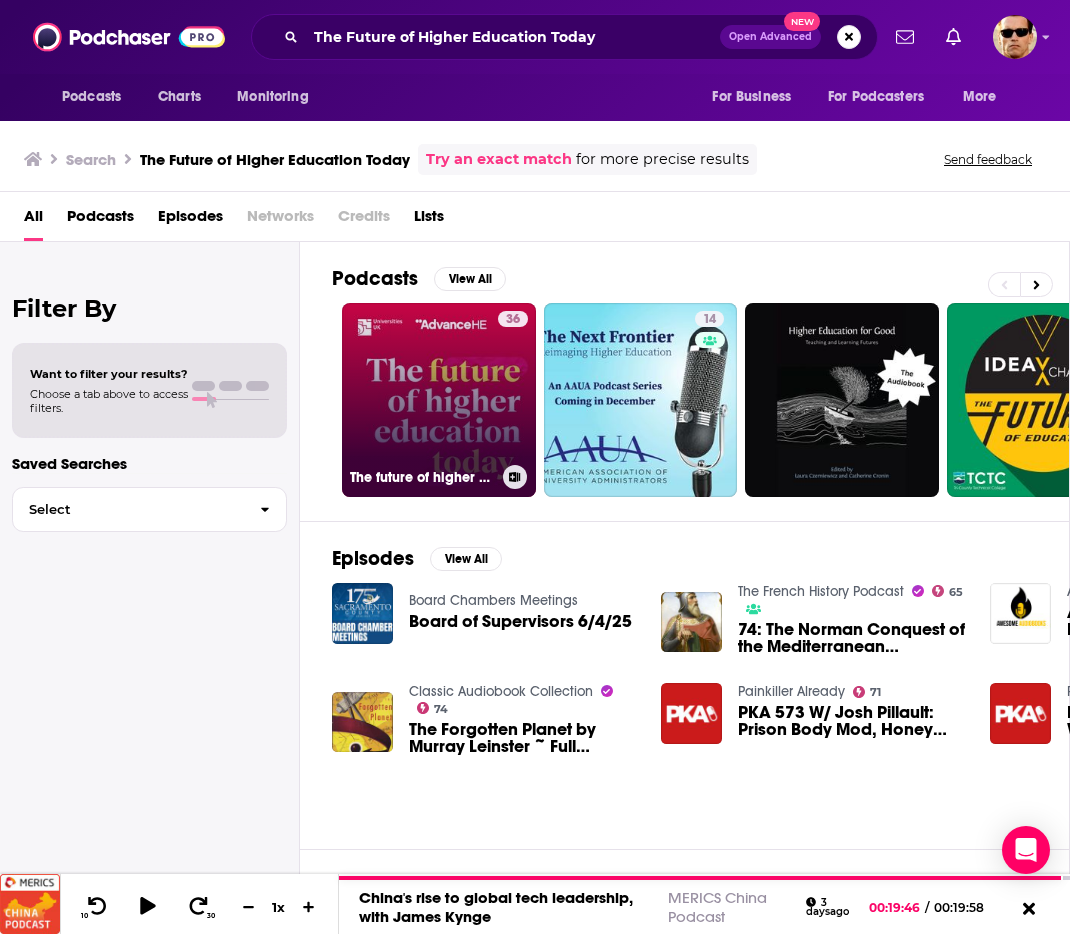click on "36 The future of higher education today" at bounding box center [439, 400] 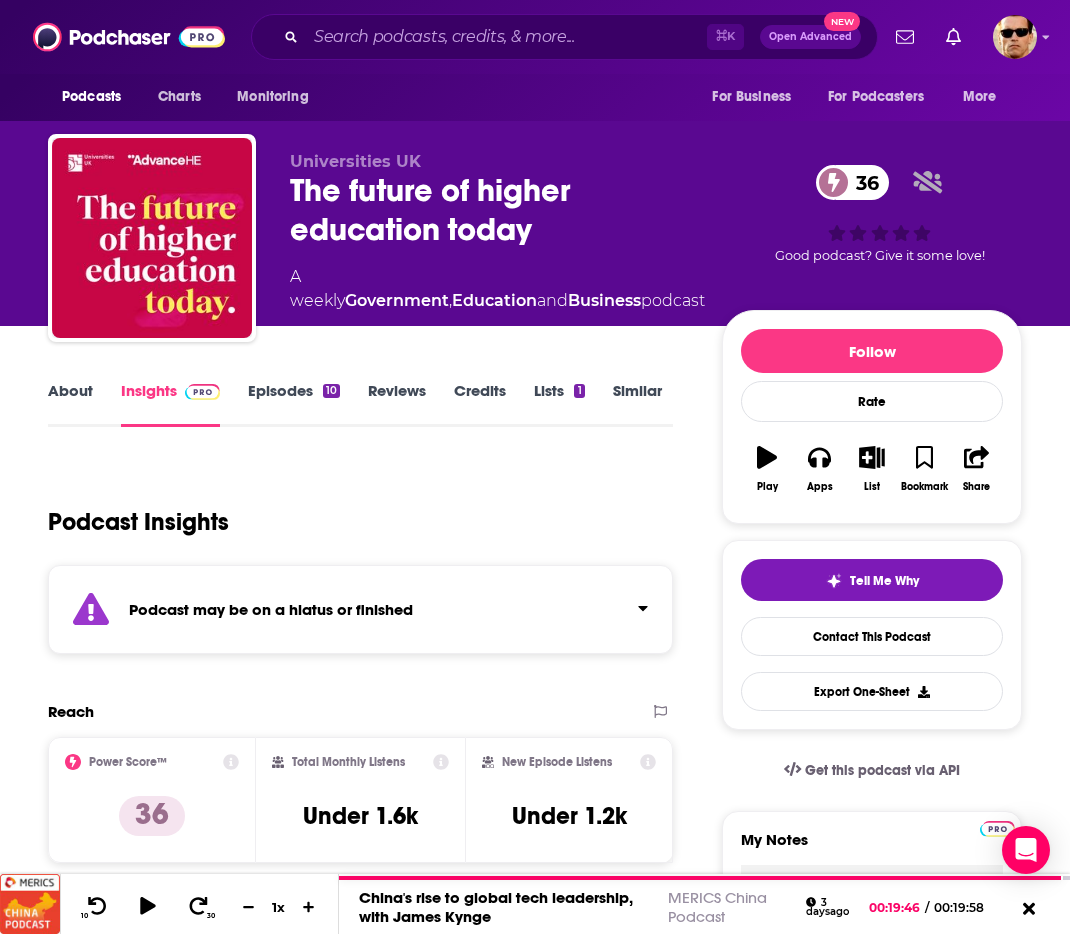click on "Episodes 10" at bounding box center (294, 404) 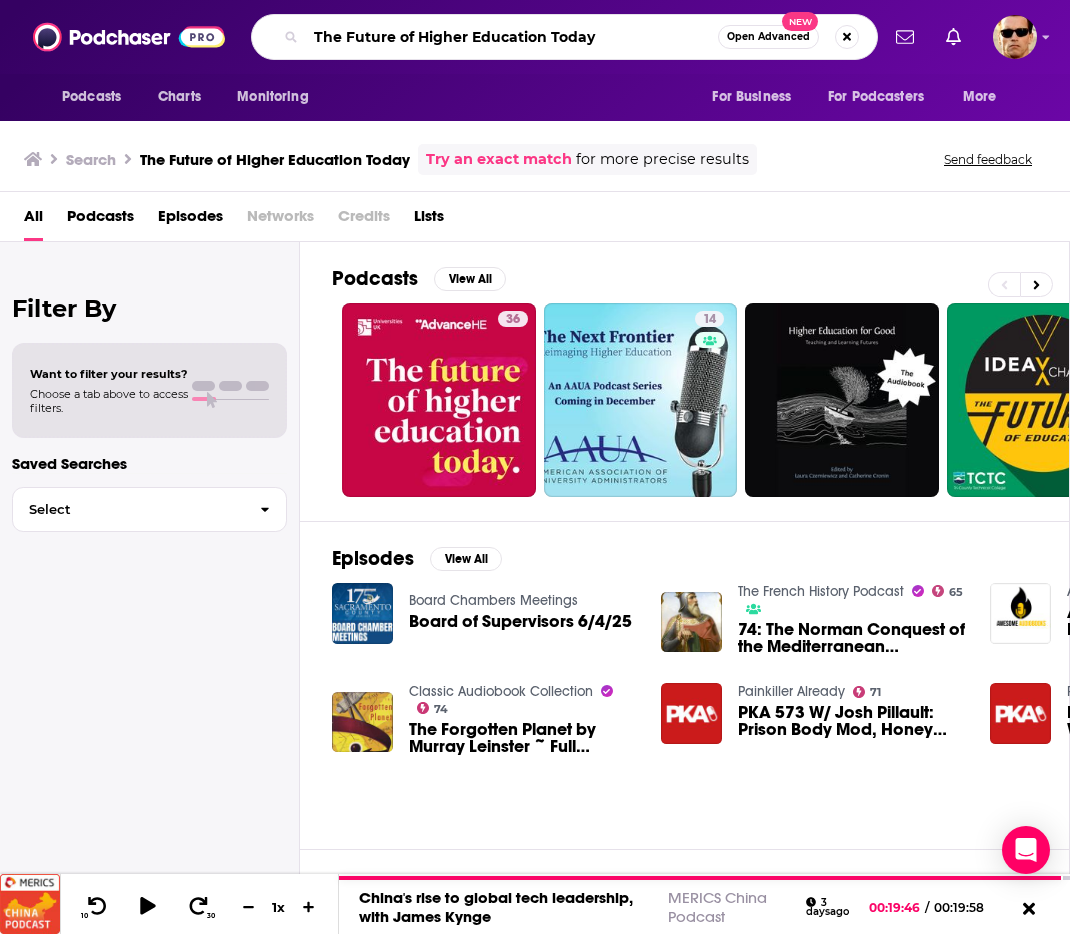 click on "The Future of Higher Education Today" at bounding box center (512, 37) 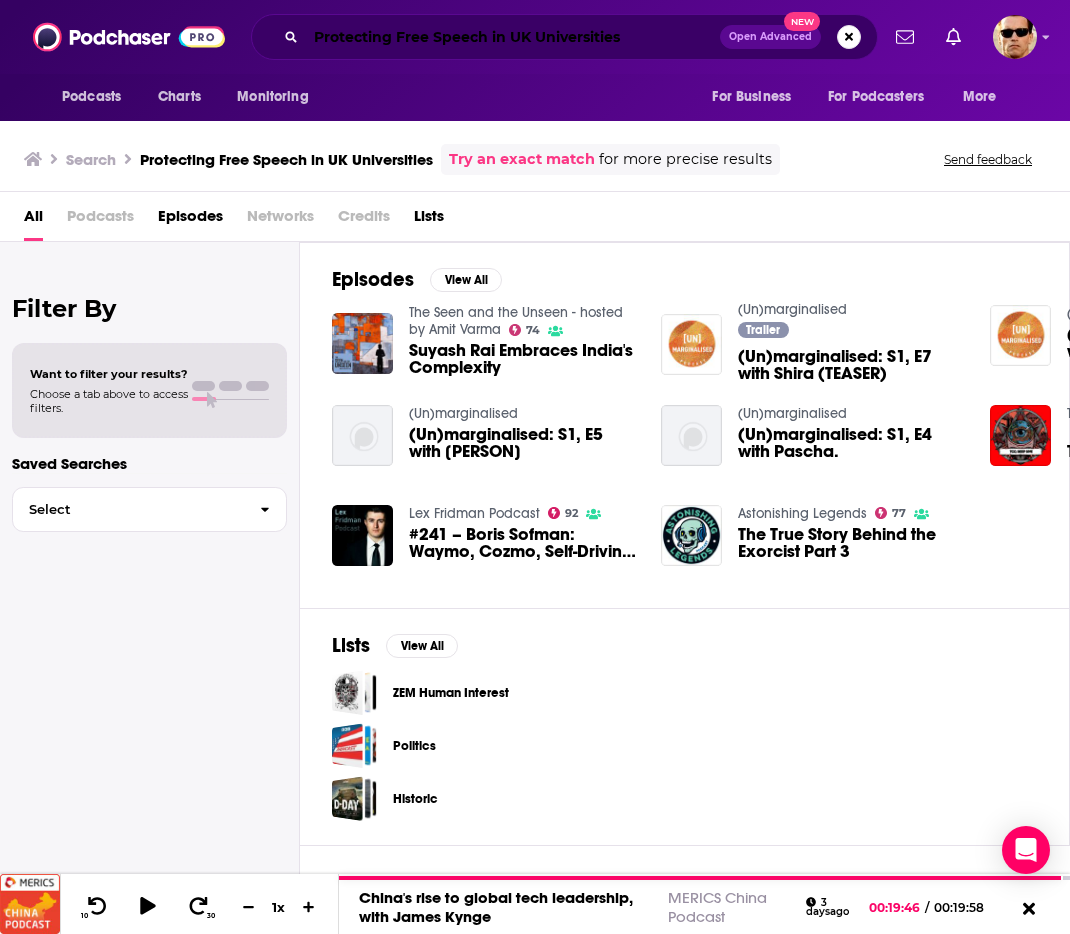 click on "Protecting Free Speech in UK Universities" at bounding box center (513, 37) 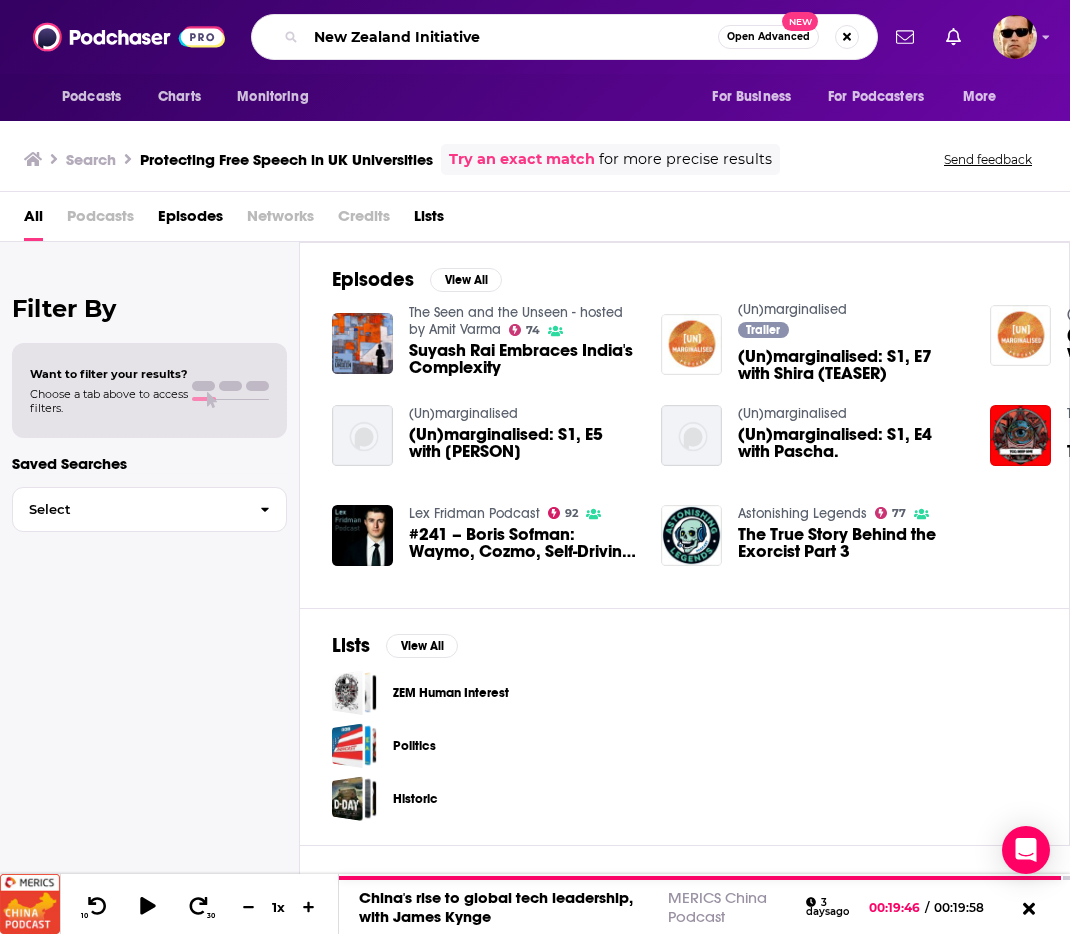 type on "New Zealand Initiative" 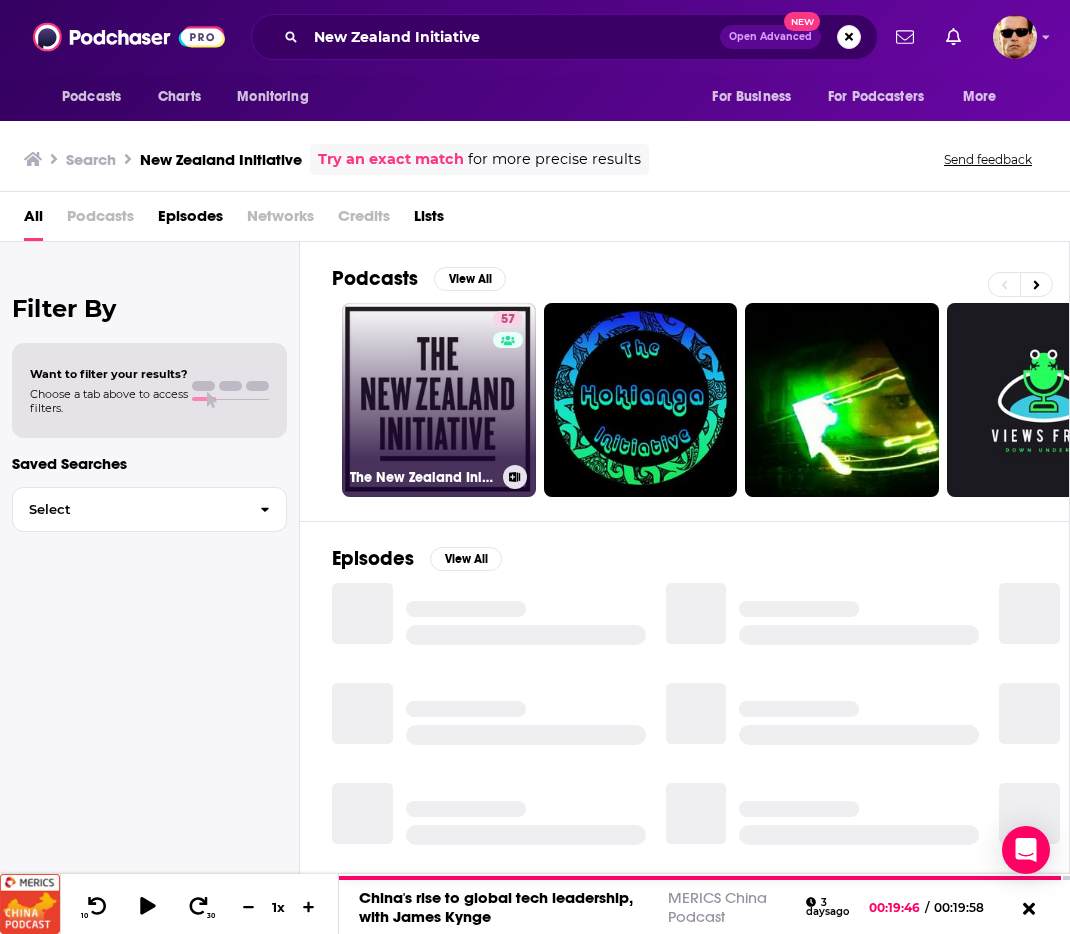 click on "57 The New Zealand Initiative" at bounding box center (439, 400) 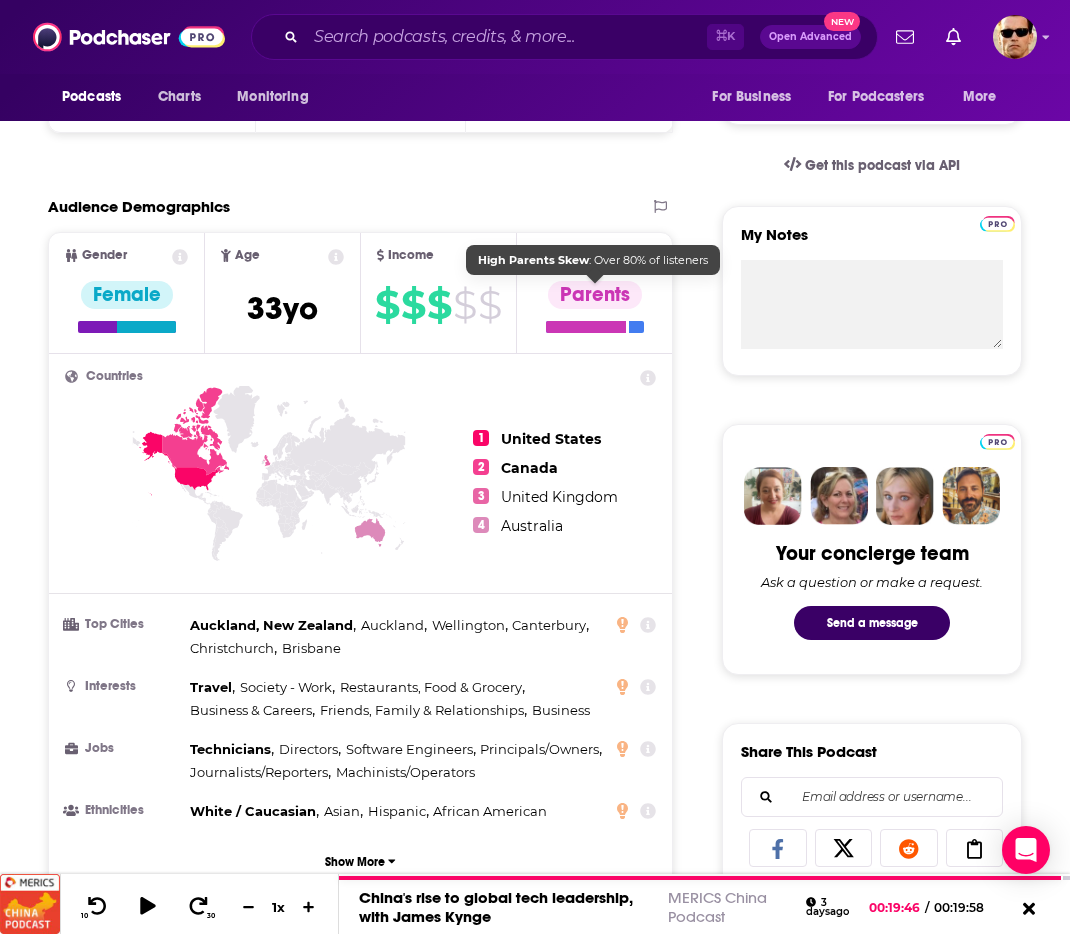 scroll, scrollTop: 0, scrollLeft: 0, axis: both 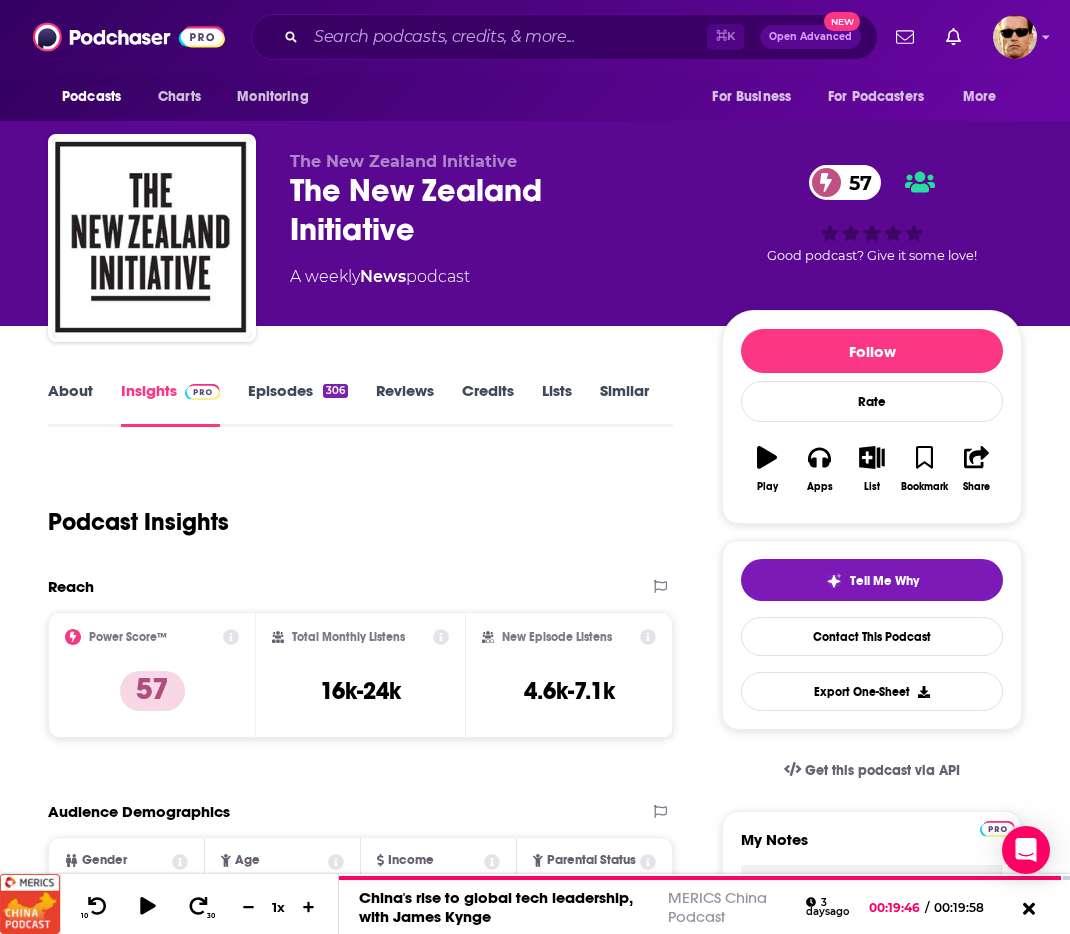 click on "Episodes 306" at bounding box center [298, 404] 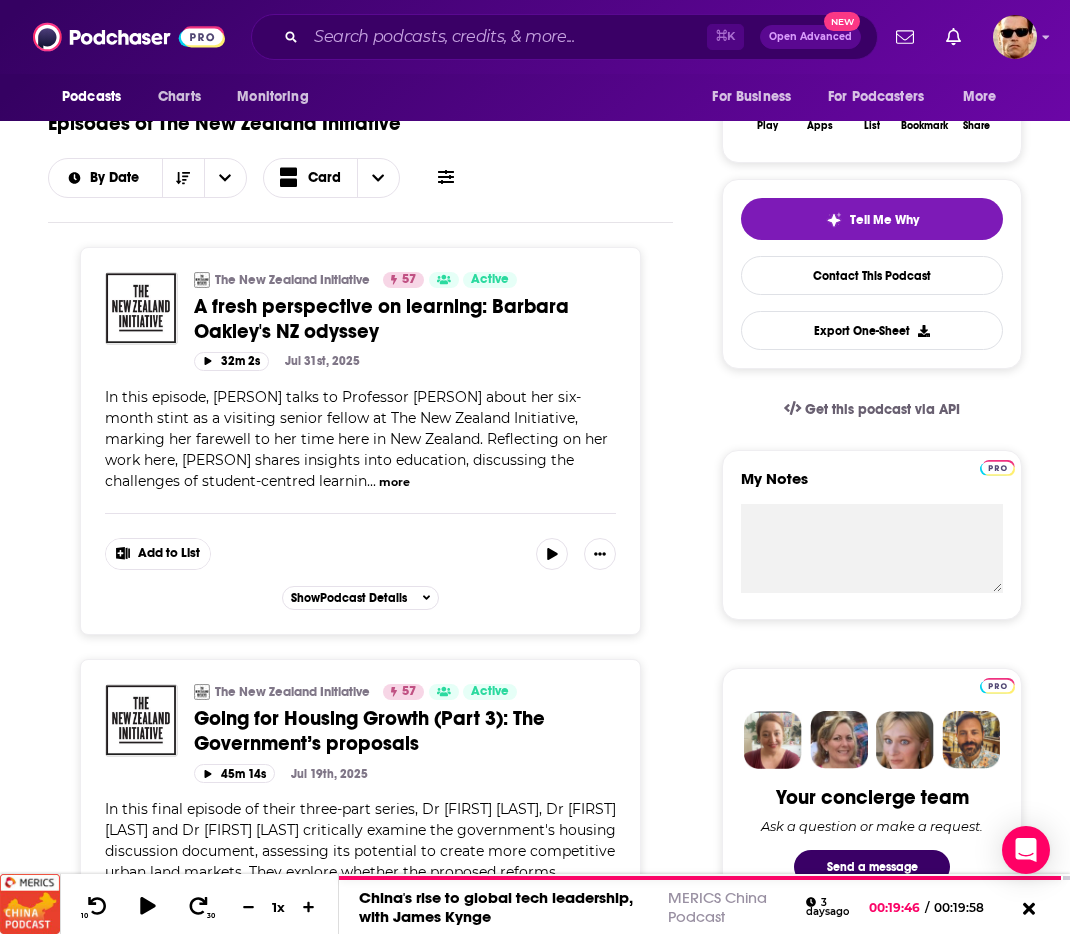scroll, scrollTop: 0, scrollLeft: 0, axis: both 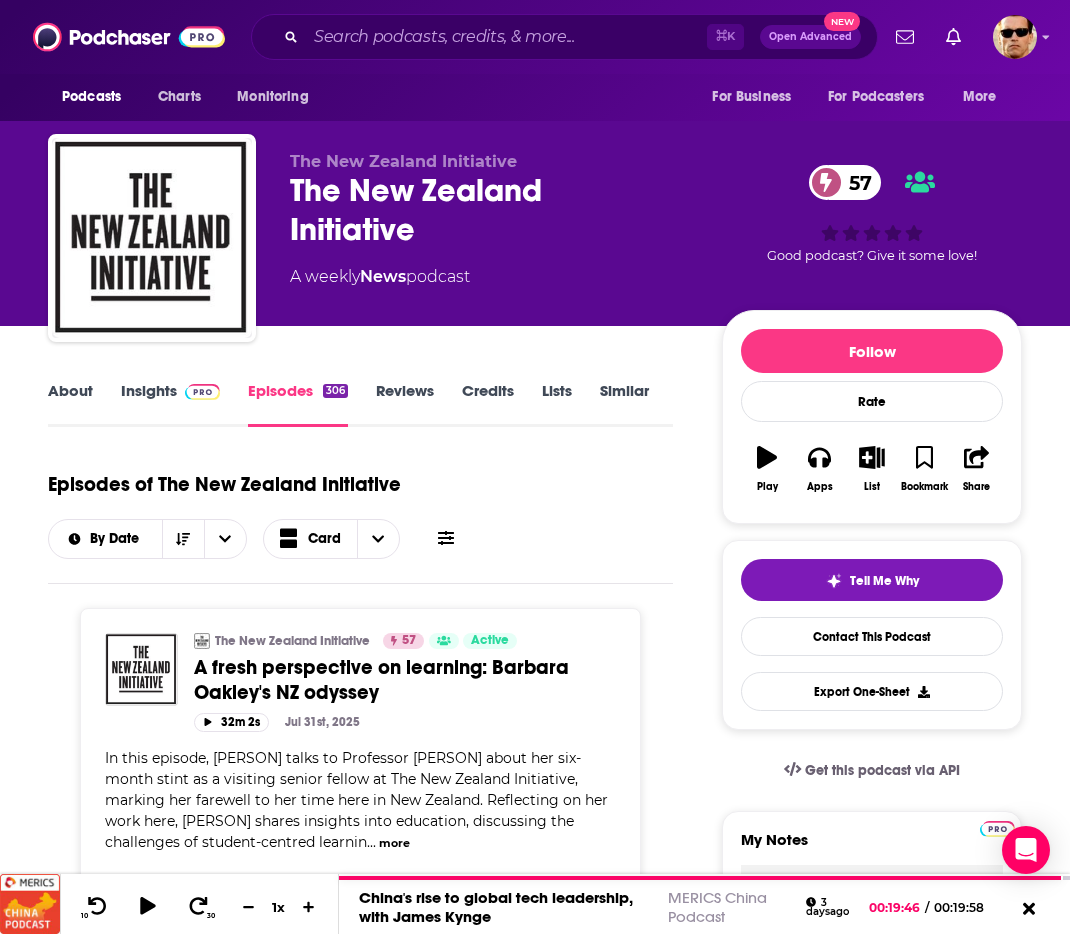 click on "Insights" at bounding box center [170, 404] 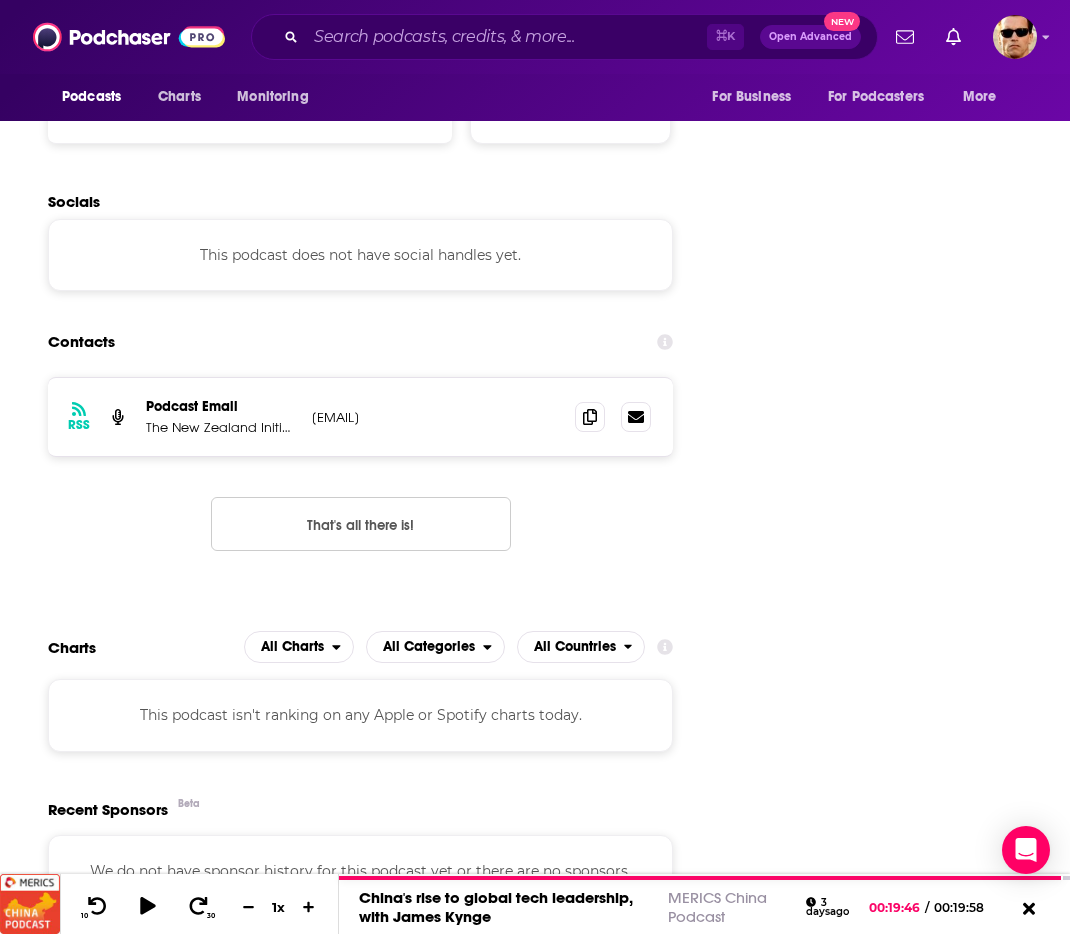 scroll, scrollTop: 2075, scrollLeft: 0, axis: vertical 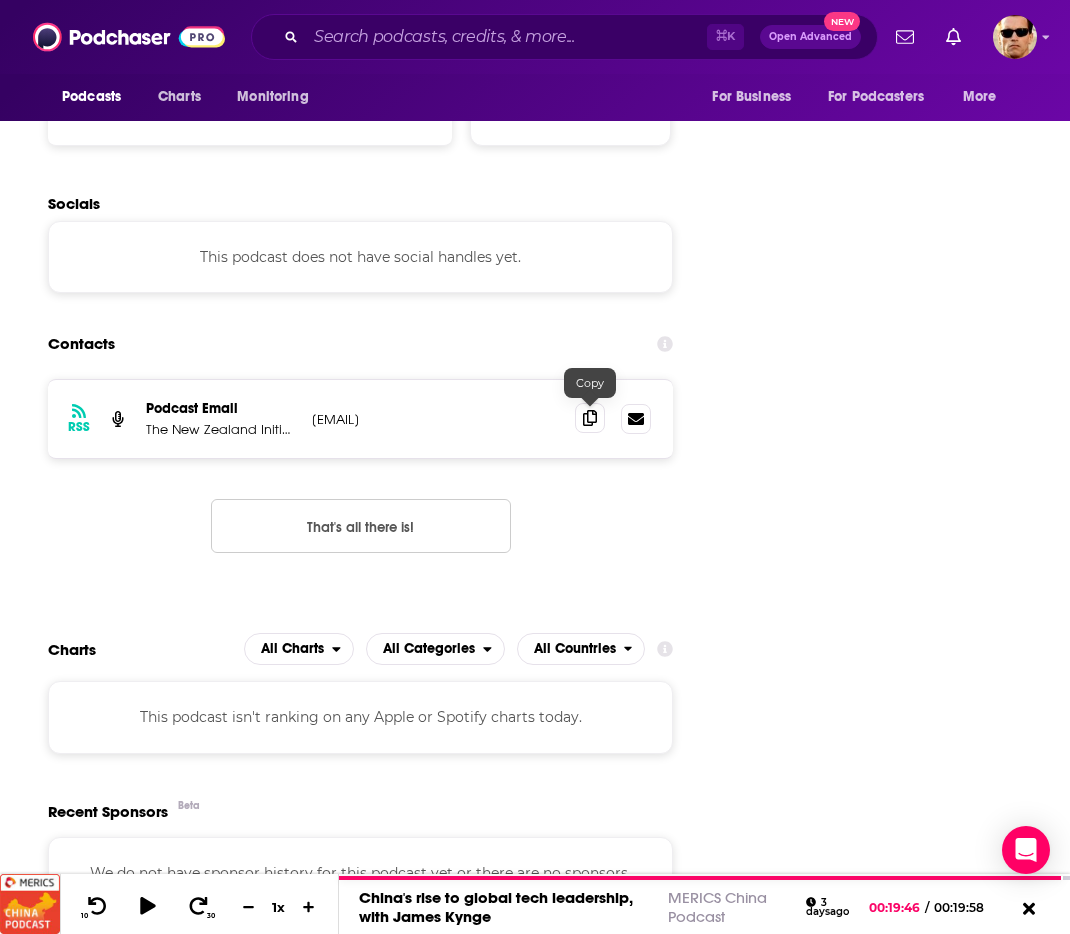 click 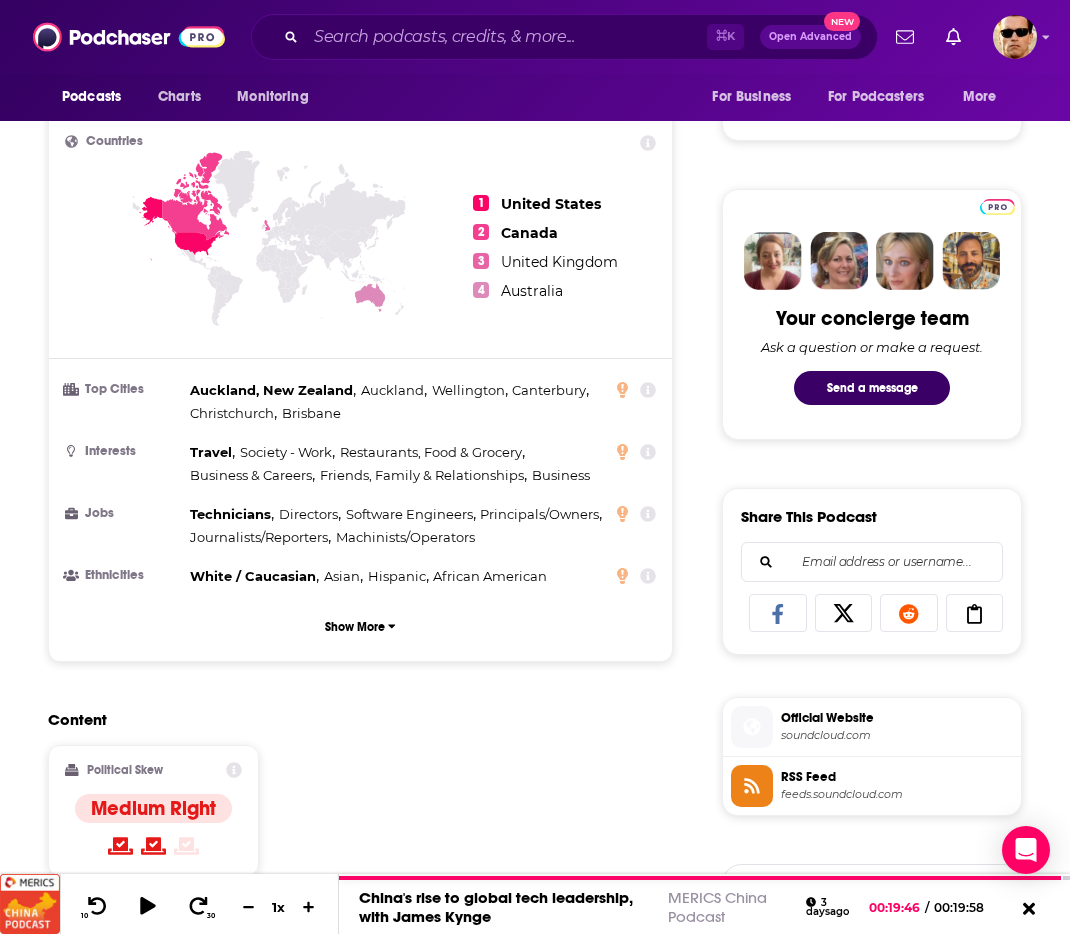 scroll, scrollTop: 0, scrollLeft: 0, axis: both 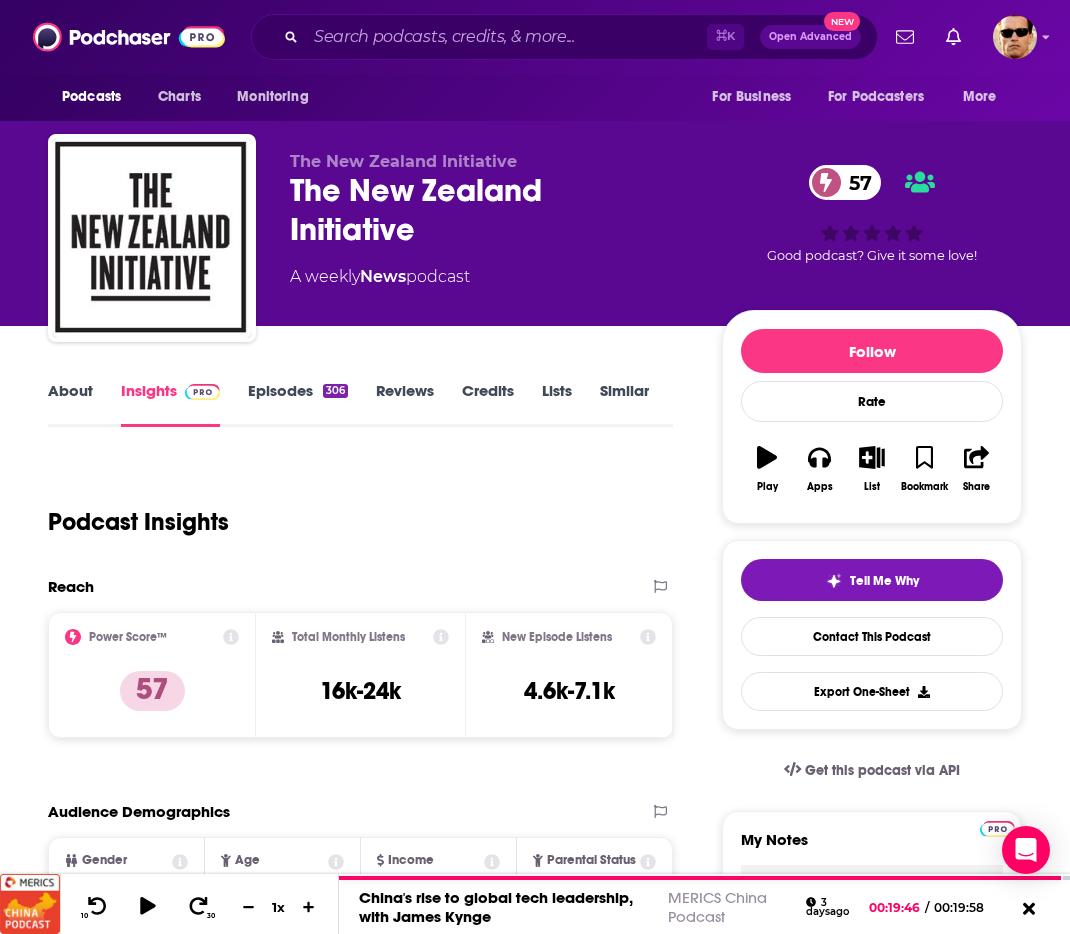click on "About" at bounding box center (70, 404) 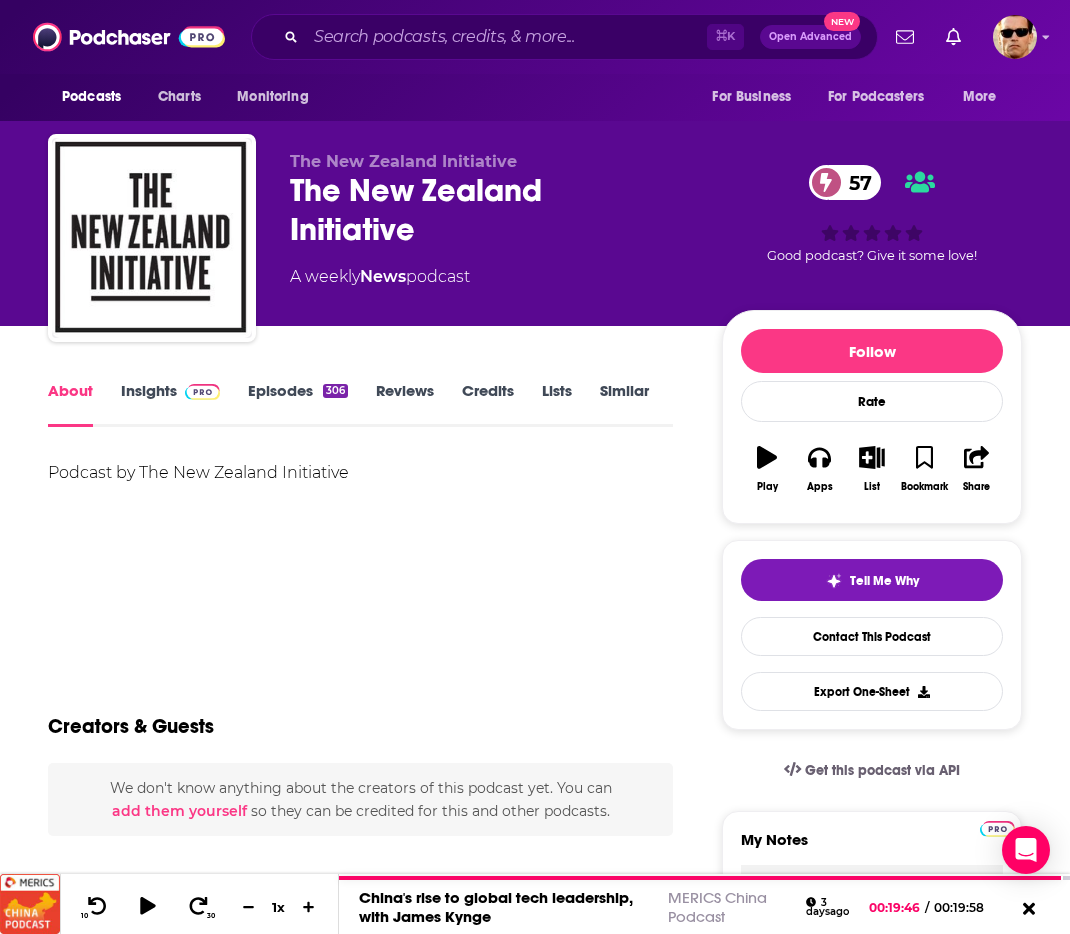 click on "Insights" at bounding box center [170, 404] 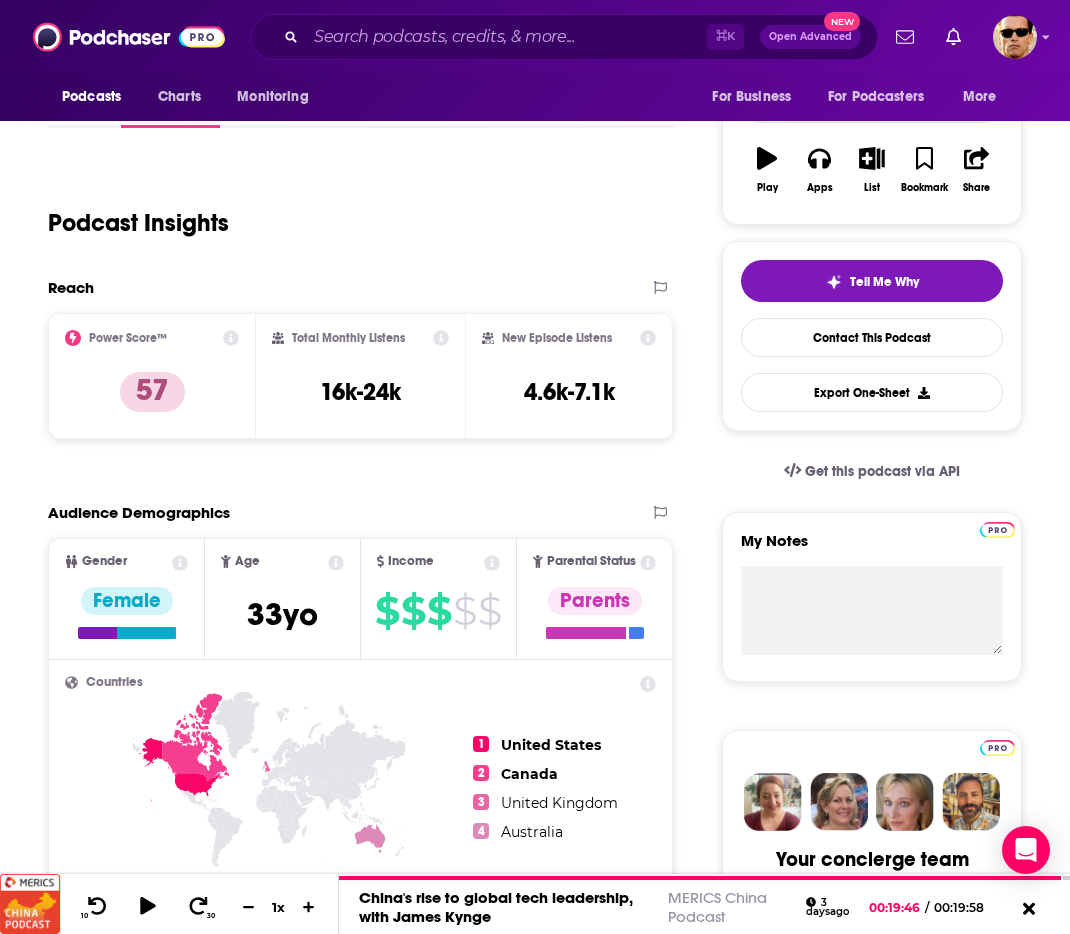scroll, scrollTop: 0, scrollLeft: 0, axis: both 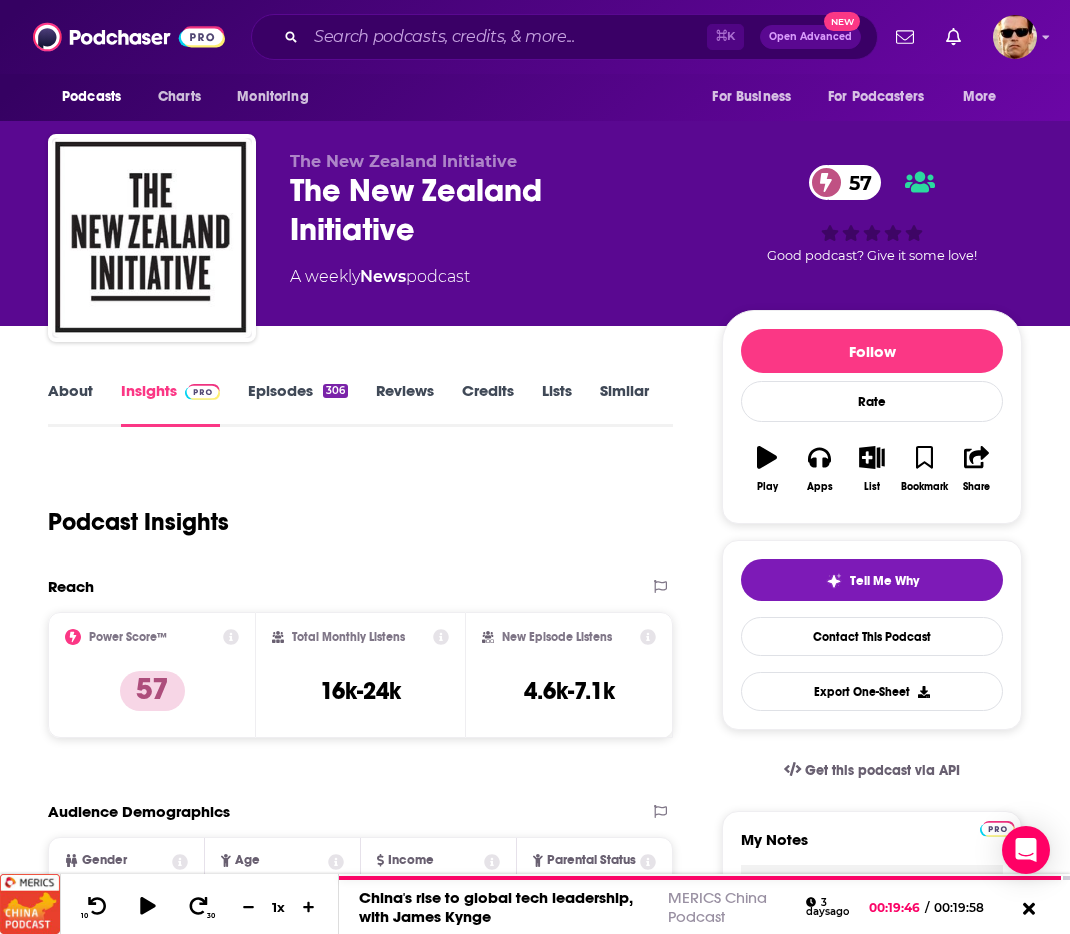 click on "Episodes 306" at bounding box center [298, 404] 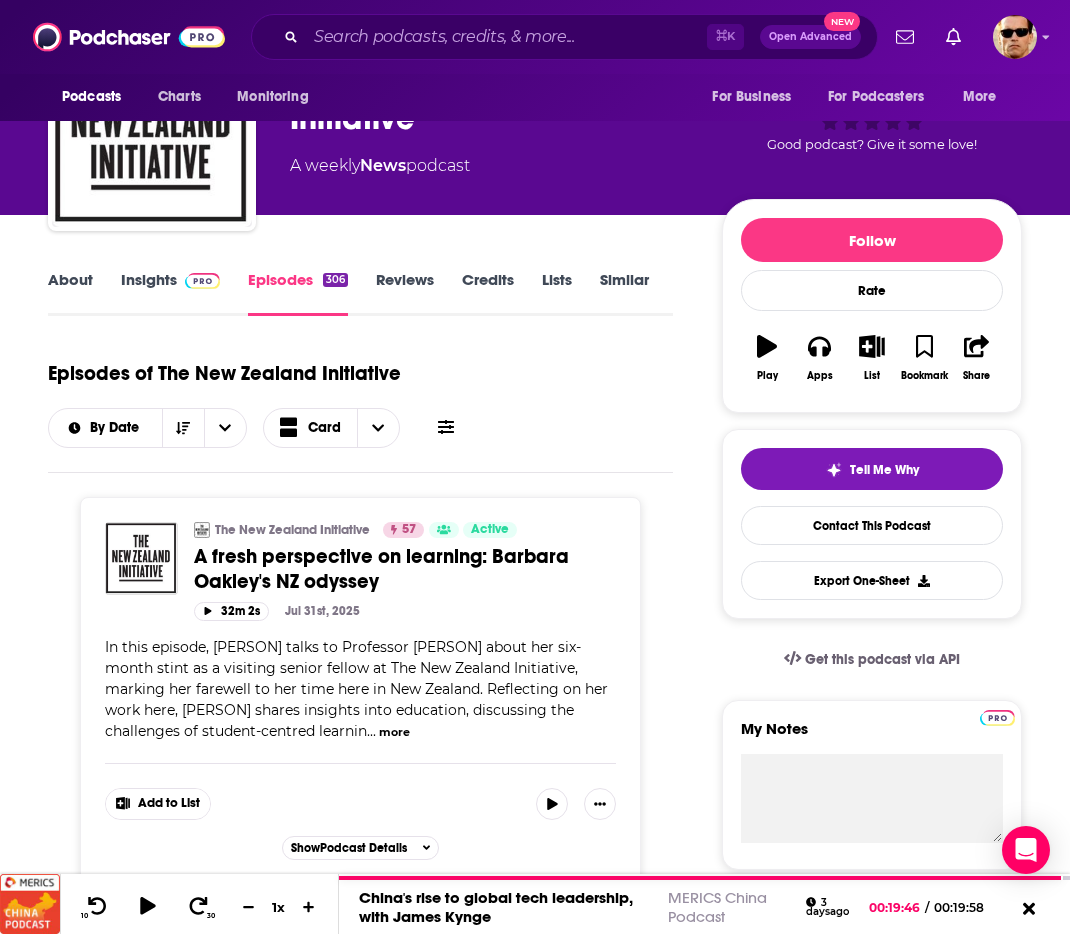 scroll, scrollTop: 113, scrollLeft: 0, axis: vertical 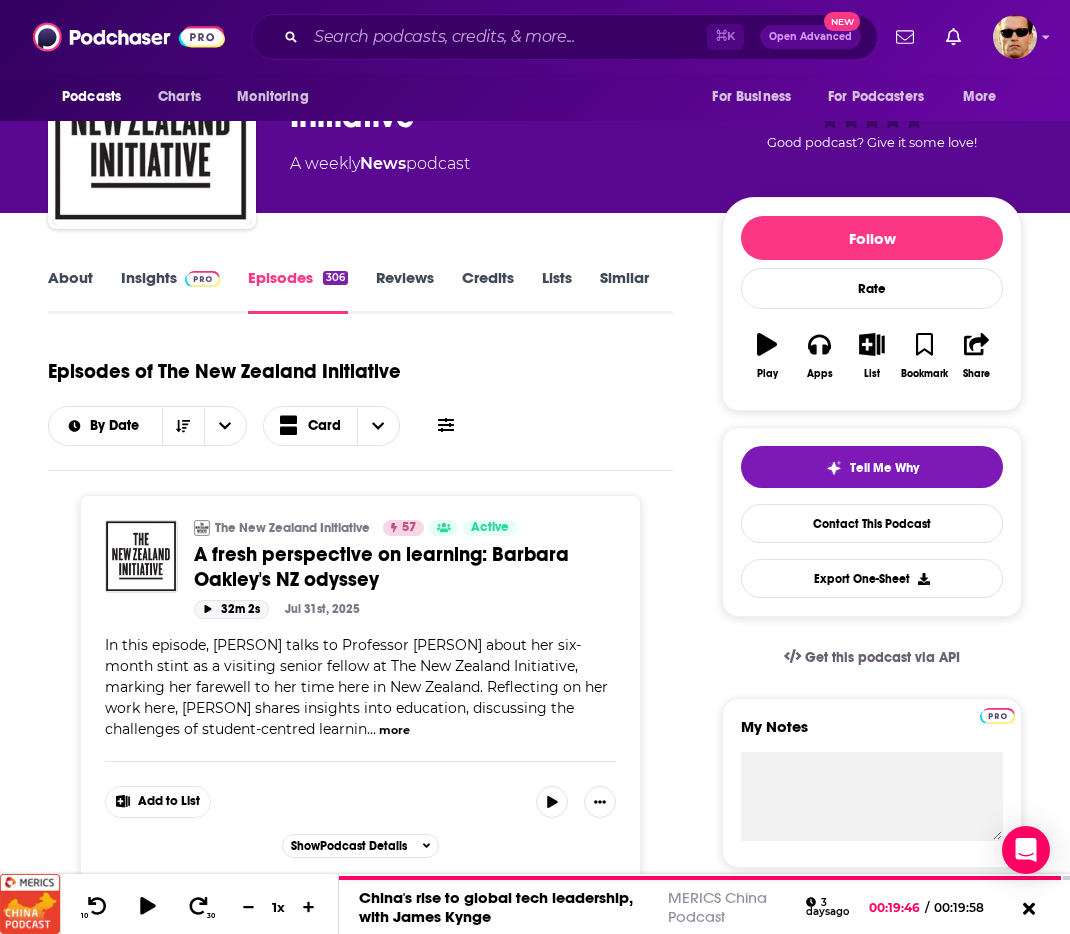 click on "32m 2s" at bounding box center [231, 609] 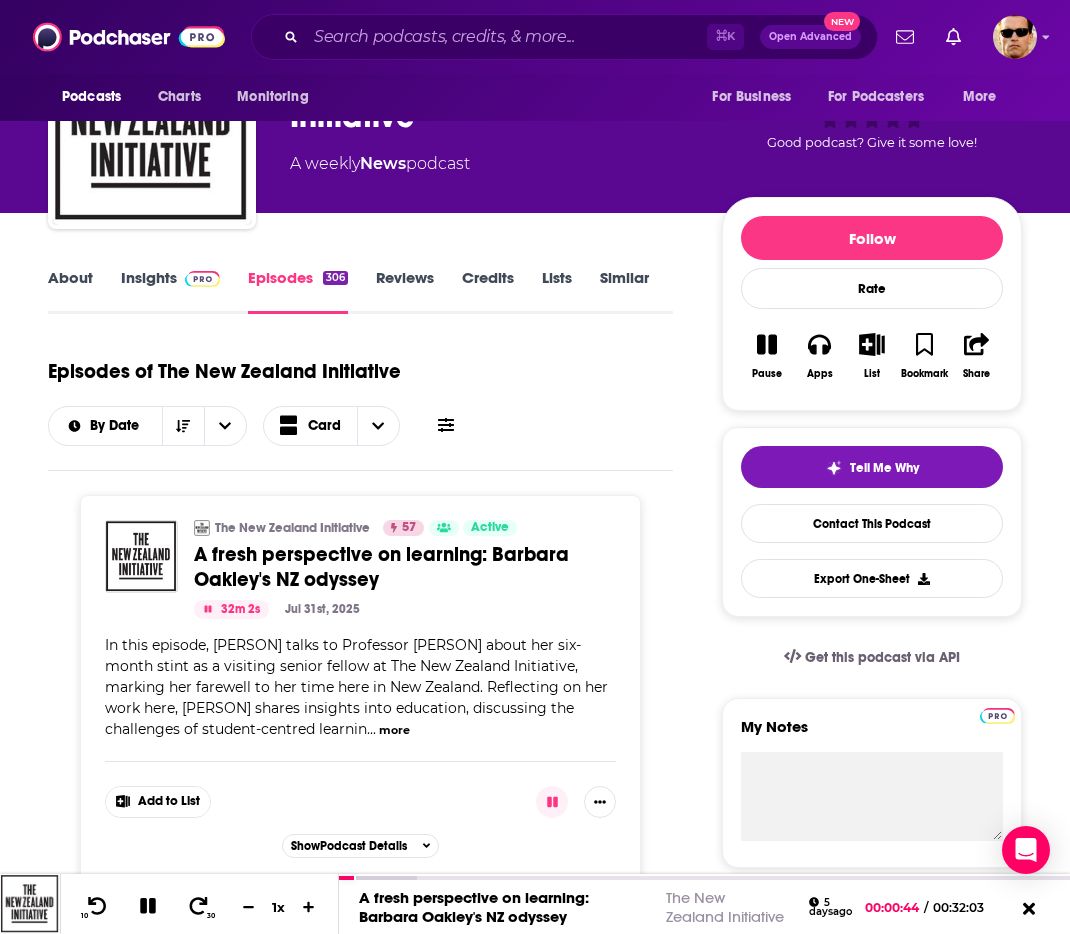 click on "Podcasts Charts Monitoring ⌘  K Open Advanced New For Business For Podcasters More Podcasts Charts Monitoring For Business For Podcasters More The New Zealand Initiative   The New Zealand Initiative 57 A   weekly  News  podcast 57 Good podcast? Give it some love! The New Zealand Initiative   The New Zealand Initiative 57 Episodes The New Zealand Initiative   The New Zealand Initiative 57 A   weekly  News  podcast 57 Good podcast? Give it some love! Follow Rate Podcast Pause Apps List Bookmark Share About Insights Episodes 306 Reviews Credits Lists Similar Episodes of The New Zealand Initiative By Date Card The New Zealand Initiative 57 Active Categories News A fresh perspective on learning: Barbara Oakley's NZ odyssey Add to List 32m 2s  Jul 31st, 2025 ... more Categories News Add to List Show  Podcast Details The New Zealand Initiative 57 Active Categories News Going for Housing Growth (Part 3): The Government’s proposals Add to List 45m 14s  Jul 19th, 2025 ... more Categories News Add to List Show  57 57" at bounding box center (535, 354) 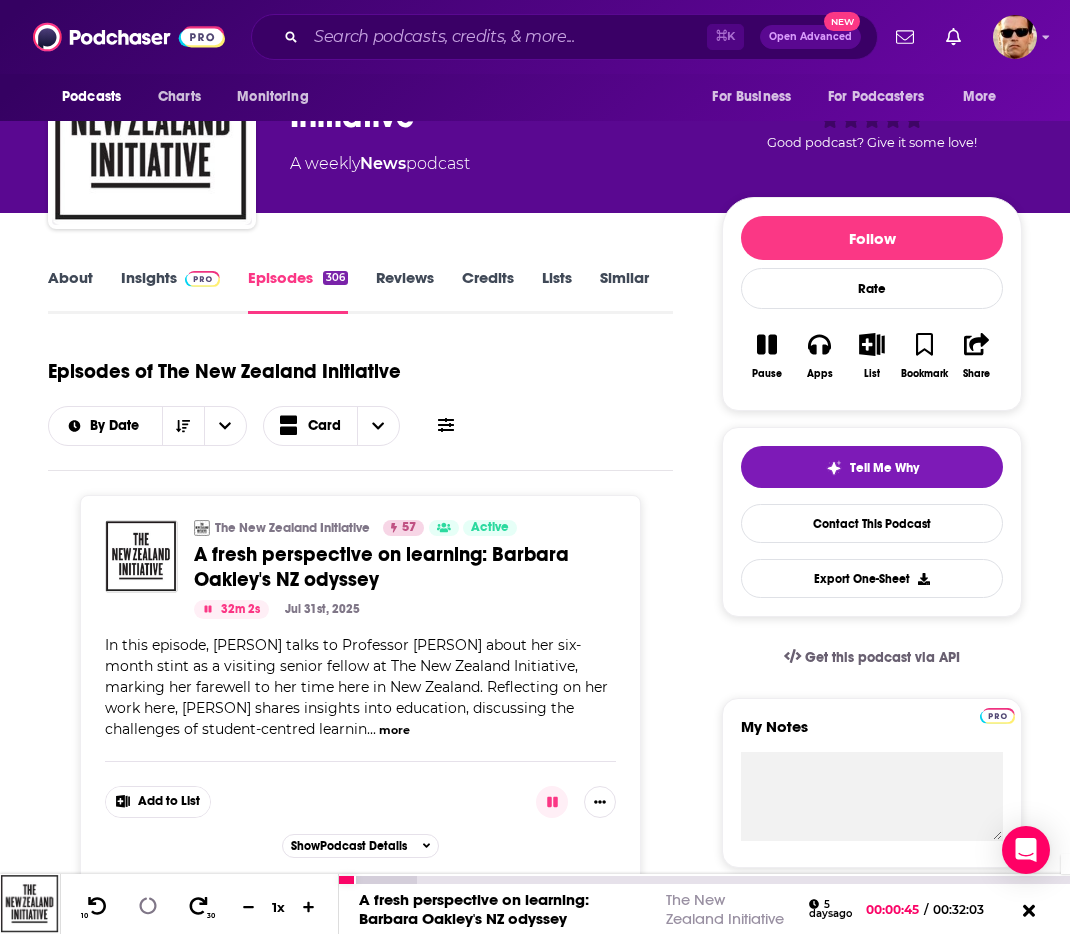 click on "00:31:14" at bounding box center [704, 880] 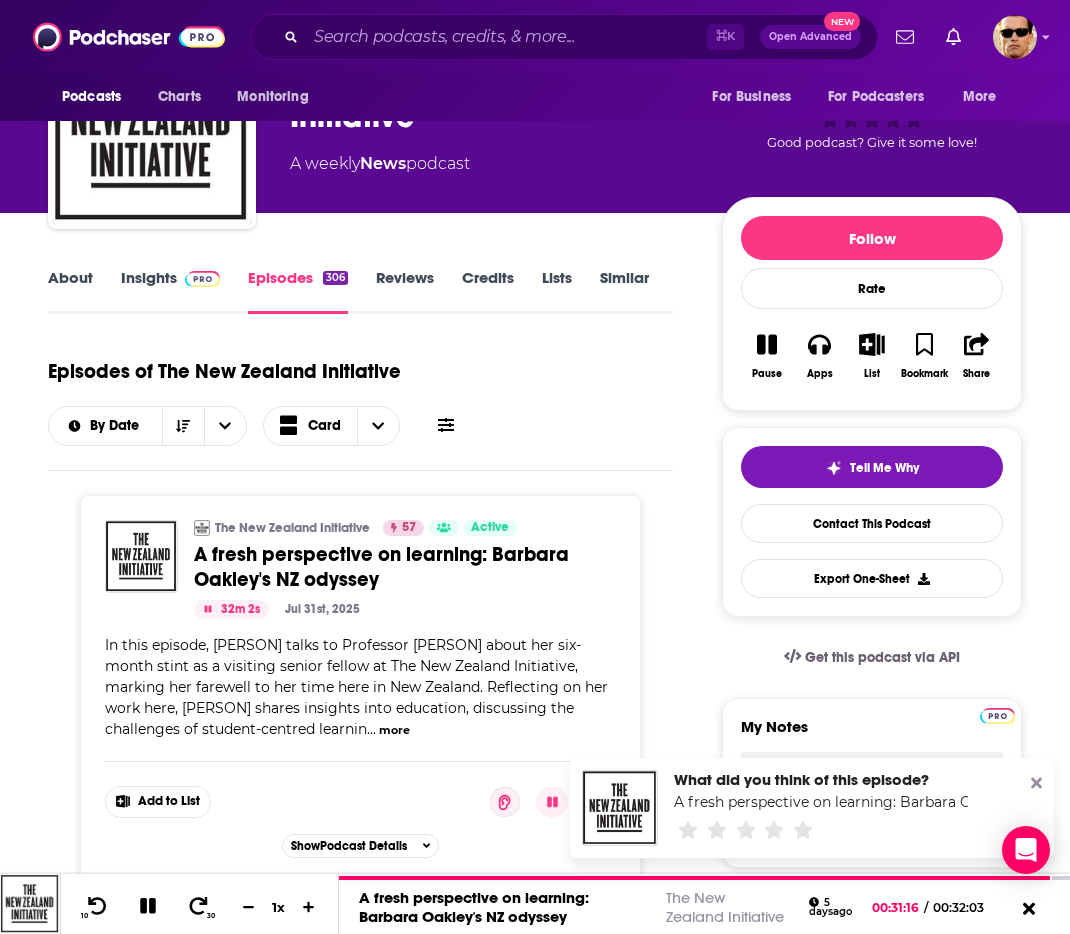 click on "What did you think of this episode? A fresh perspective on learning: [FIRST] [LAST]'s NZ odyssey" at bounding box center [812, 808] 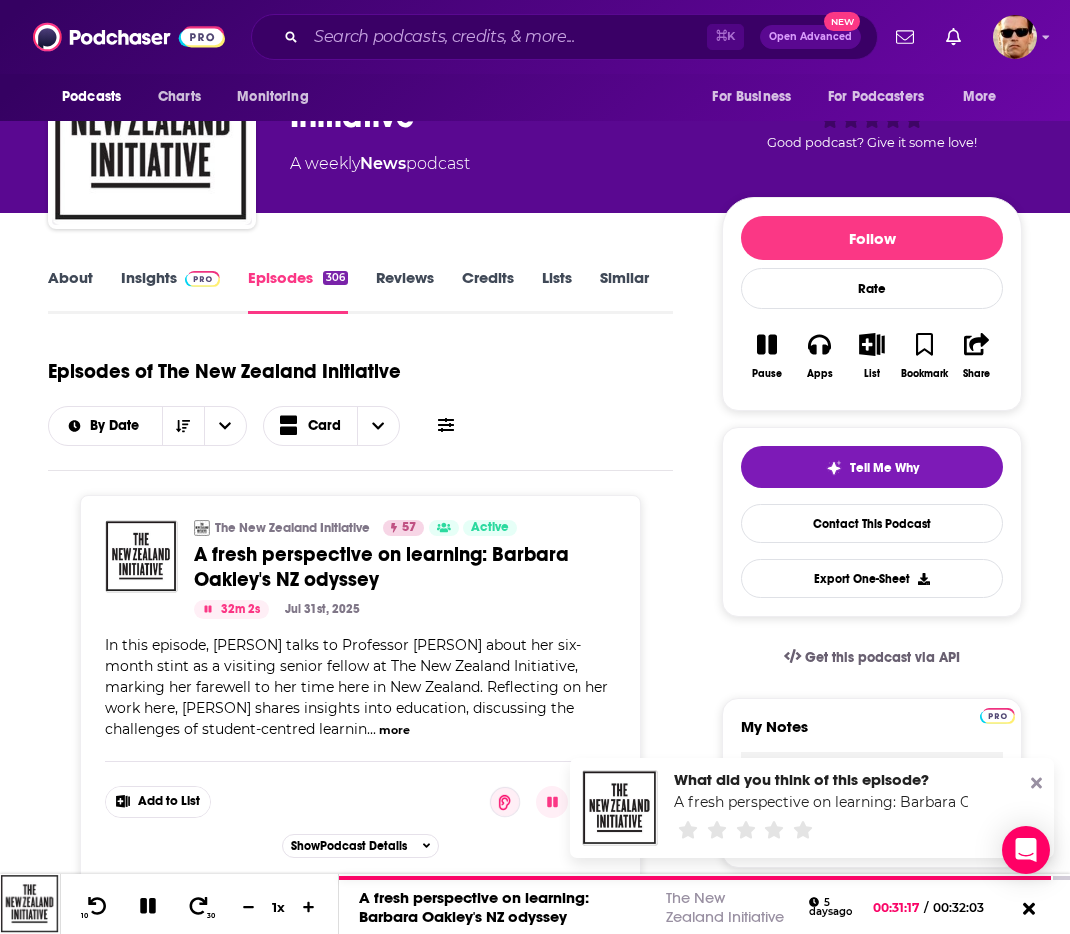 click 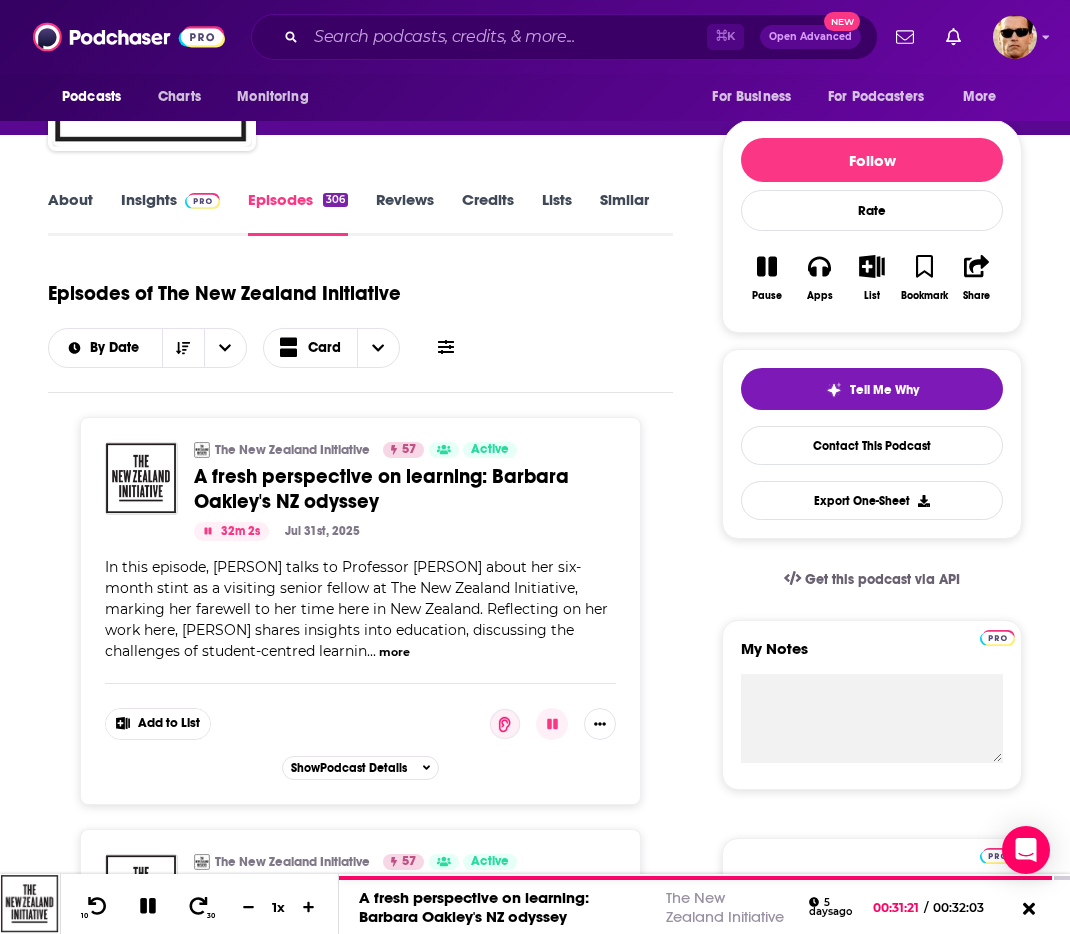scroll, scrollTop: 194, scrollLeft: 0, axis: vertical 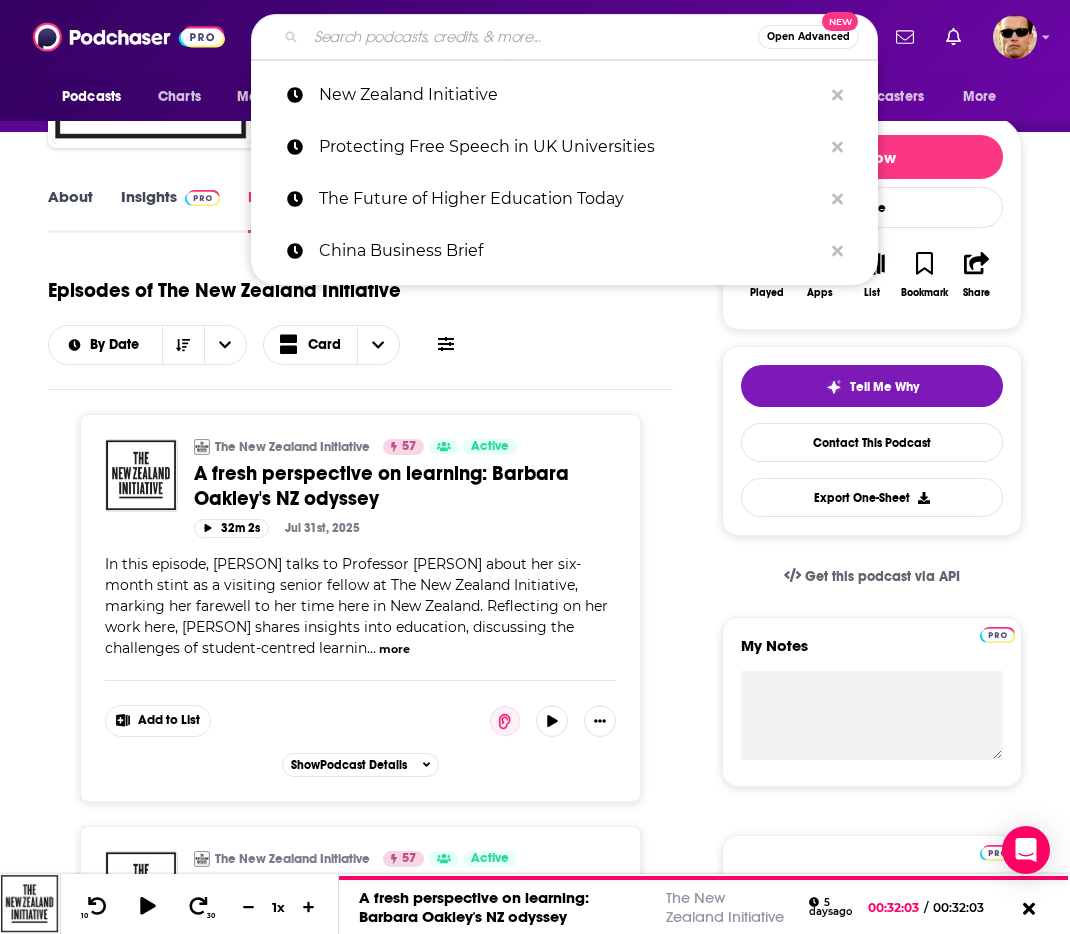 click at bounding box center [532, 37] 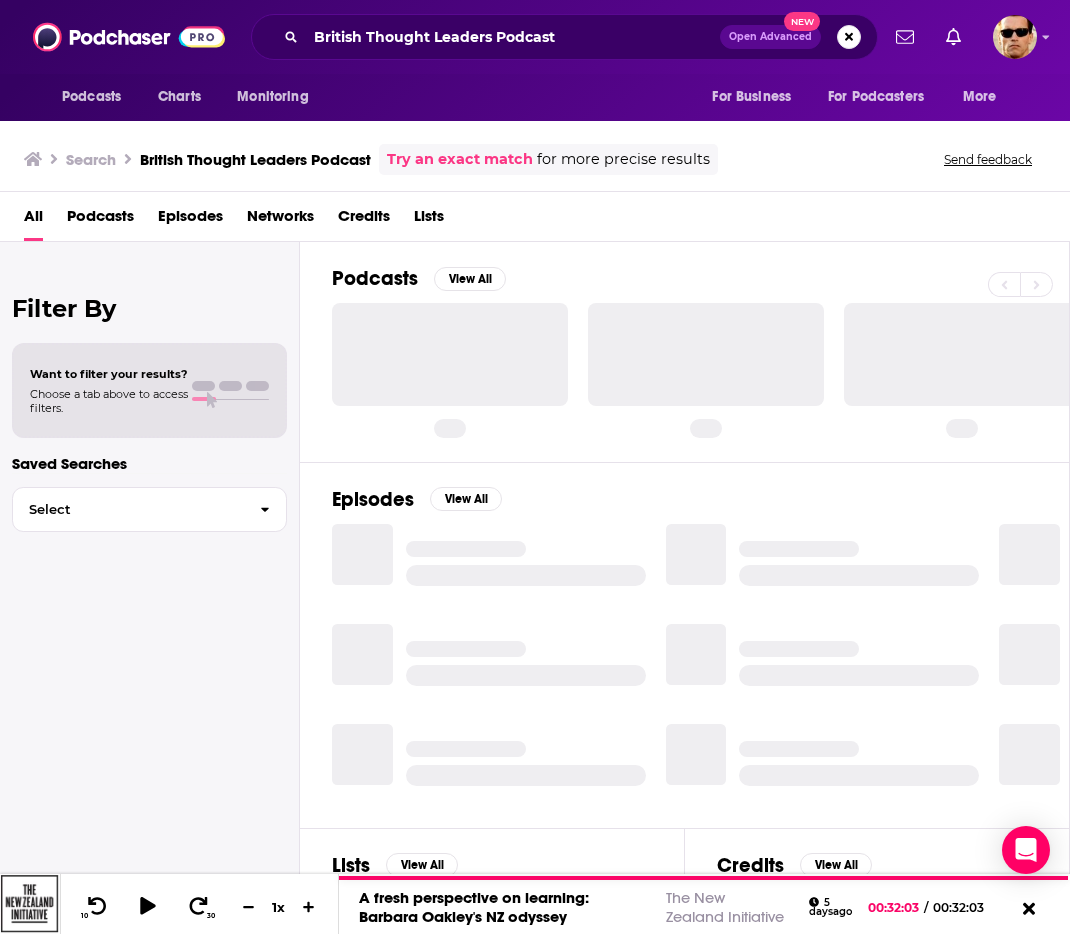 scroll, scrollTop: 0, scrollLeft: 0, axis: both 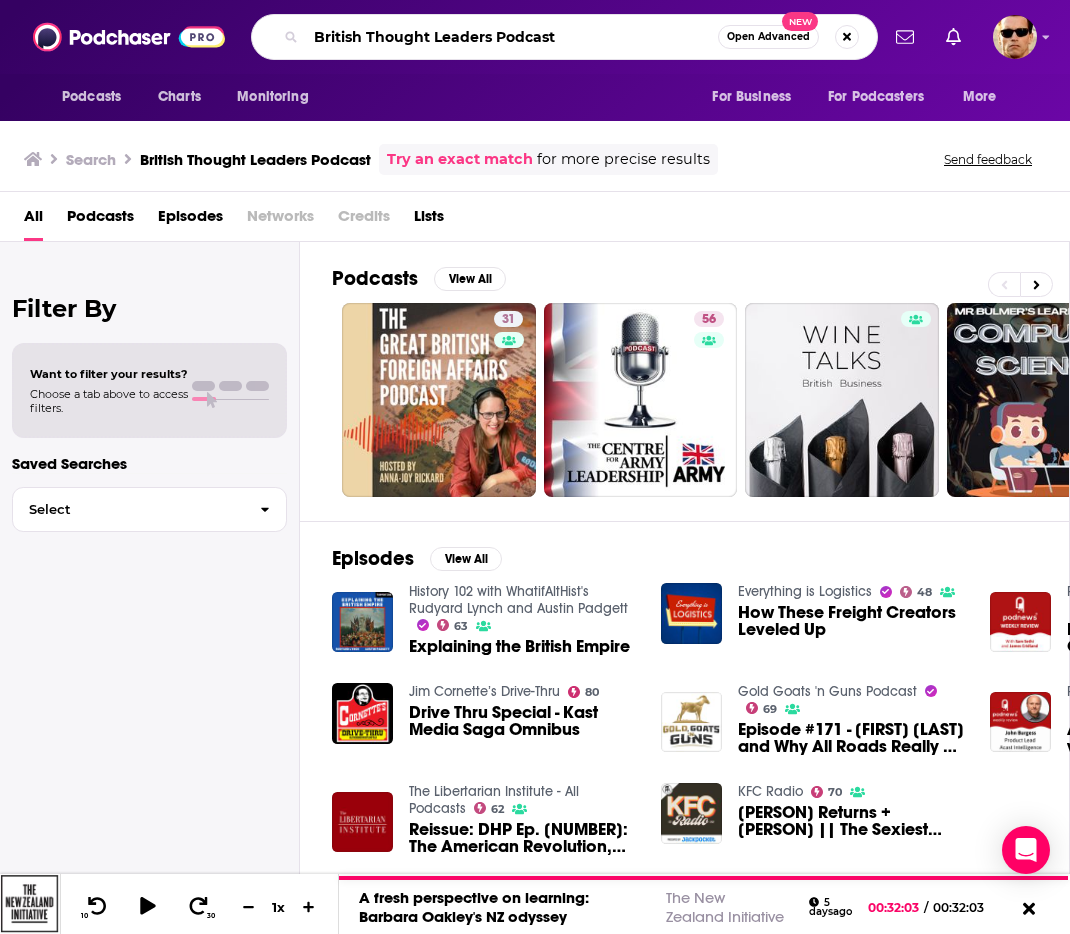 drag, startPoint x: 510, startPoint y: 39, endPoint x: 521, endPoint y: 56, distance: 20.248457 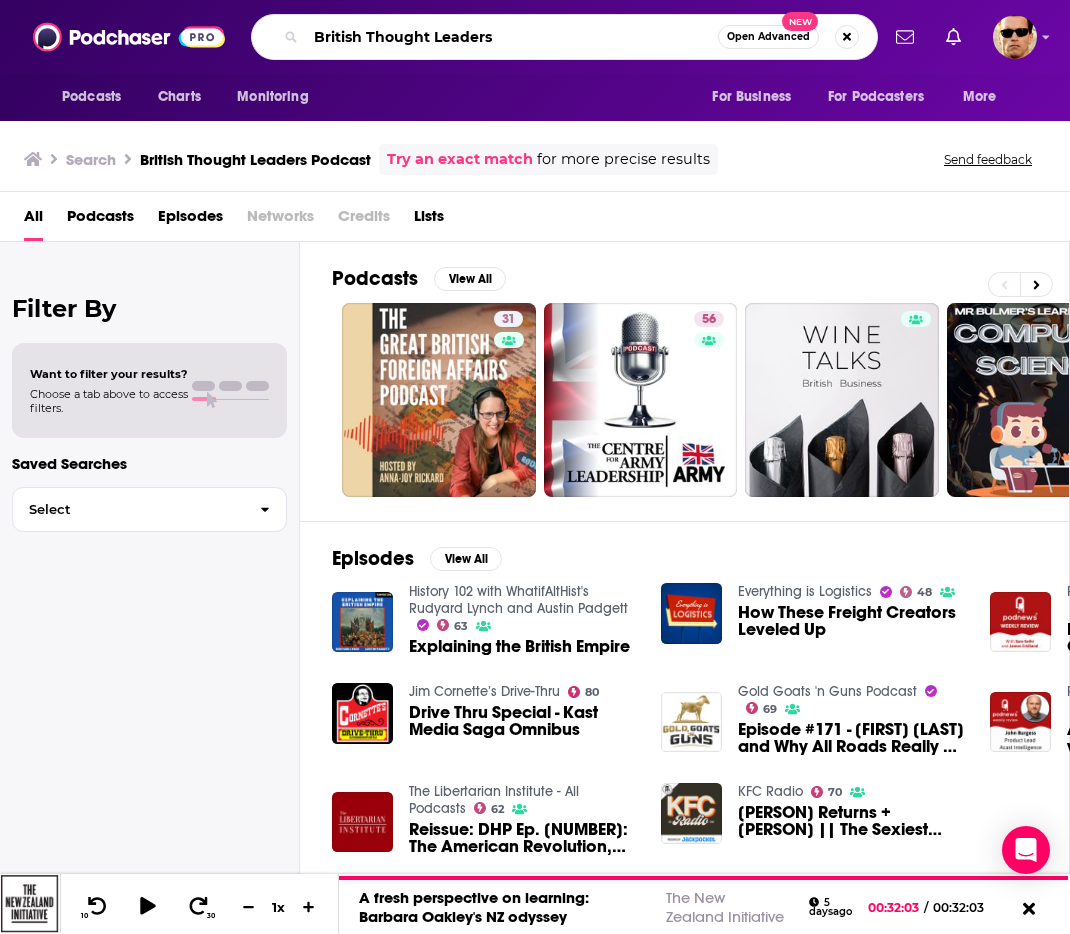 type on "British Thought Leaders" 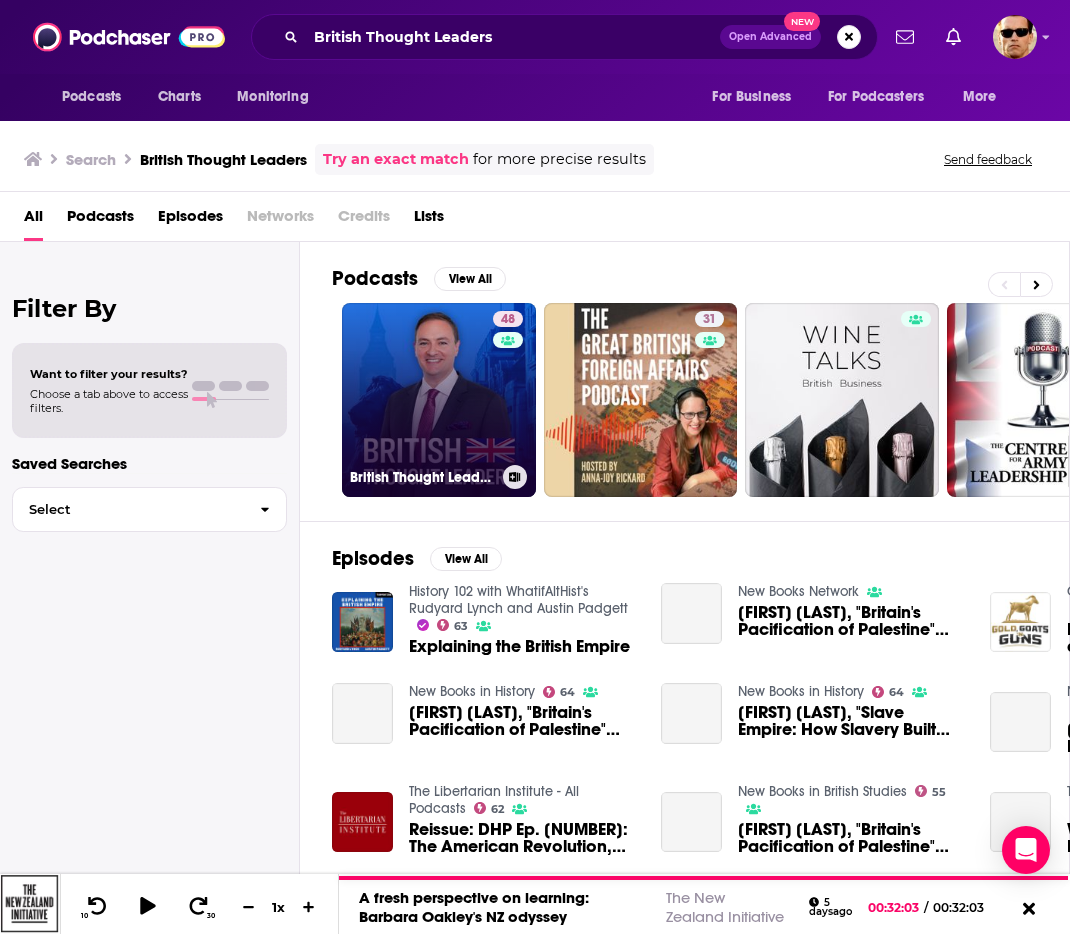 click on "48 British Thought Leaders" at bounding box center [439, 400] 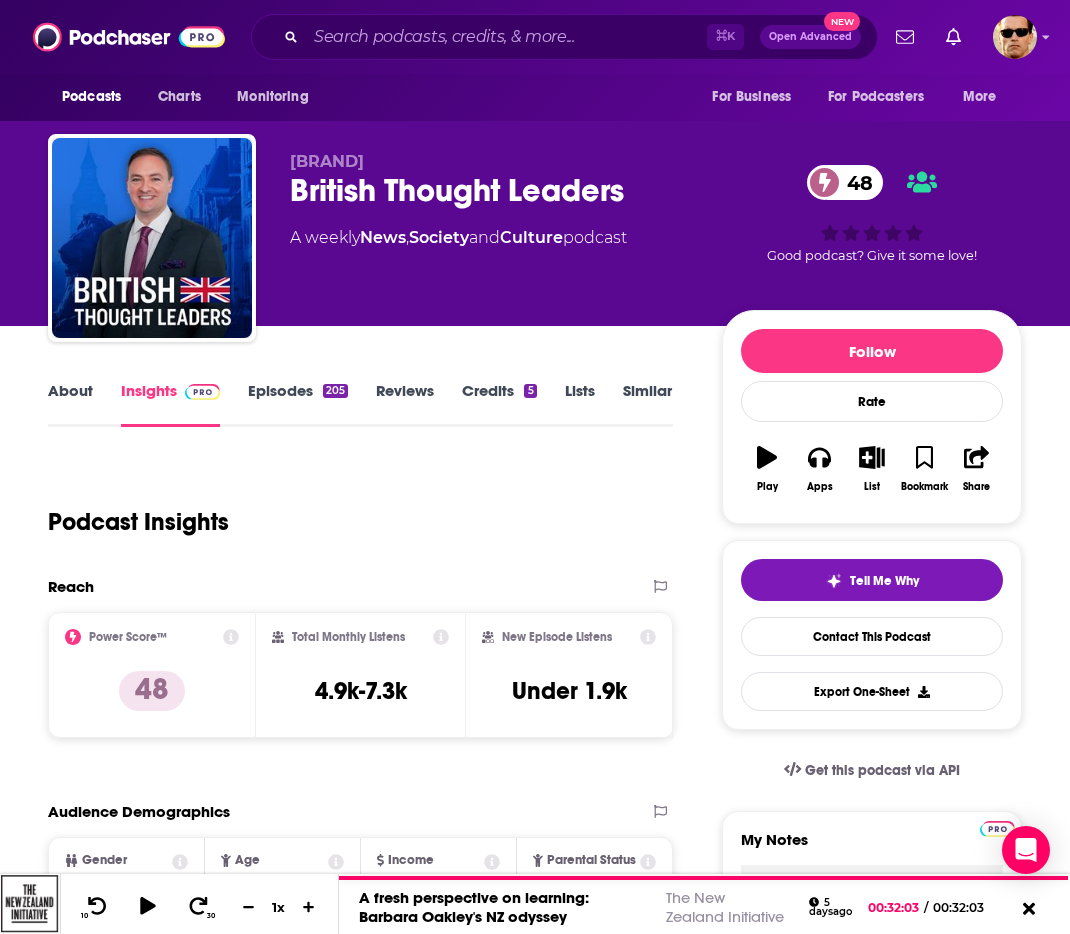 click on "Episodes 205" at bounding box center [298, 404] 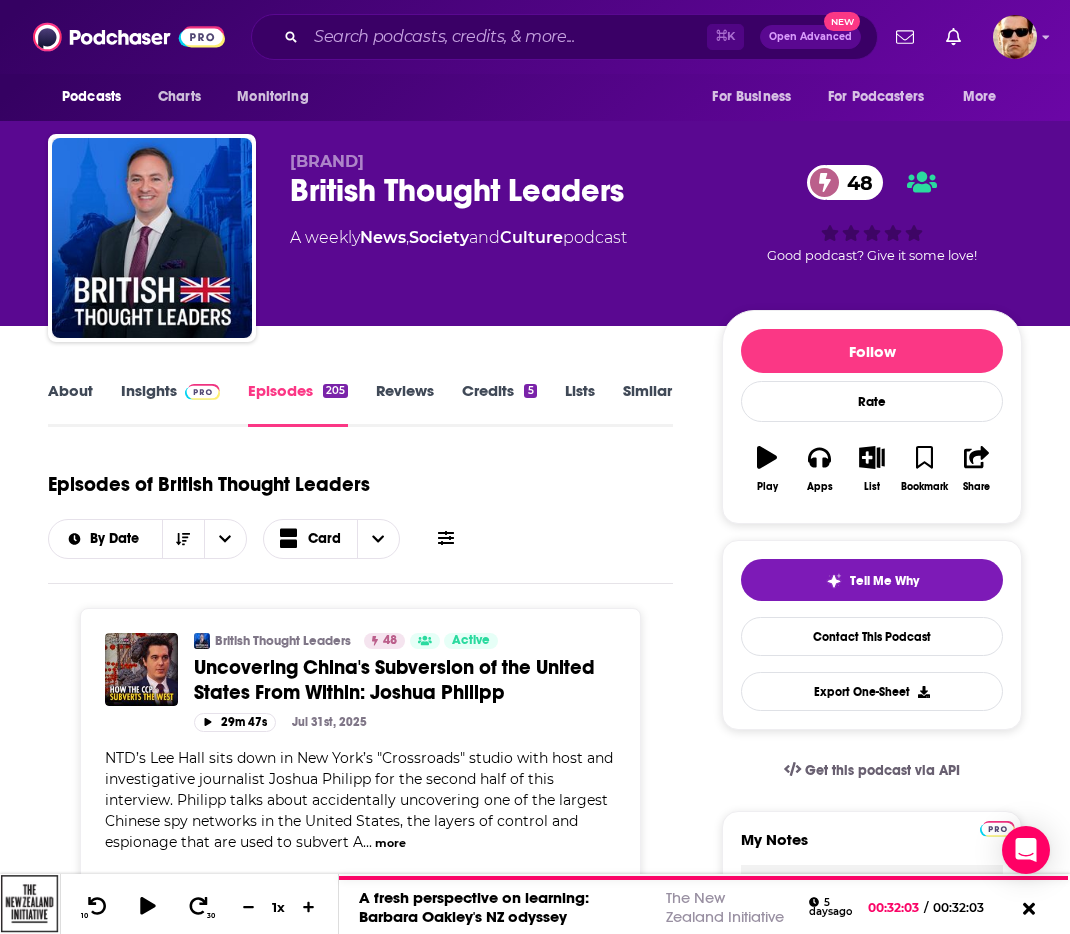 click on "Insights" at bounding box center (170, 404) 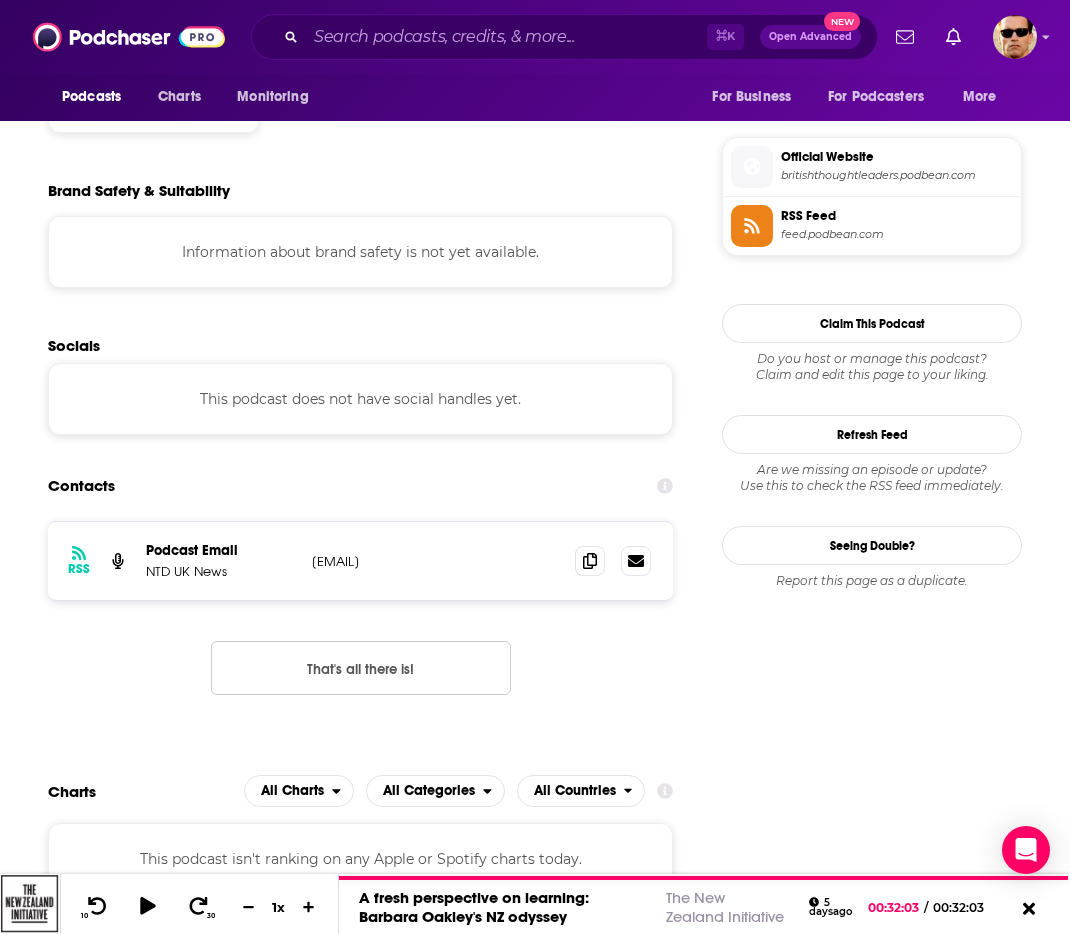 scroll, scrollTop: 1582, scrollLeft: 0, axis: vertical 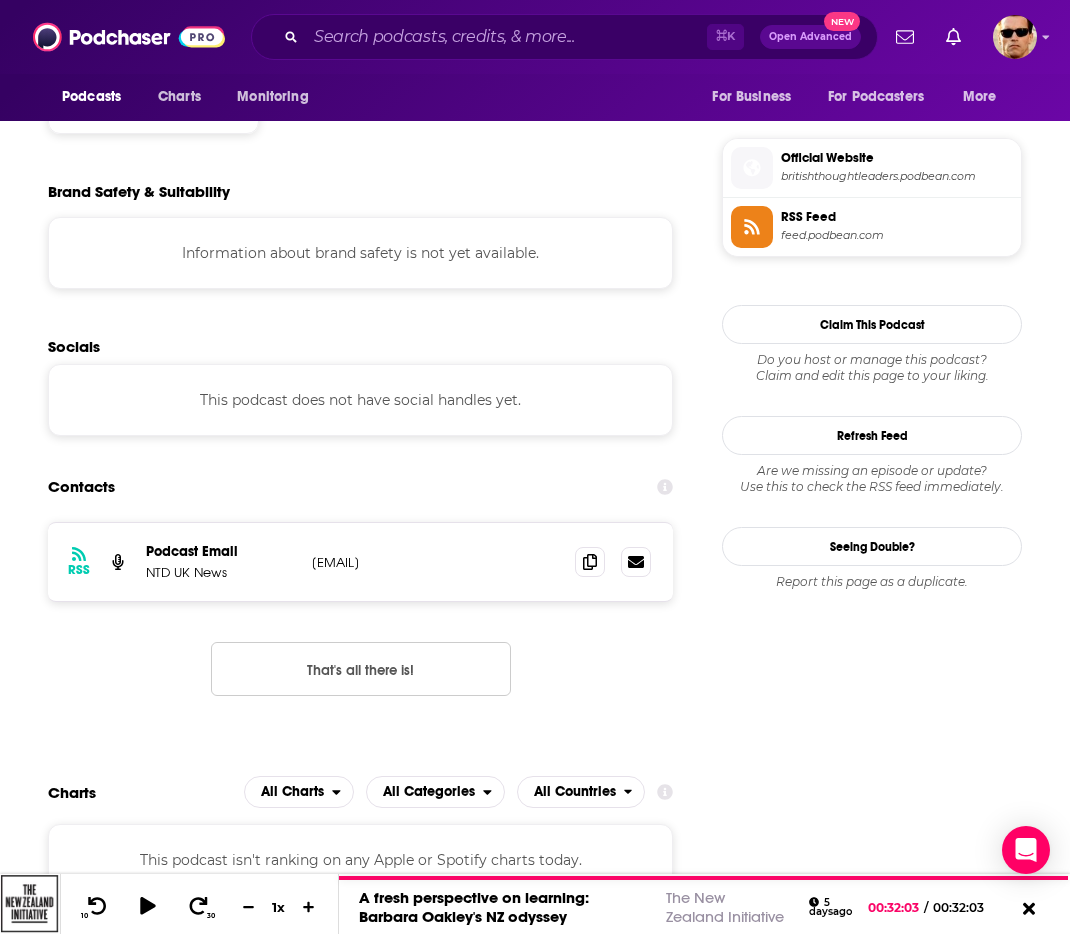 click on "RSS Podcast Email NTD UK News [EMAIL] [EMAIL] That's all there is!" at bounding box center (360, 625) 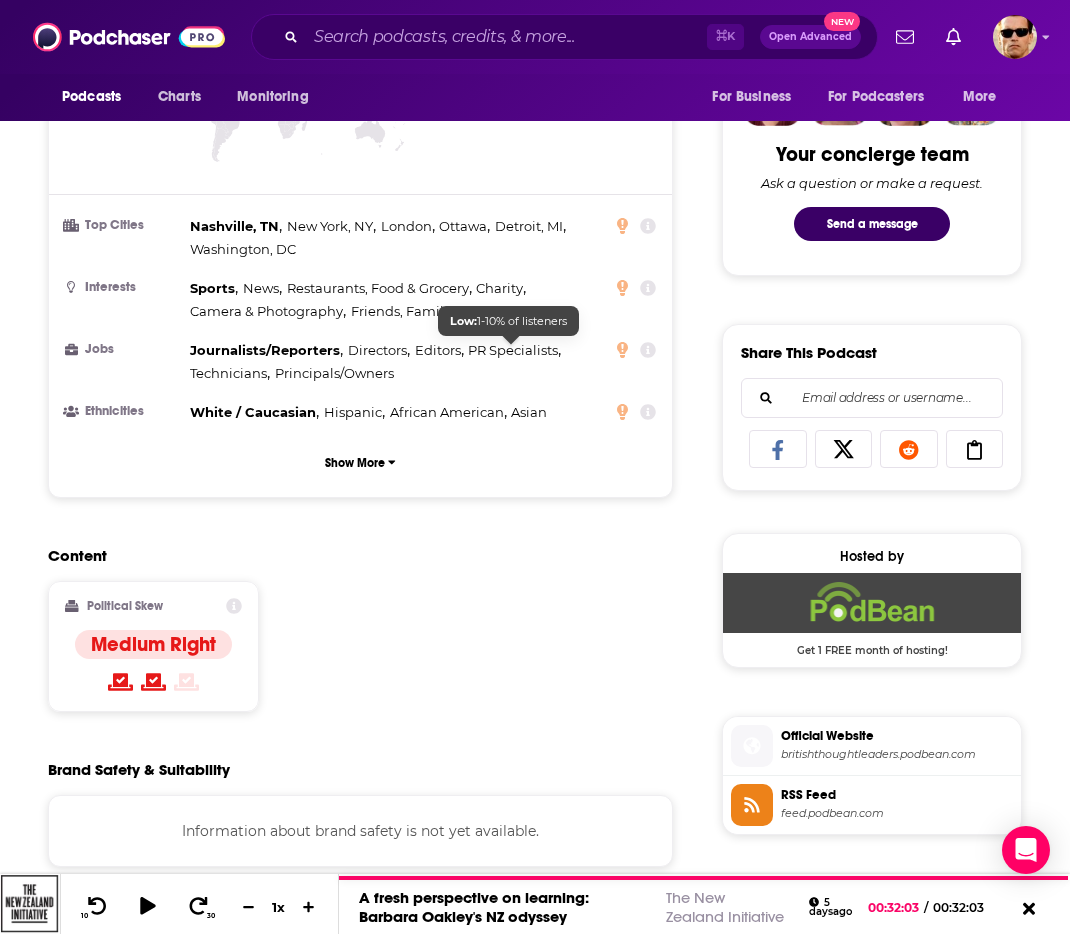 scroll, scrollTop: 0, scrollLeft: 0, axis: both 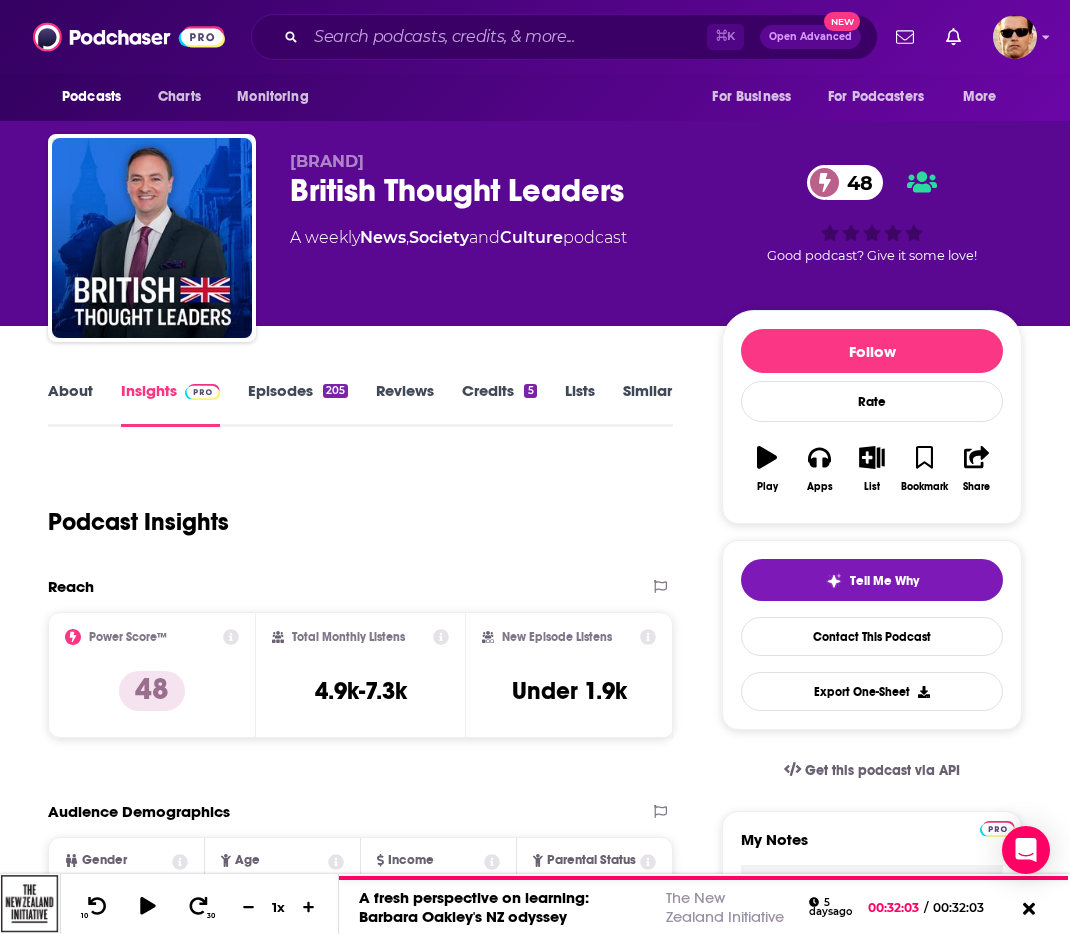 click on "About" at bounding box center (70, 404) 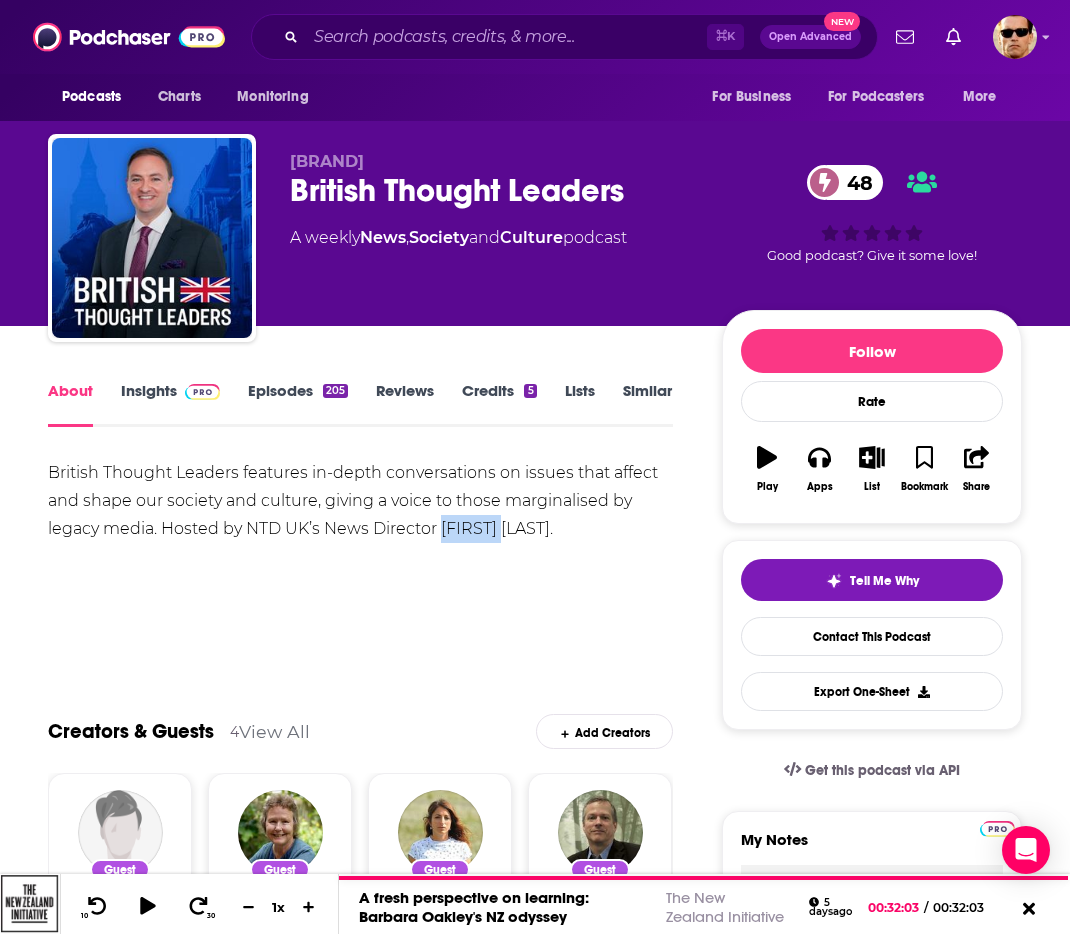 drag, startPoint x: 439, startPoint y: 526, endPoint x: 503, endPoint y: 531, distance: 64.195015 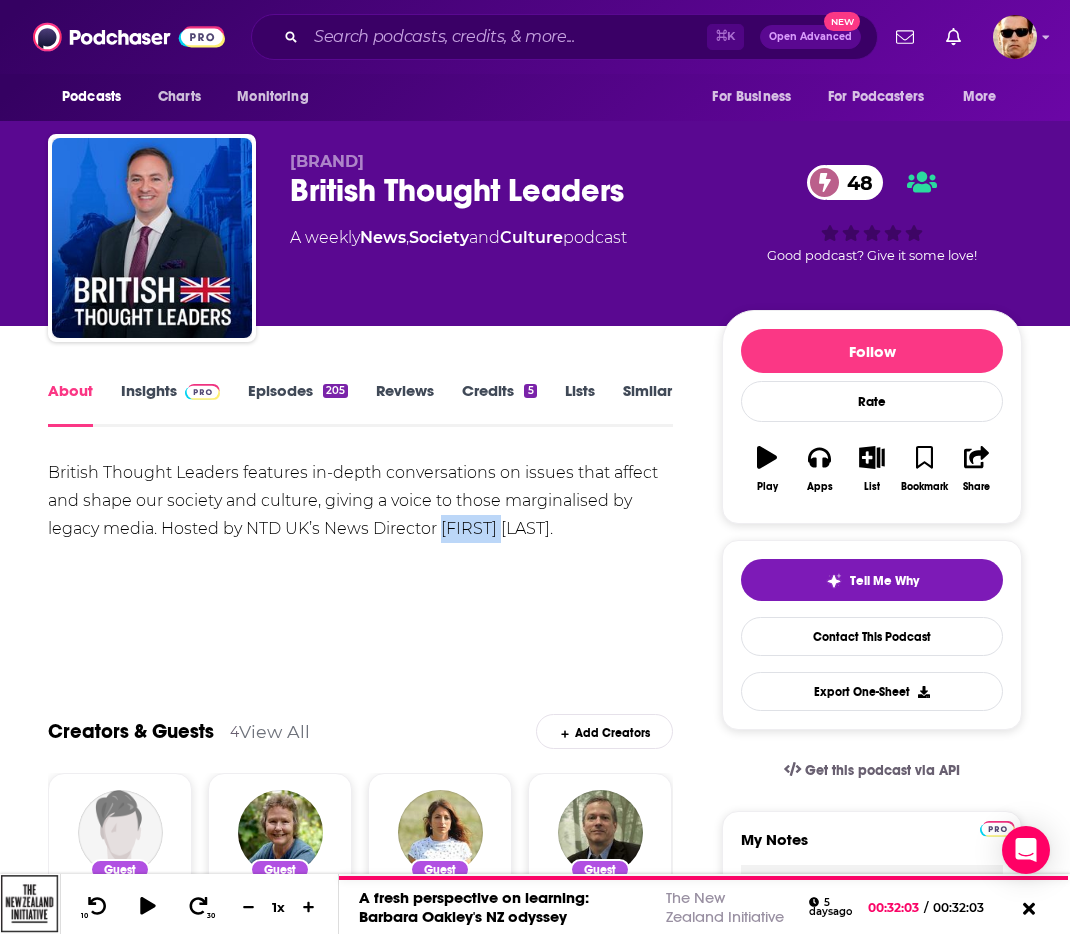 click on "Episodes 205" at bounding box center (298, 404) 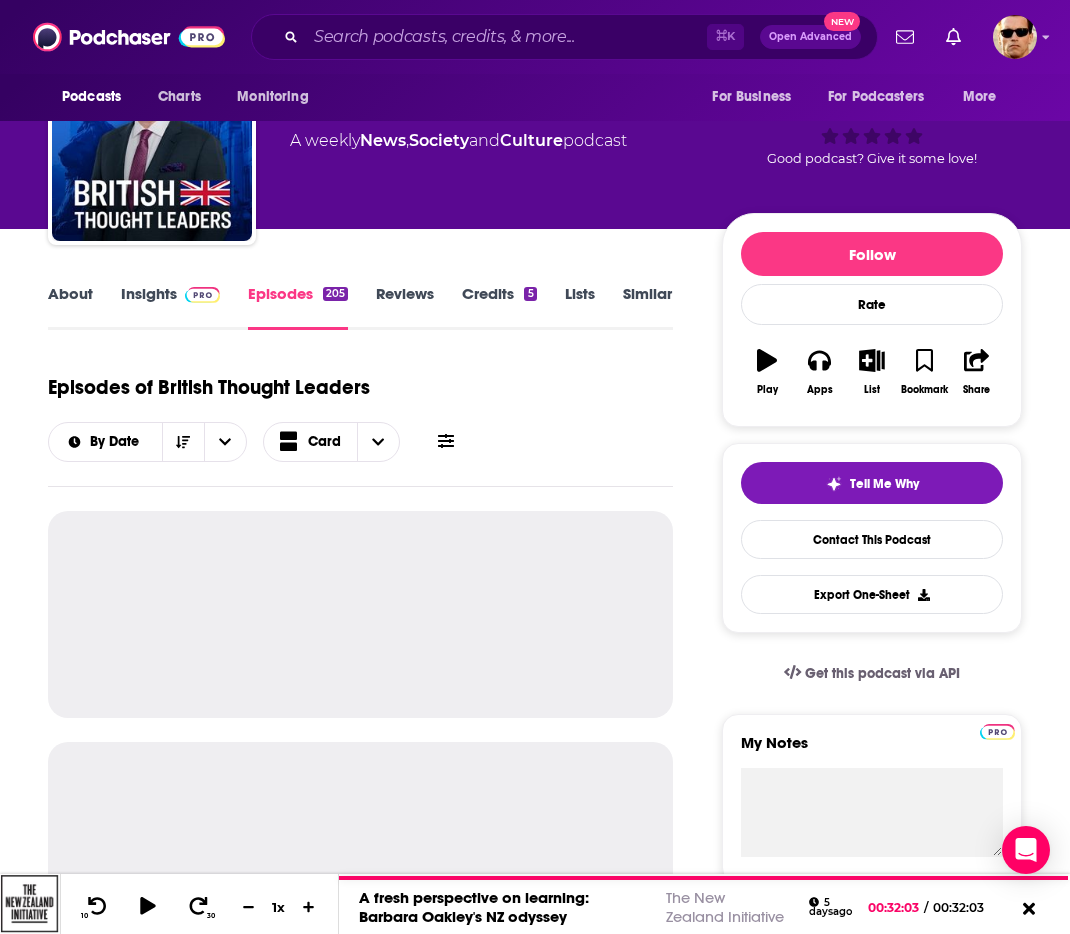 scroll, scrollTop: 133, scrollLeft: 0, axis: vertical 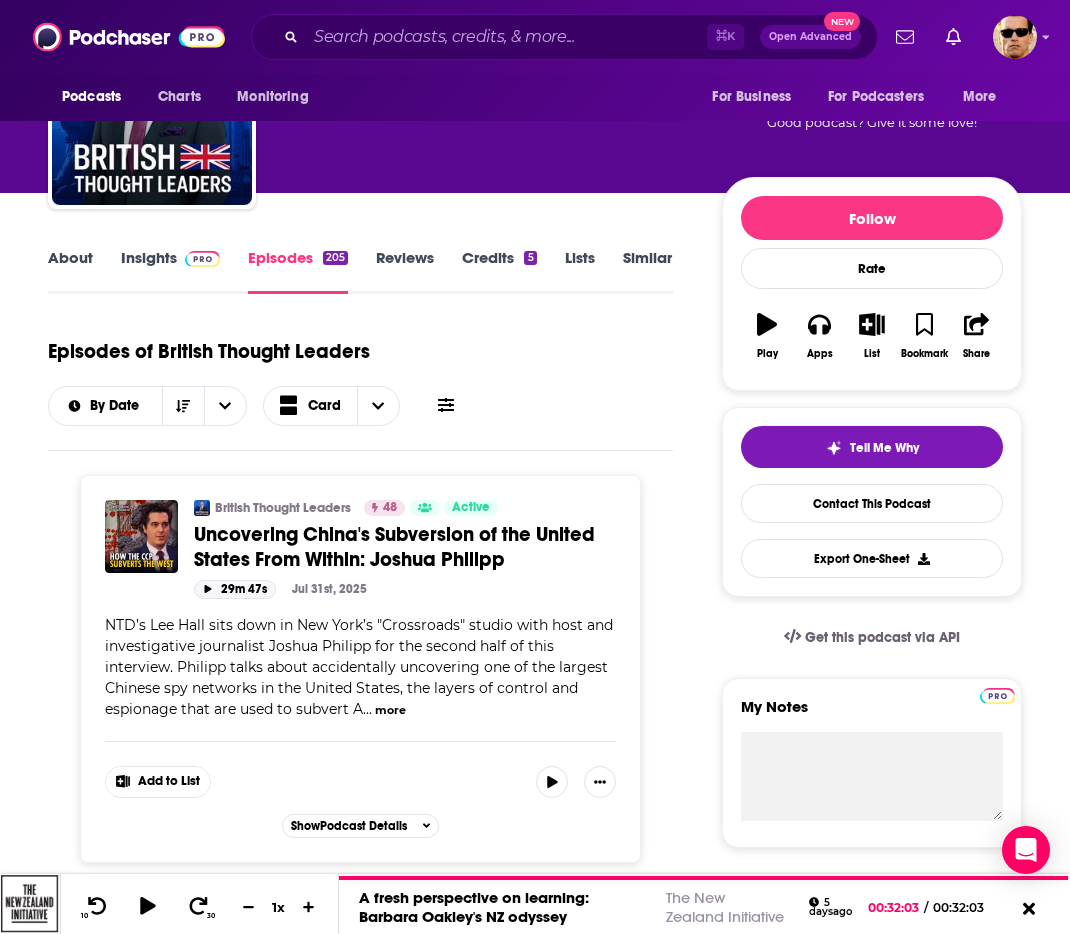 click on "29m 47s" at bounding box center [235, 589] 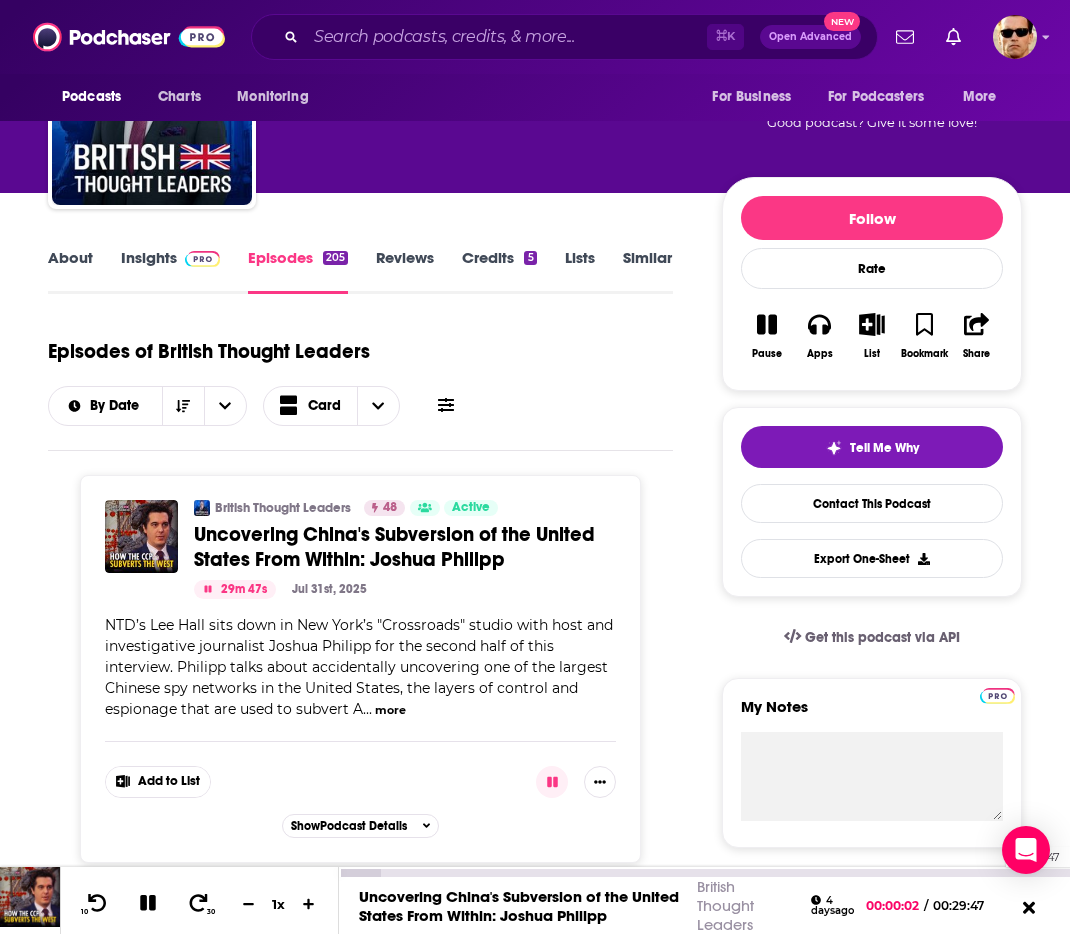 click on "00:26:47" at bounding box center (704, 873) 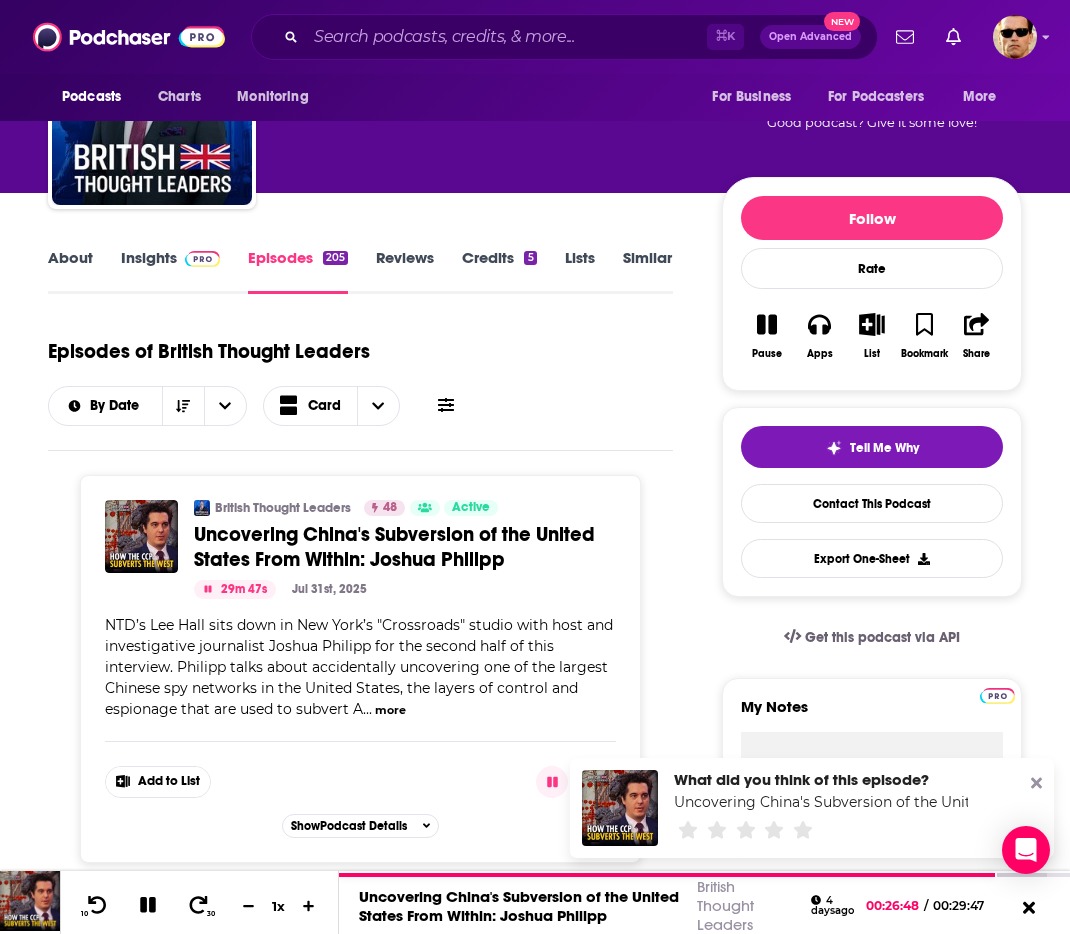 click 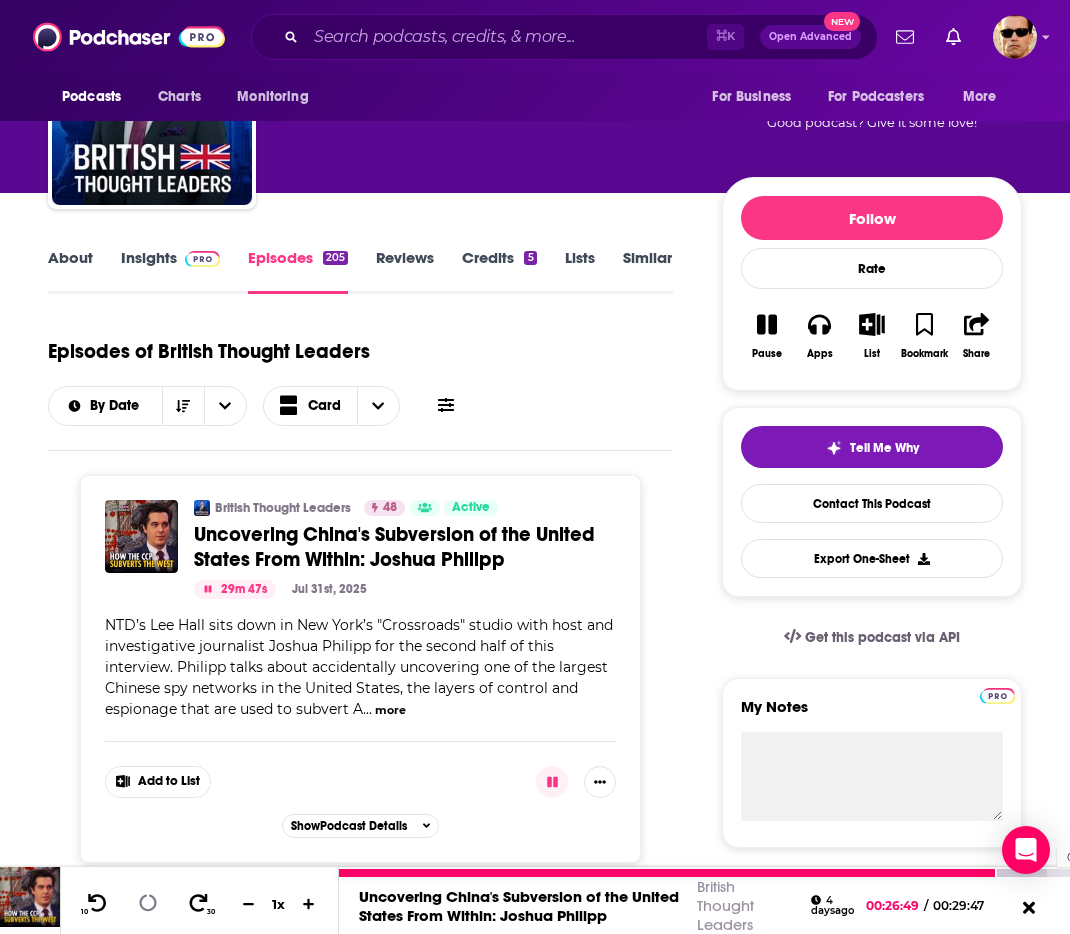 click at bounding box center [693, 873] 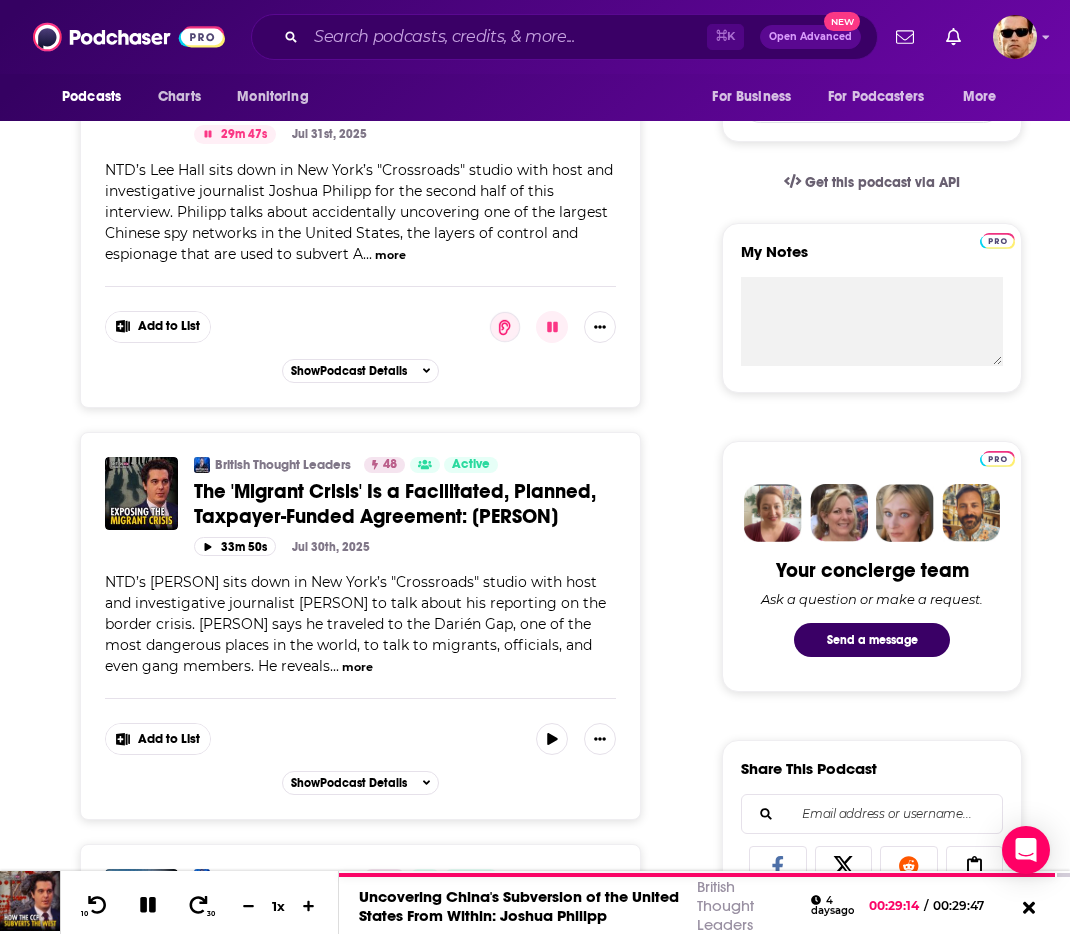 scroll, scrollTop: 0, scrollLeft: 0, axis: both 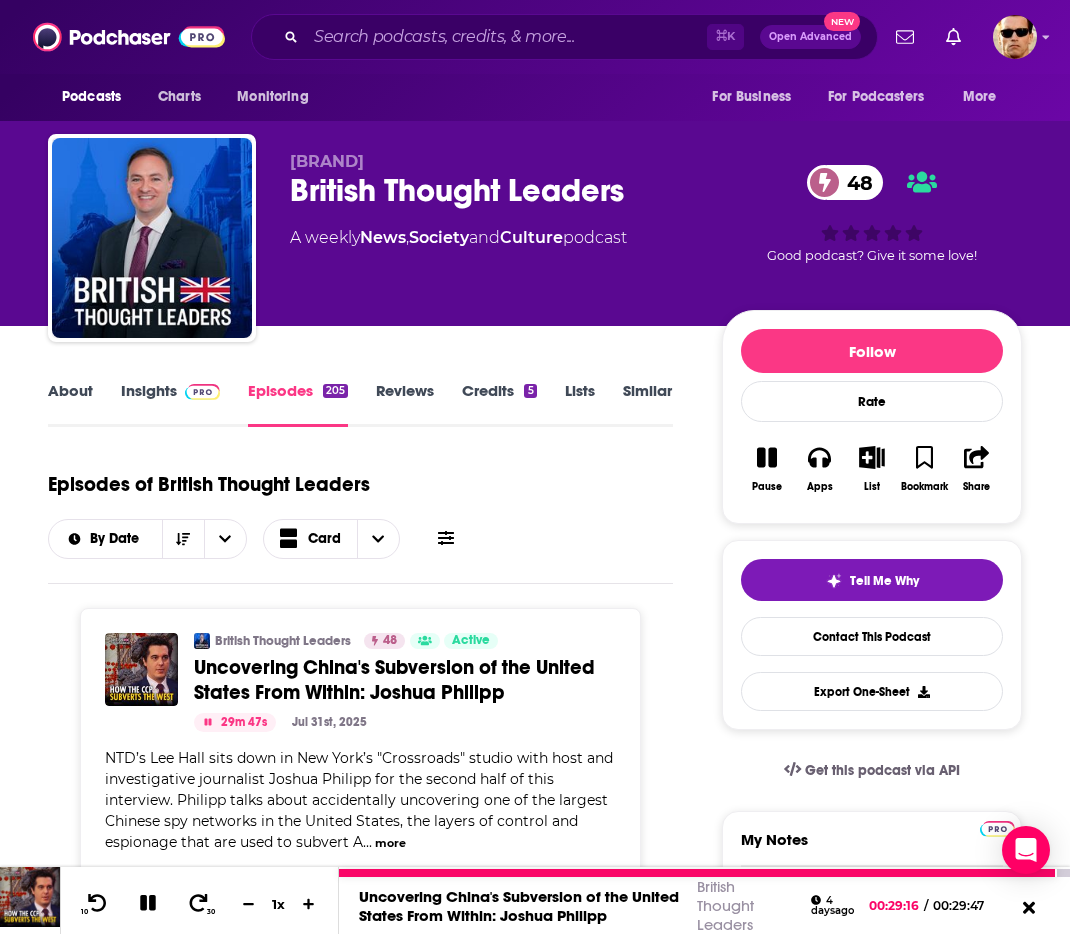 drag, startPoint x: 155, startPoint y: 902, endPoint x: 227, endPoint y: 891, distance: 72.835434 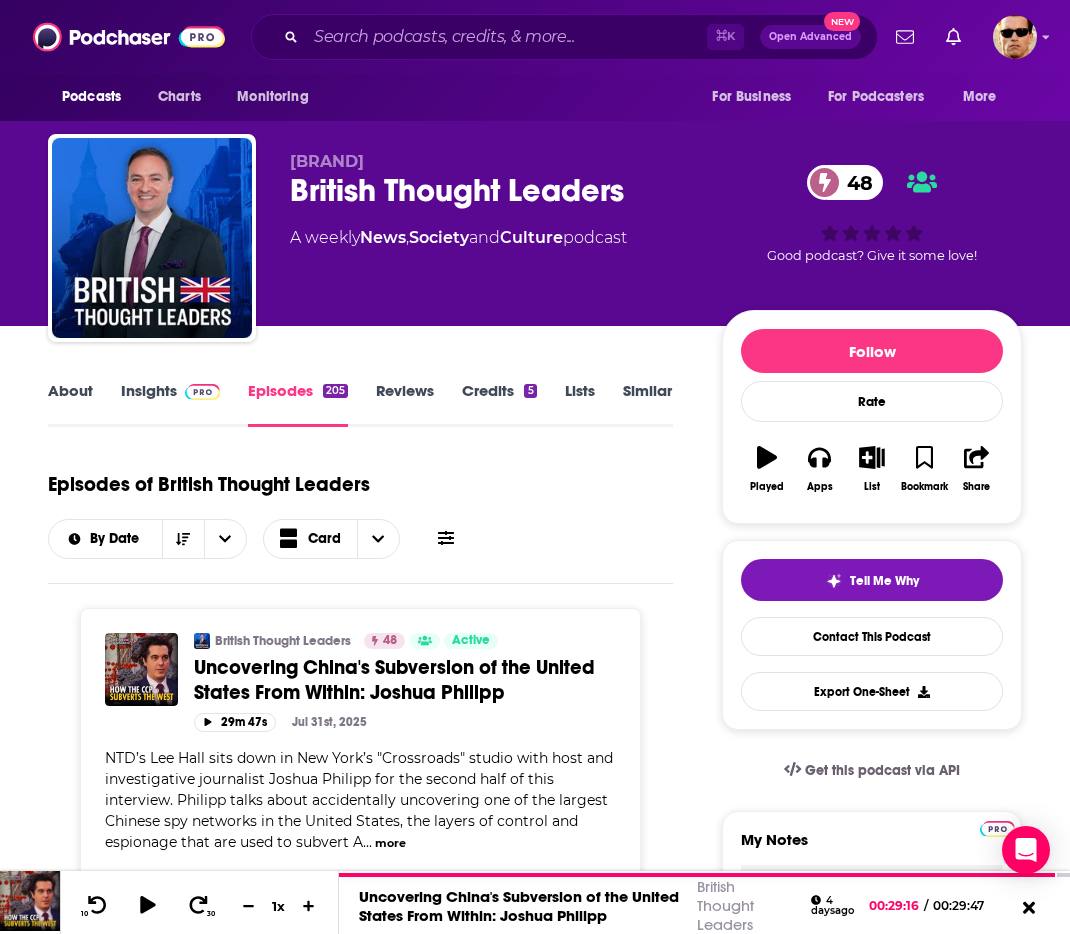 click on "Insights" at bounding box center (170, 404) 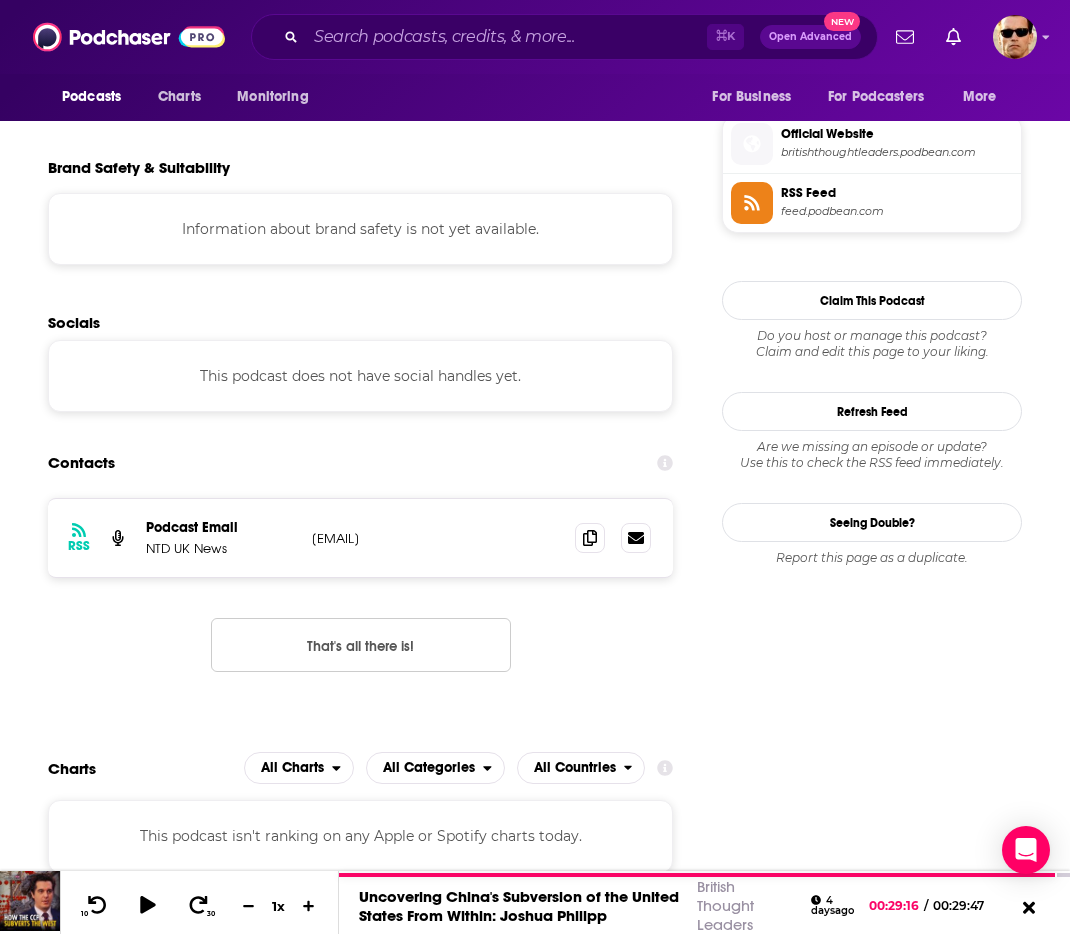 scroll, scrollTop: 1836, scrollLeft: 0, axis: vertical 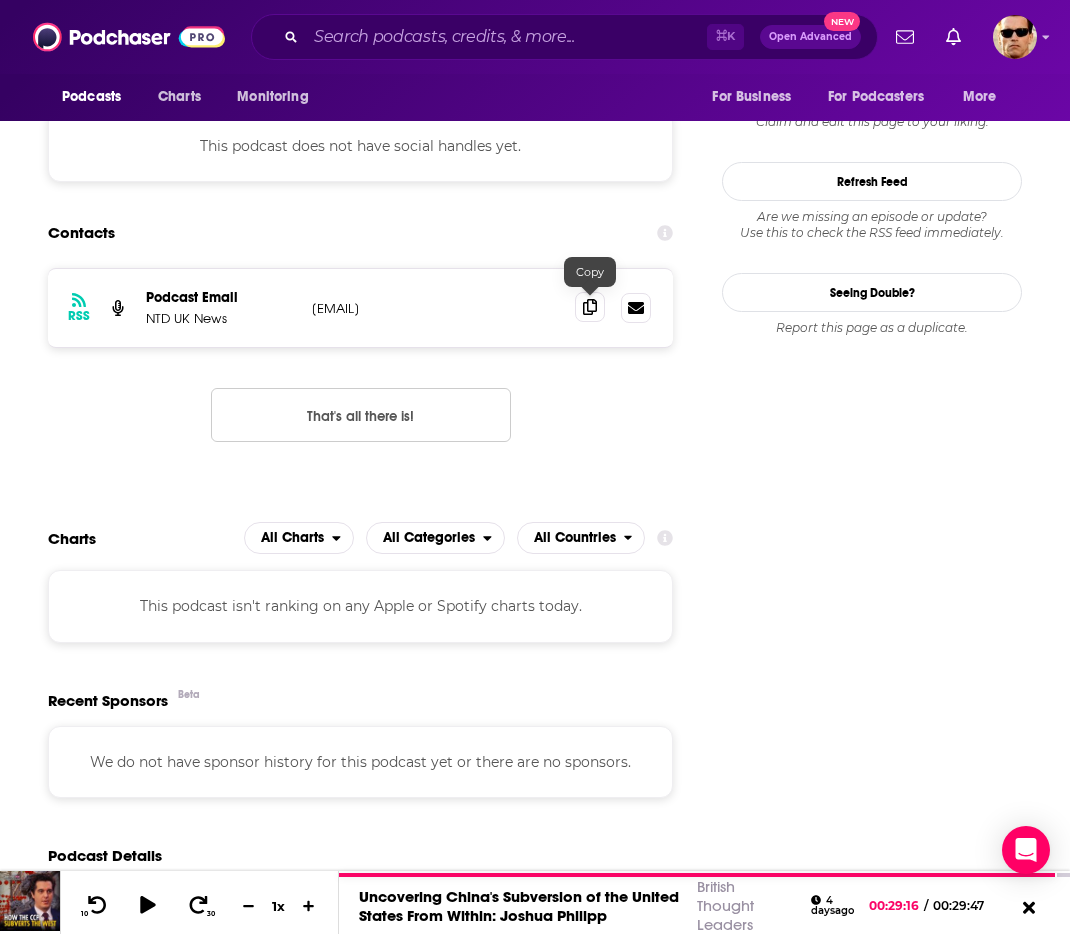 click at bounding box center [590, 307] 